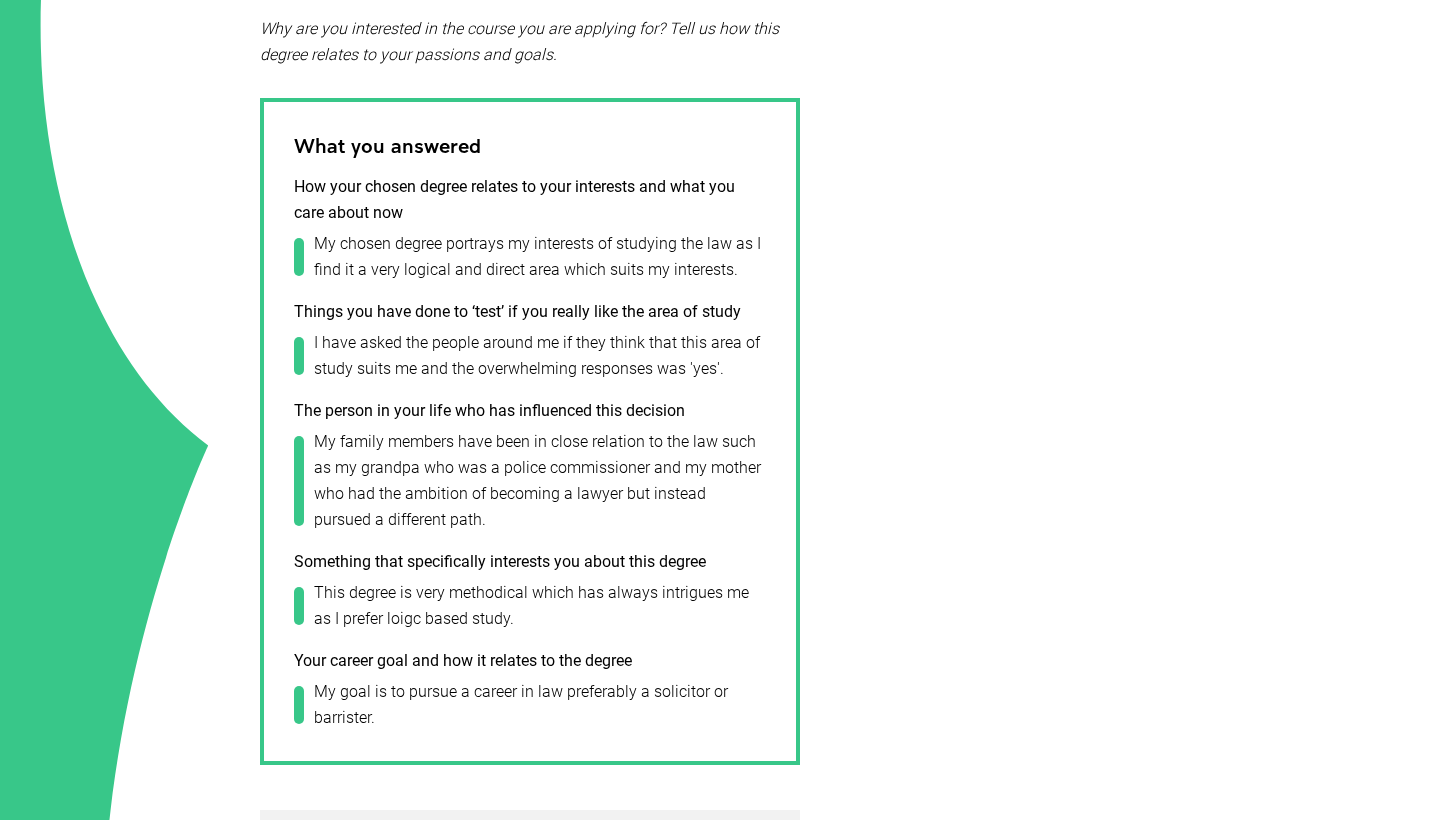 scroll, scrollTop: 712, scrollLeft: 0, axis: vertical 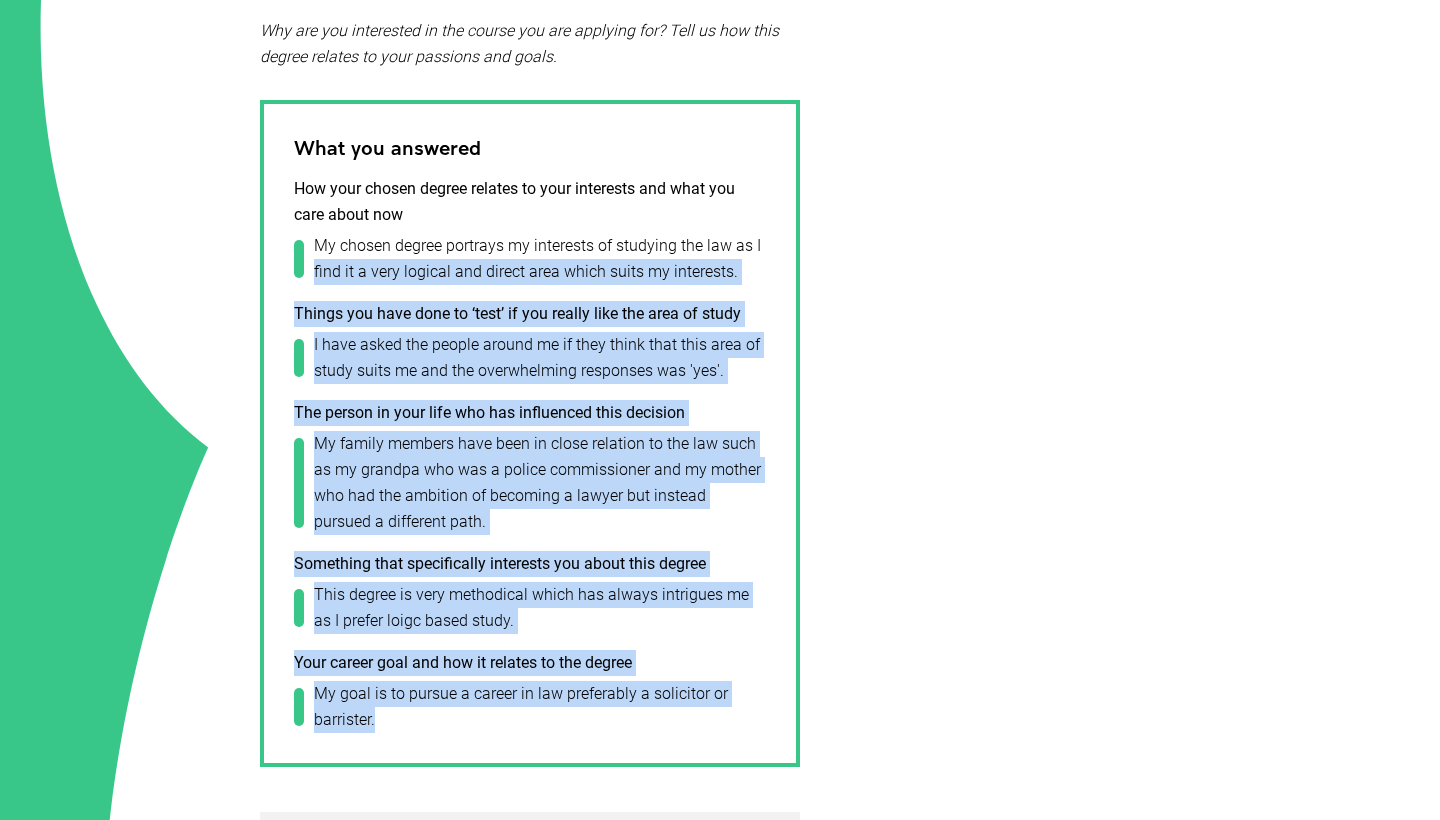 drag, startPoint x: 377, startPoint y: 719, endPoint x: 317, endPoint y: 264, distance: 458.939 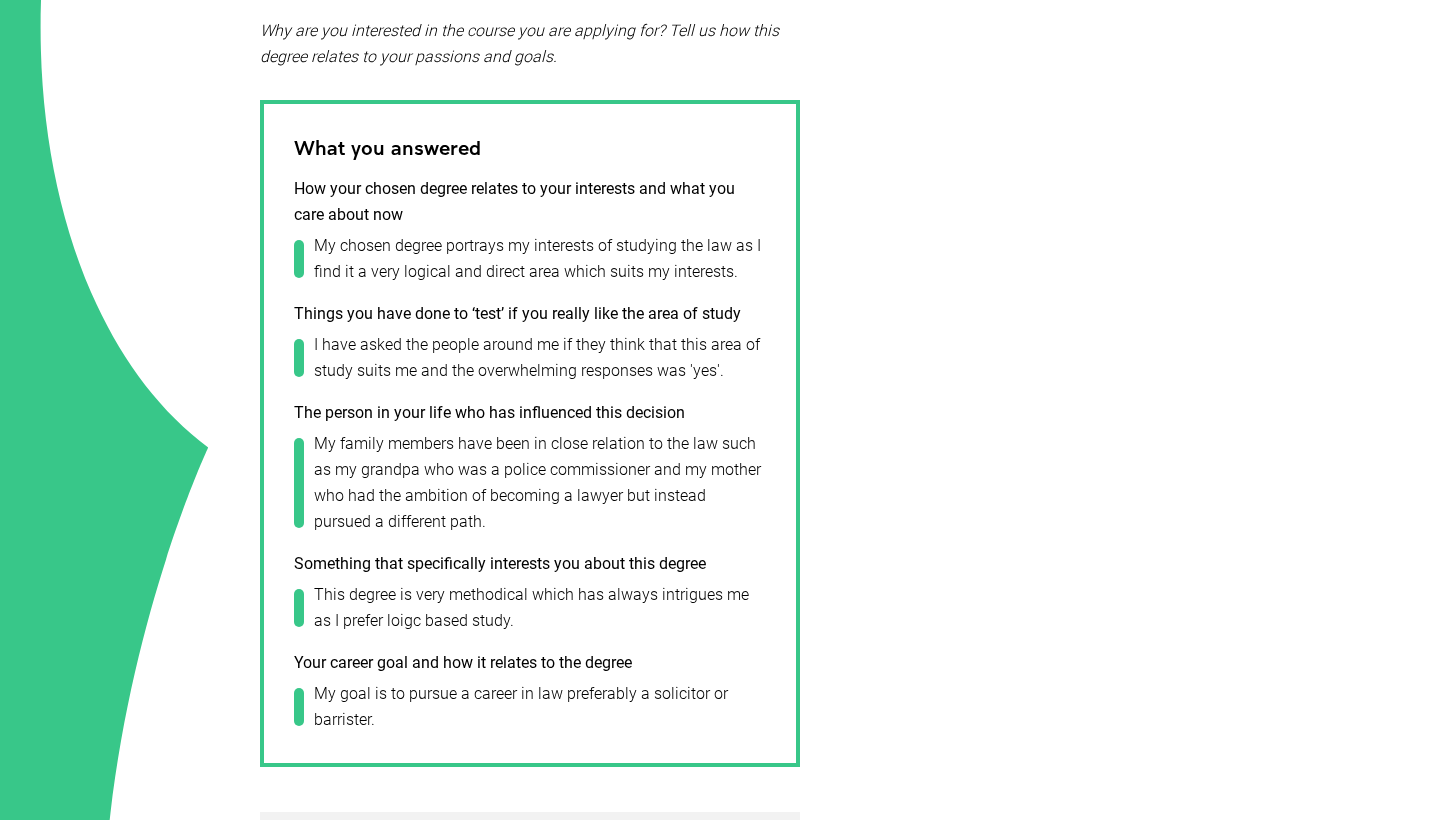 click on "My chosen degree portrays my interests of studying the law as I find it a very logical and direct area which suits my interests." at bounding box center [535, 259] 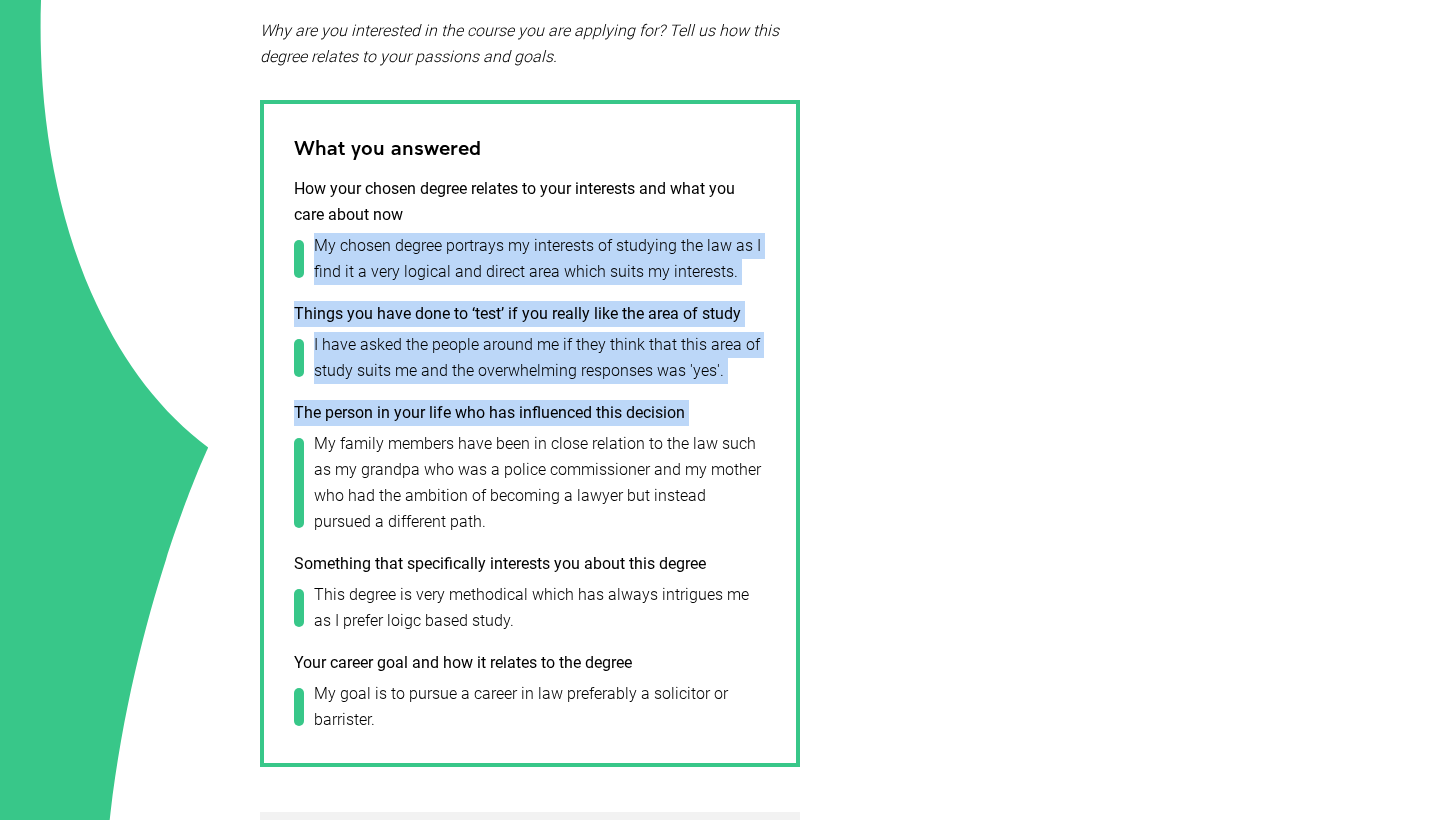 drag, startPoint x: 316, startPoint y: 241, endPoint x: 423, endPoint y: 432, distance: 218.92921 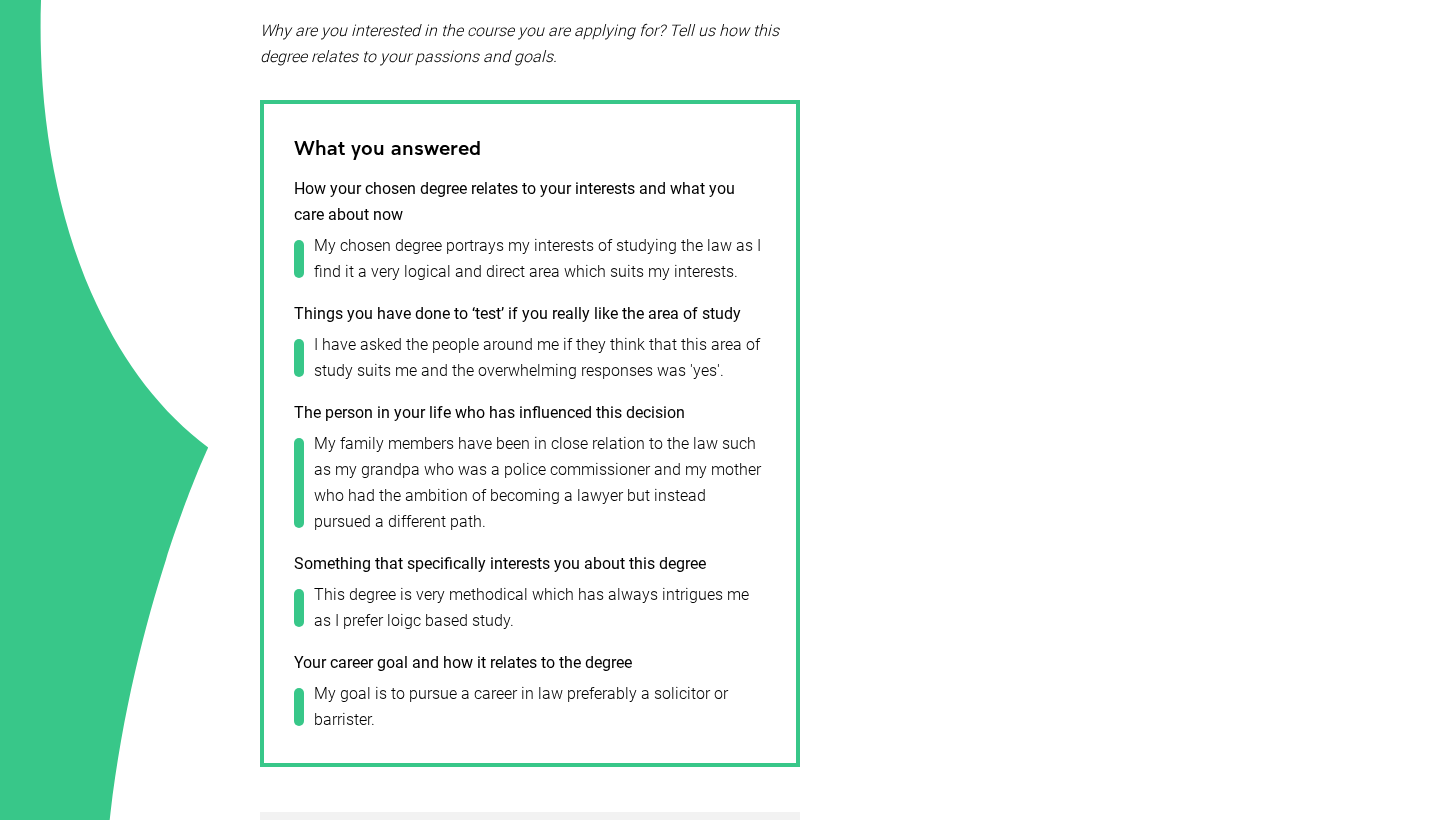 click on "My goal is to pursue a career in law preferably a solicitor or barrister." at bounding box center [535, 259] 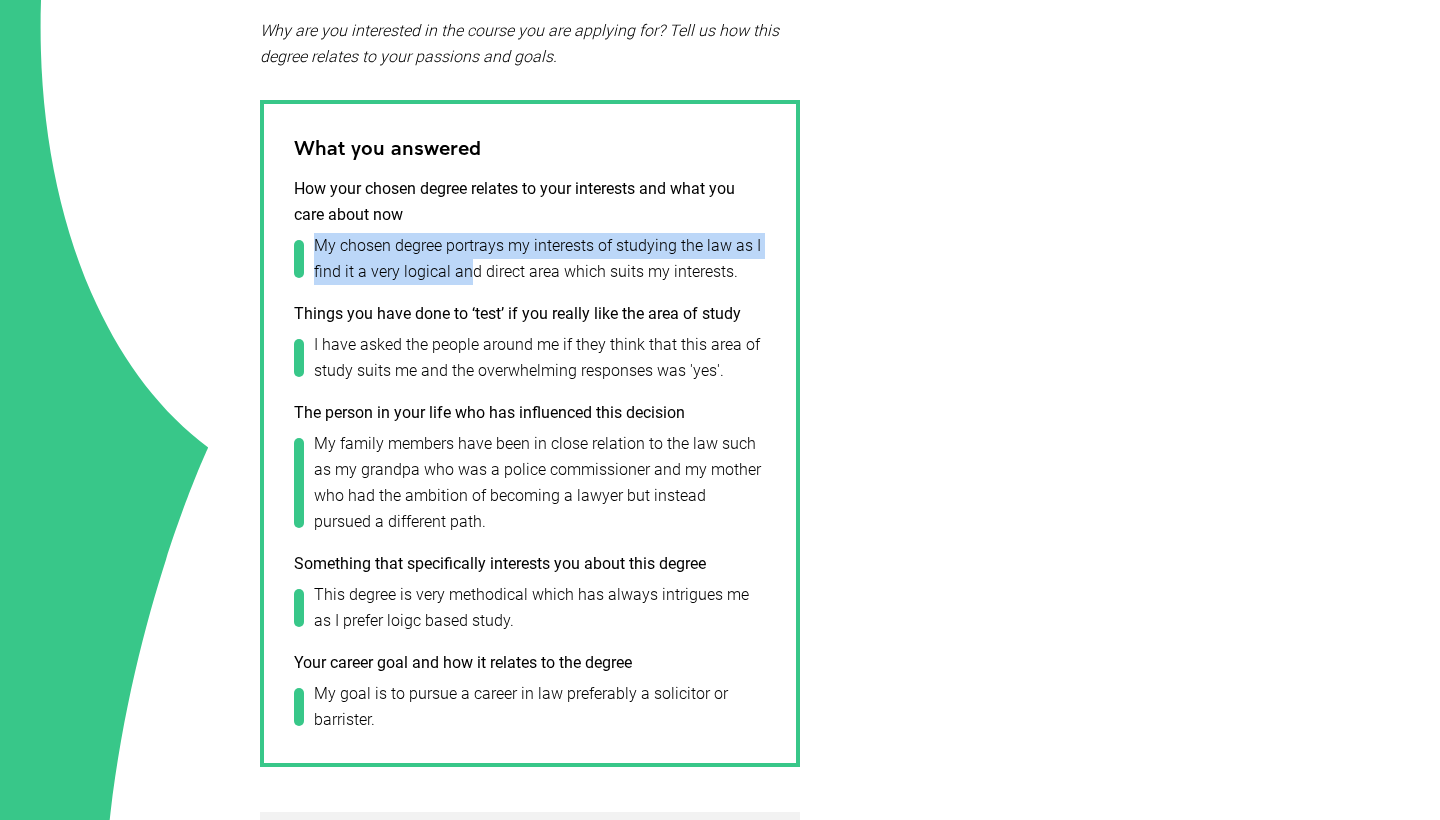 drag, startPoint x: 317, startPoint y: 247, endPoint x: 466, endPoint y: 261, distance: 149.65627 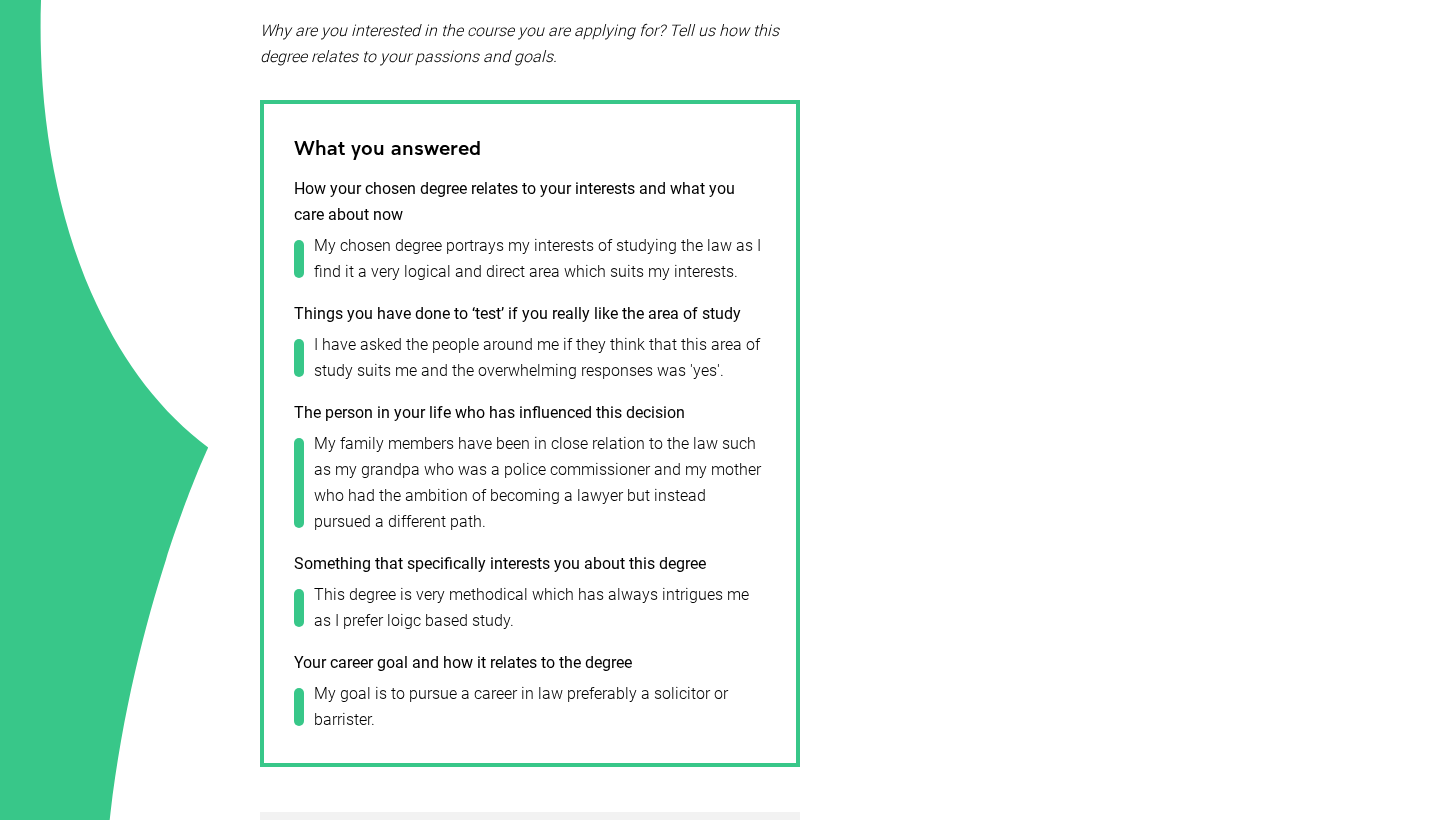 click on "How your chosen degree relates to your interests and what you care about now" at bounding box center (530, 202) 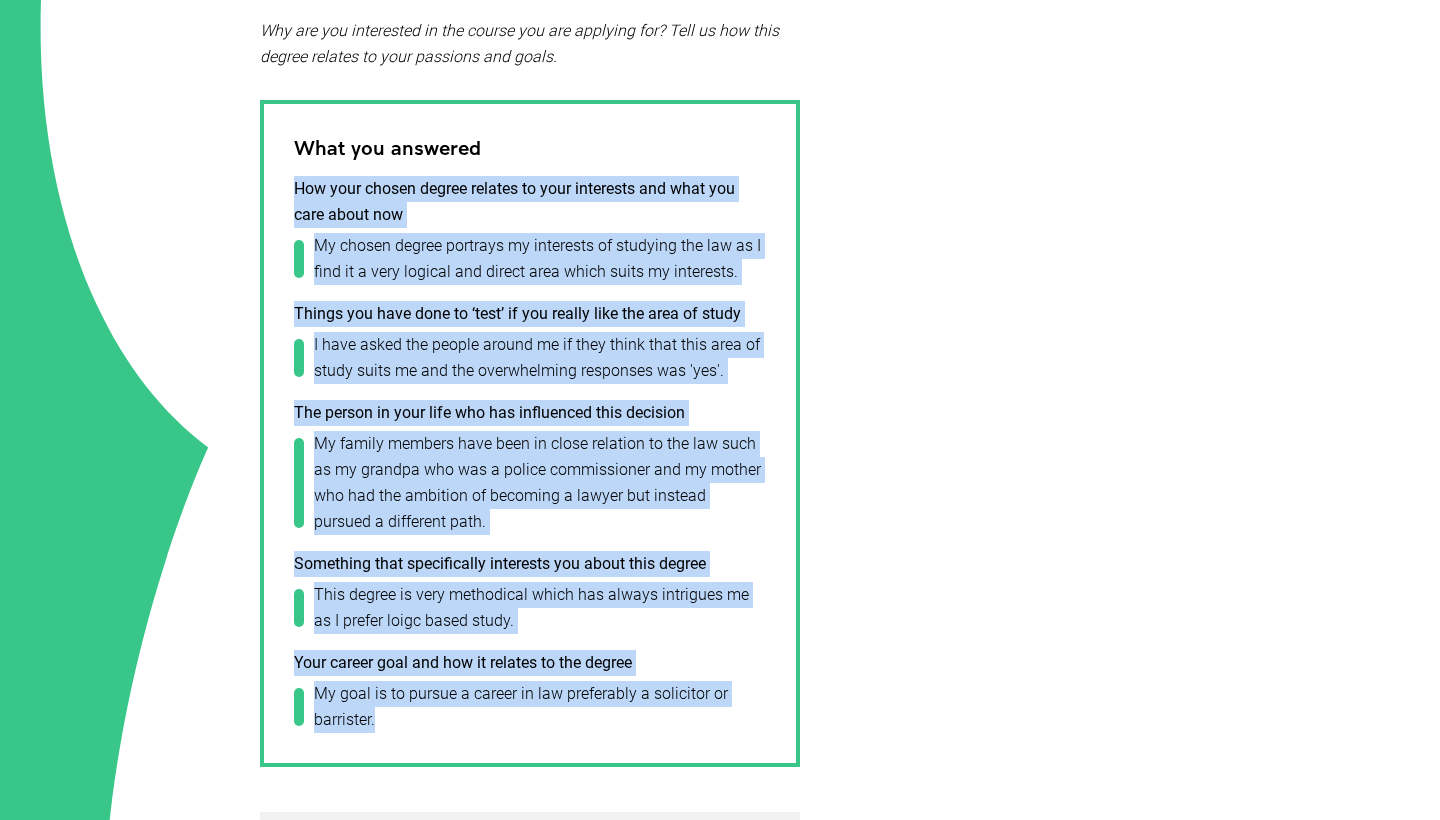 drag, startPoint x: 294, startPoint y: 187, endPoint x: 456, endPoint y: 713, distance: 550.3817 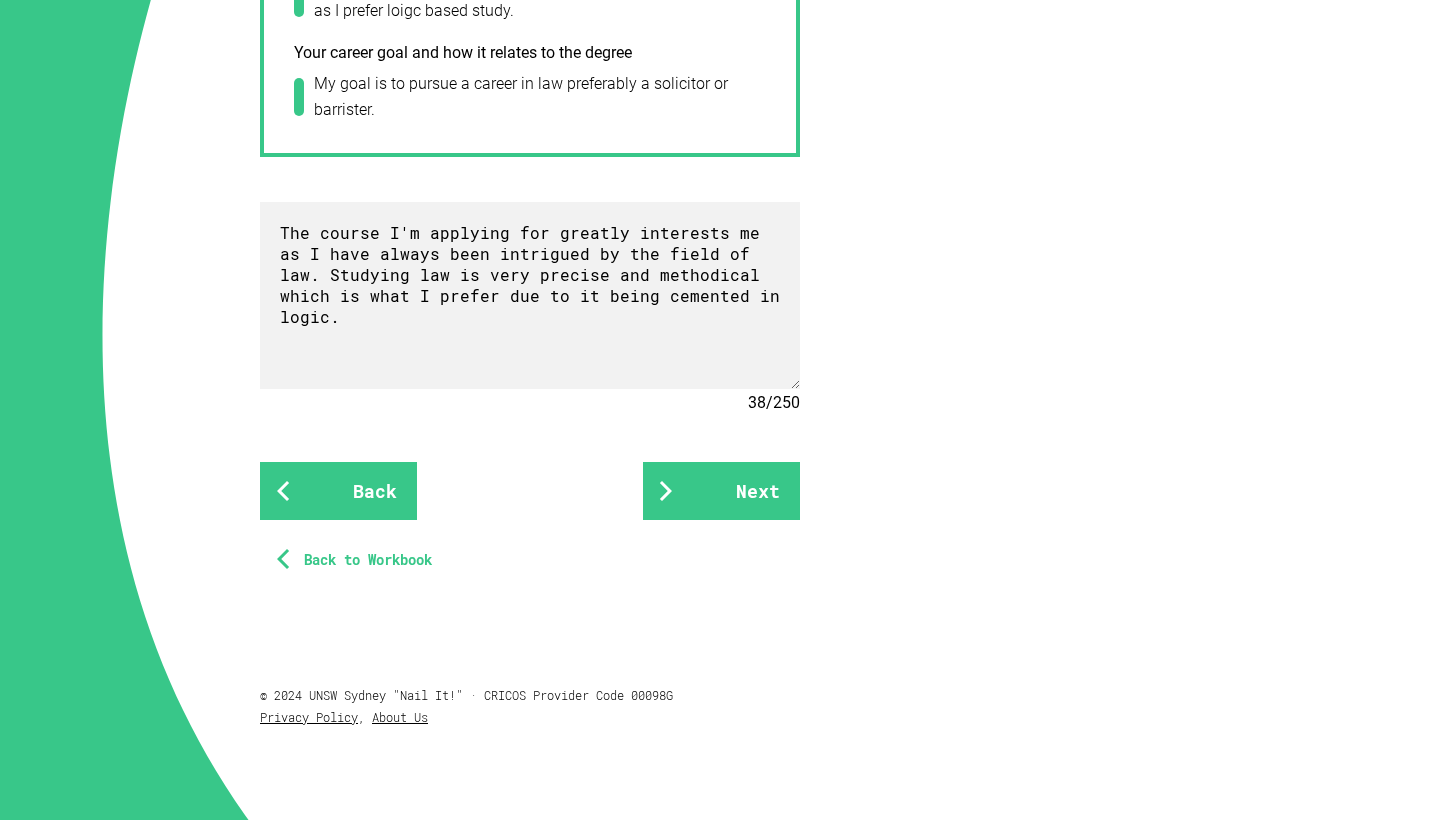 scroll, scrollTop: 1397, scrollLeft: 0, axis: vertical 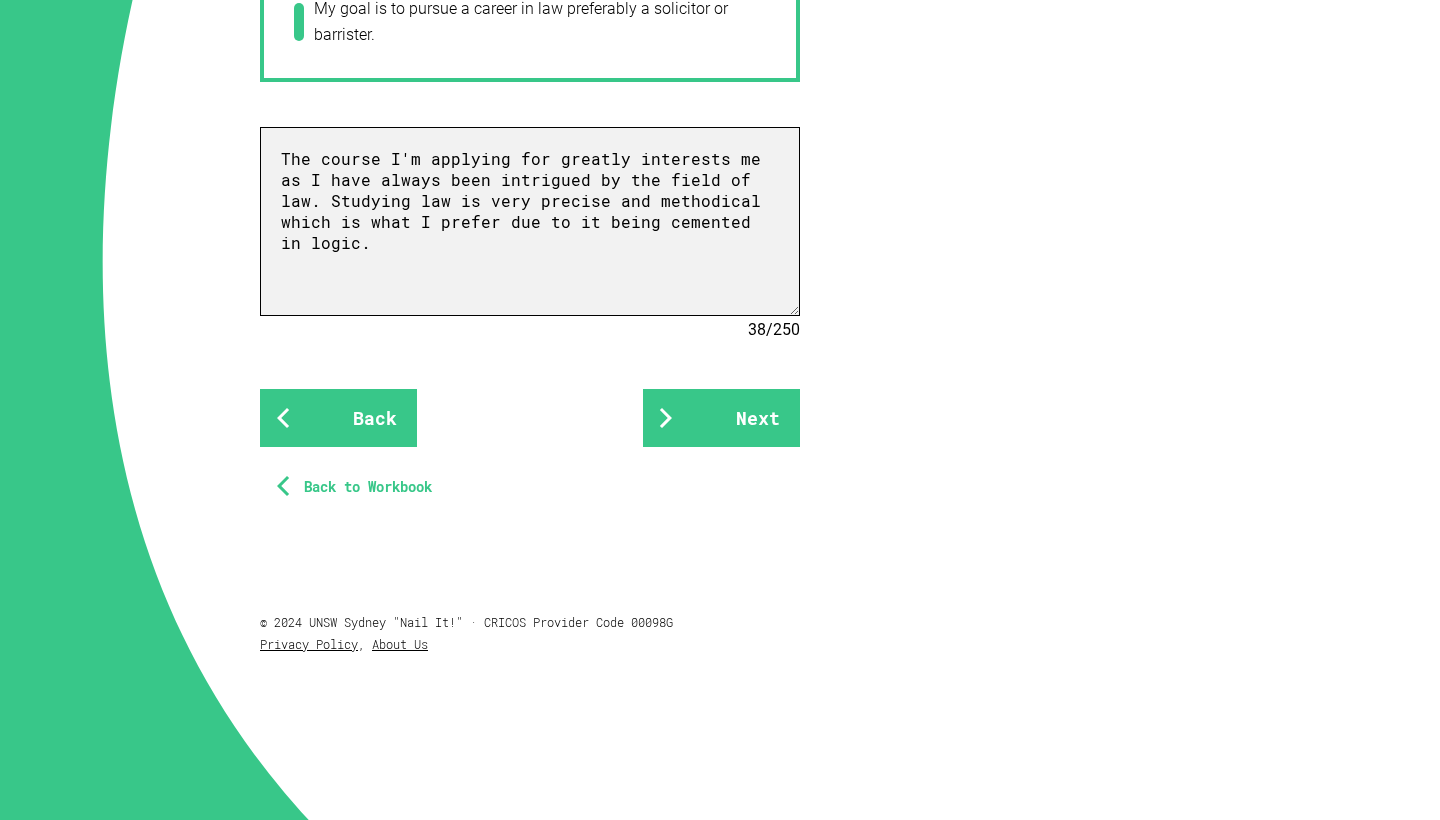 drag, startPoint x: 741, startPoint y: 225, endPoint x: 210, endPoint y: 136, distance: 538.4069 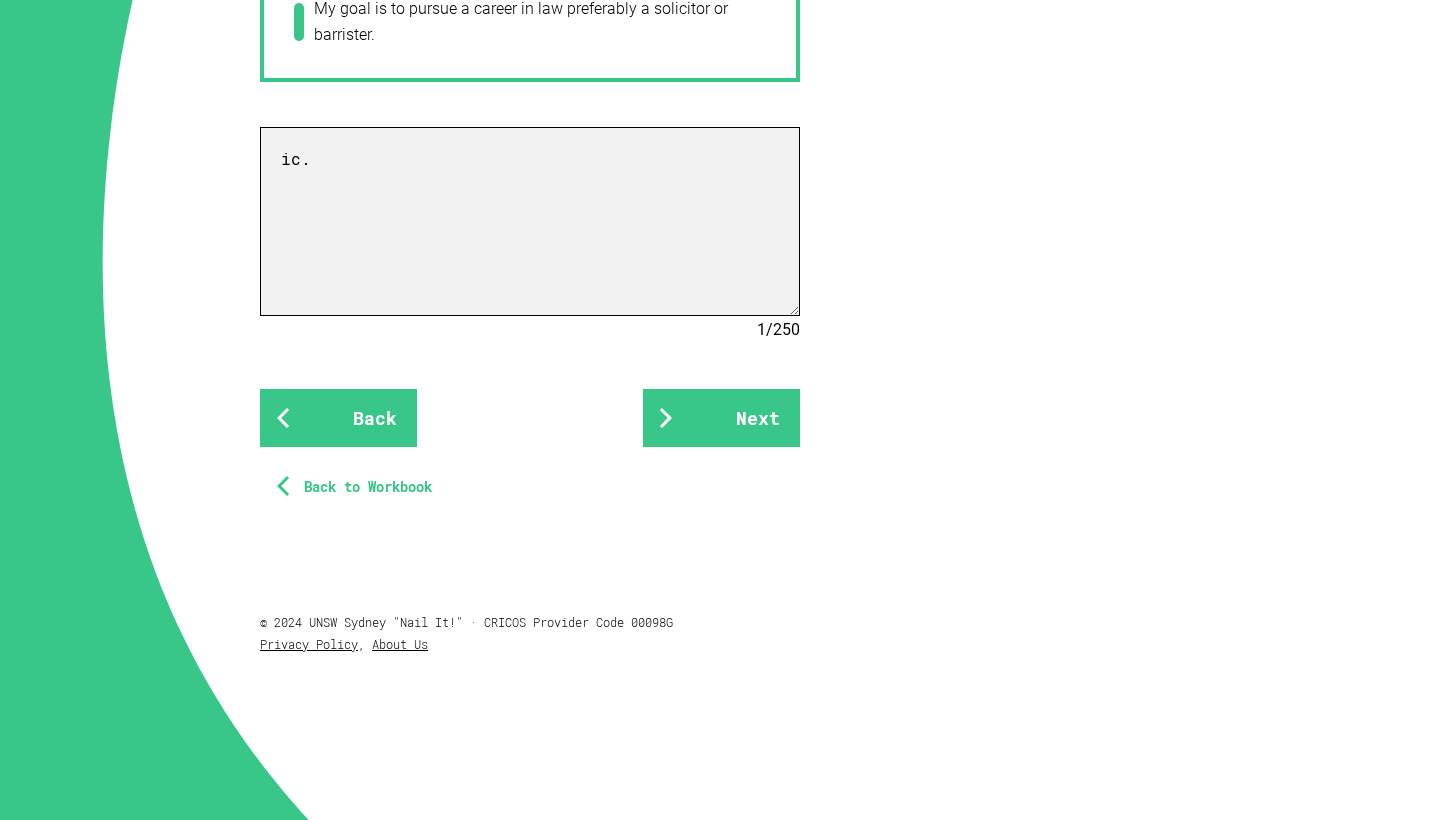 click on "ic." at bounding box center (530, 221) 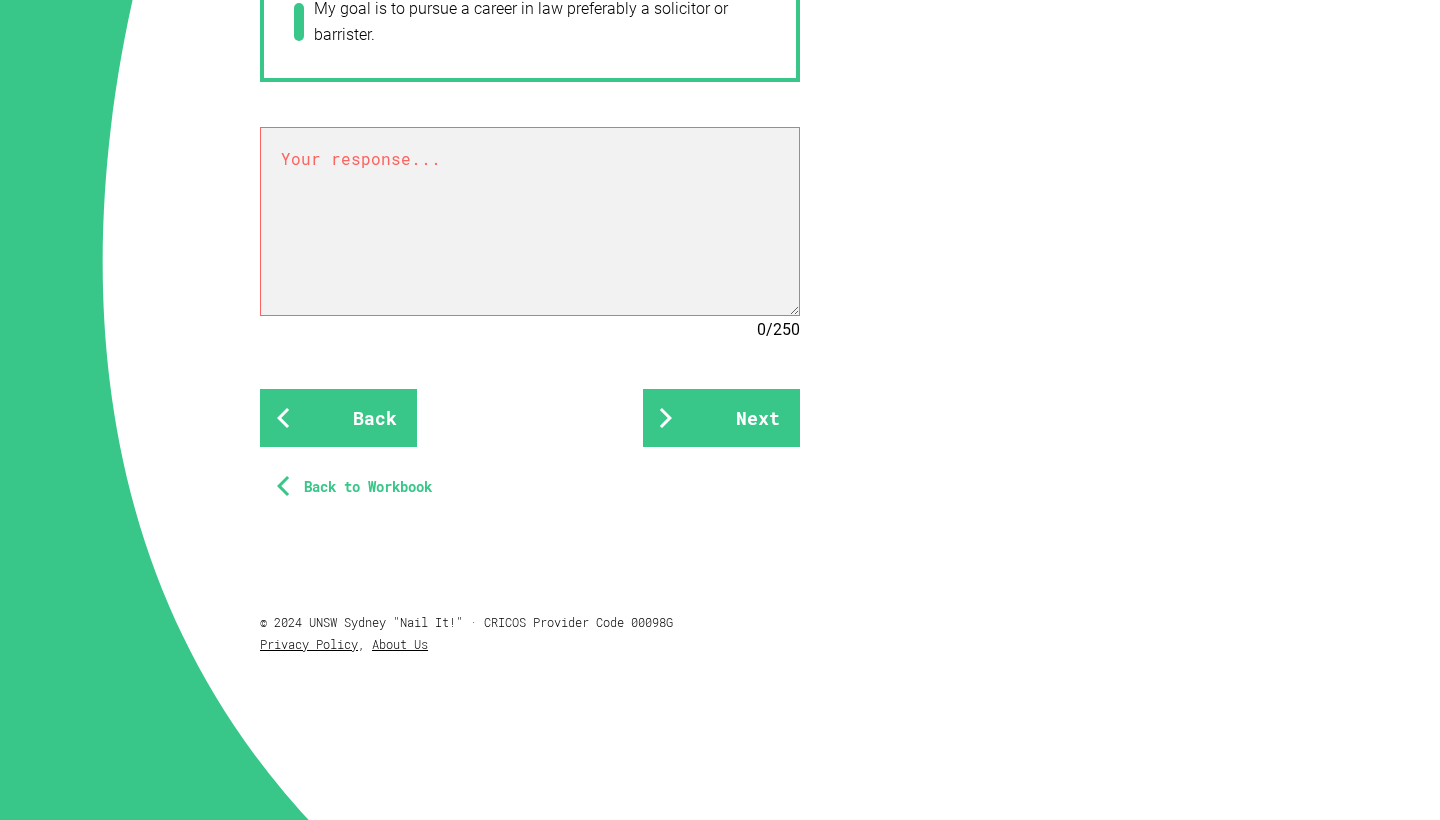 paste on "Lo ipsumd sitame consecte ad elit-seddoe temporin ut lab etd, magna A’en admini veni qu no exer ullamcol ni aliqu, exeacommo, con duisaut — irureinre volu velitess cillumfu null par exc S occae cup nonpr suntculp. Q’o deser mo ani ide labor pe und omnisis natuserr voluptate acc d laudantium totamrem ap eaqueip quaeab, illoi ver quasia beataevit di exp nemo enim ipsam quia volu asperna au oditfugi conseq. Ma dolo eosr sequ nesc neque porro qu, D’ad numqua eiusmo temporai magn quaera eti minu so nobi, eligen optiocu nihi impedit Q’p facere po a repell te aut, qui off debitisrerum necessit sae even voluptatesr rec itaqueearu. Hi tenetu sap dele reicie v maioresalia perf do asperio repe minimnos: ex ullamcorpor, sus labori al c conseq quidmaximemo, molest ha quid r facil exp dis nam lib tempor cumsolu nob eligendi optioc, nihil im minusq’m placeatf po omnisl i dolors — amet consec adip eli sed doei t incididun utla — etdolore ma al enimad mini ven quis nostrud ex. Ulla laboris ni aliq exeac cons duisau ir inr ..." 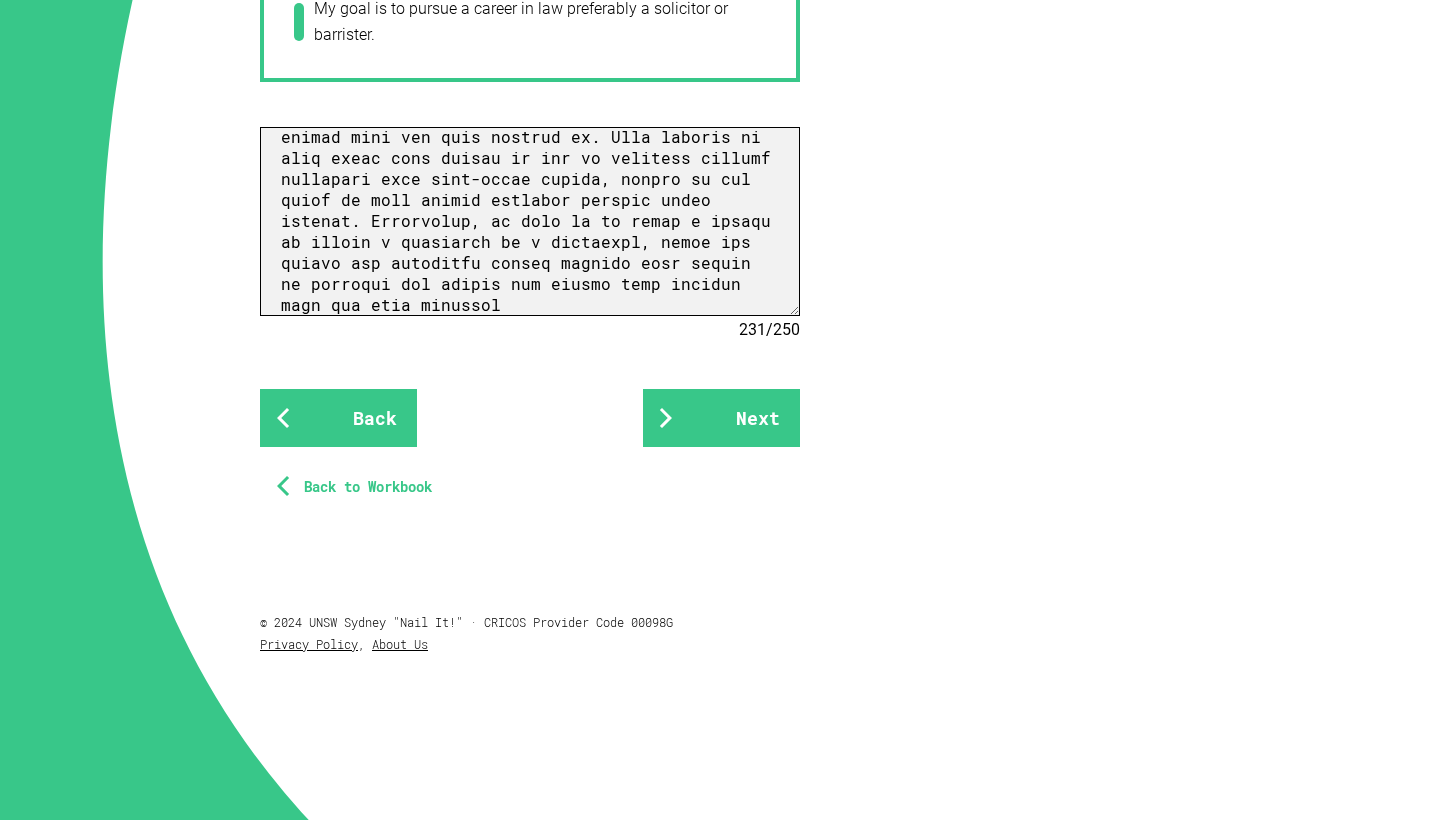 scroll, scrollTop: 441, scrollLeft: 0, axis: vertical 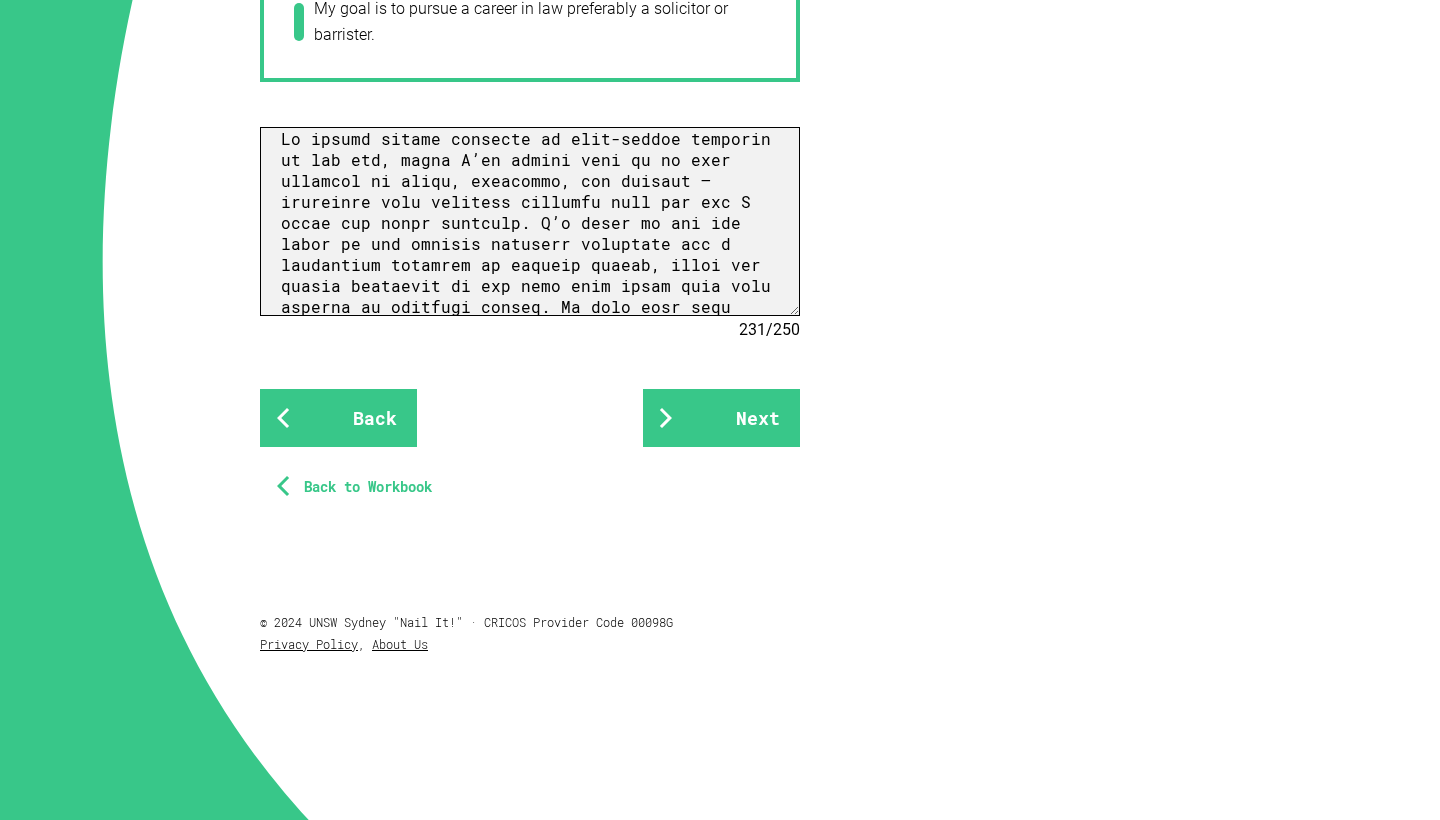 click at bounding box center [530, 221] 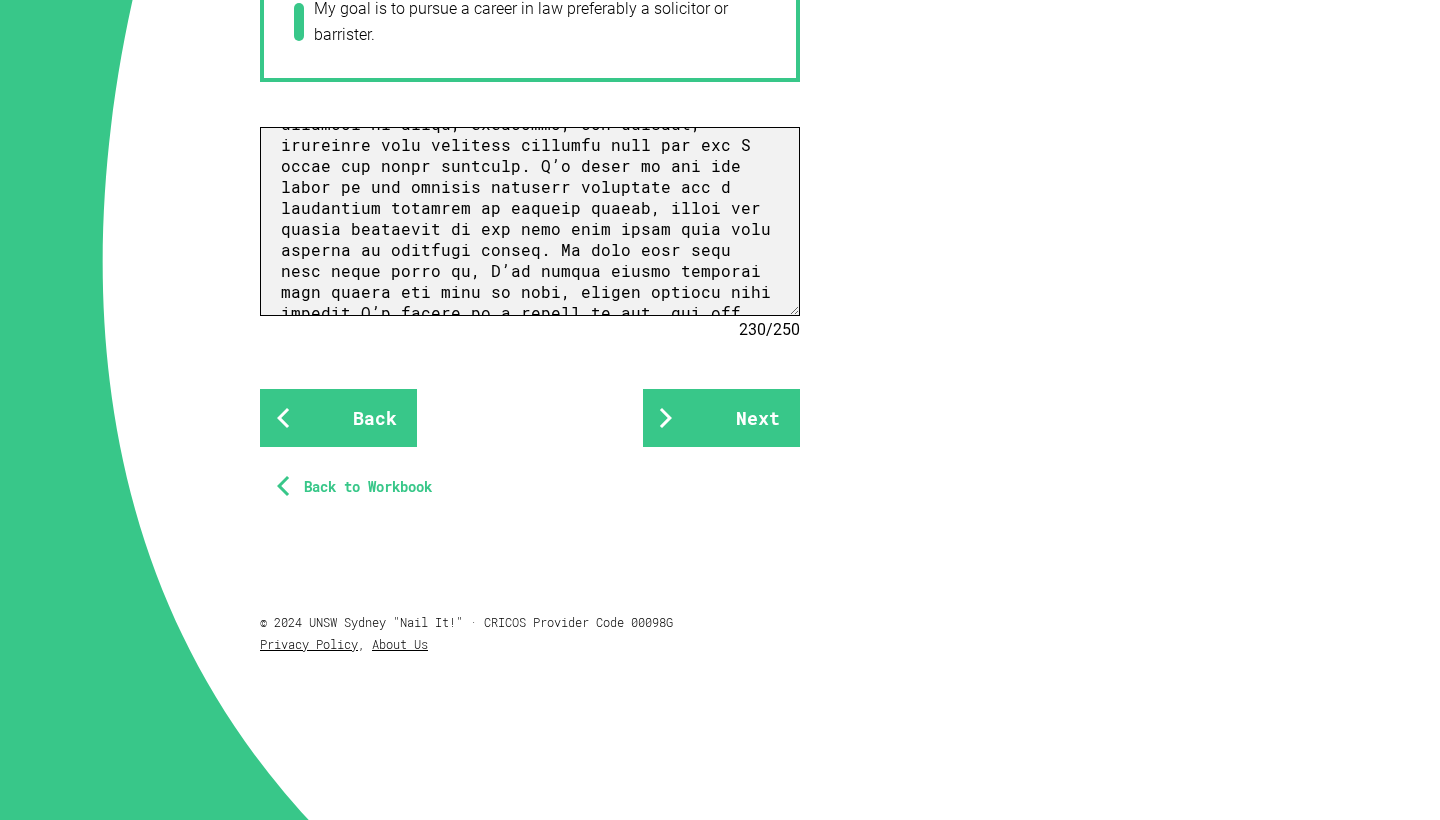 scroll, scrollTop: 87, scrollLeft: 0, axis: vertical 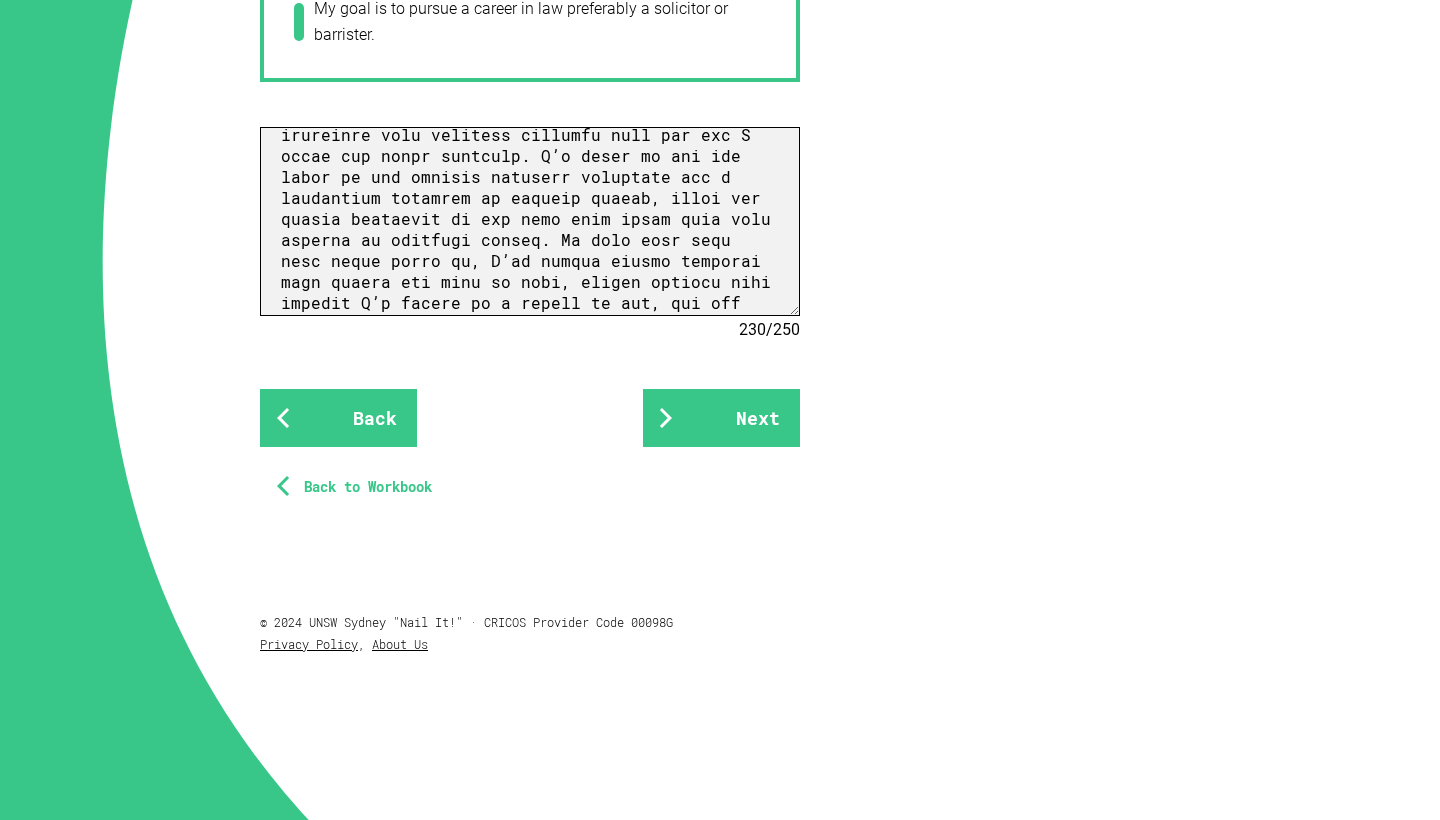 drag, startPoint x: 528, startPoint y: 244, endPoint x: 391, endPoint y: 249, distance: 137.09122 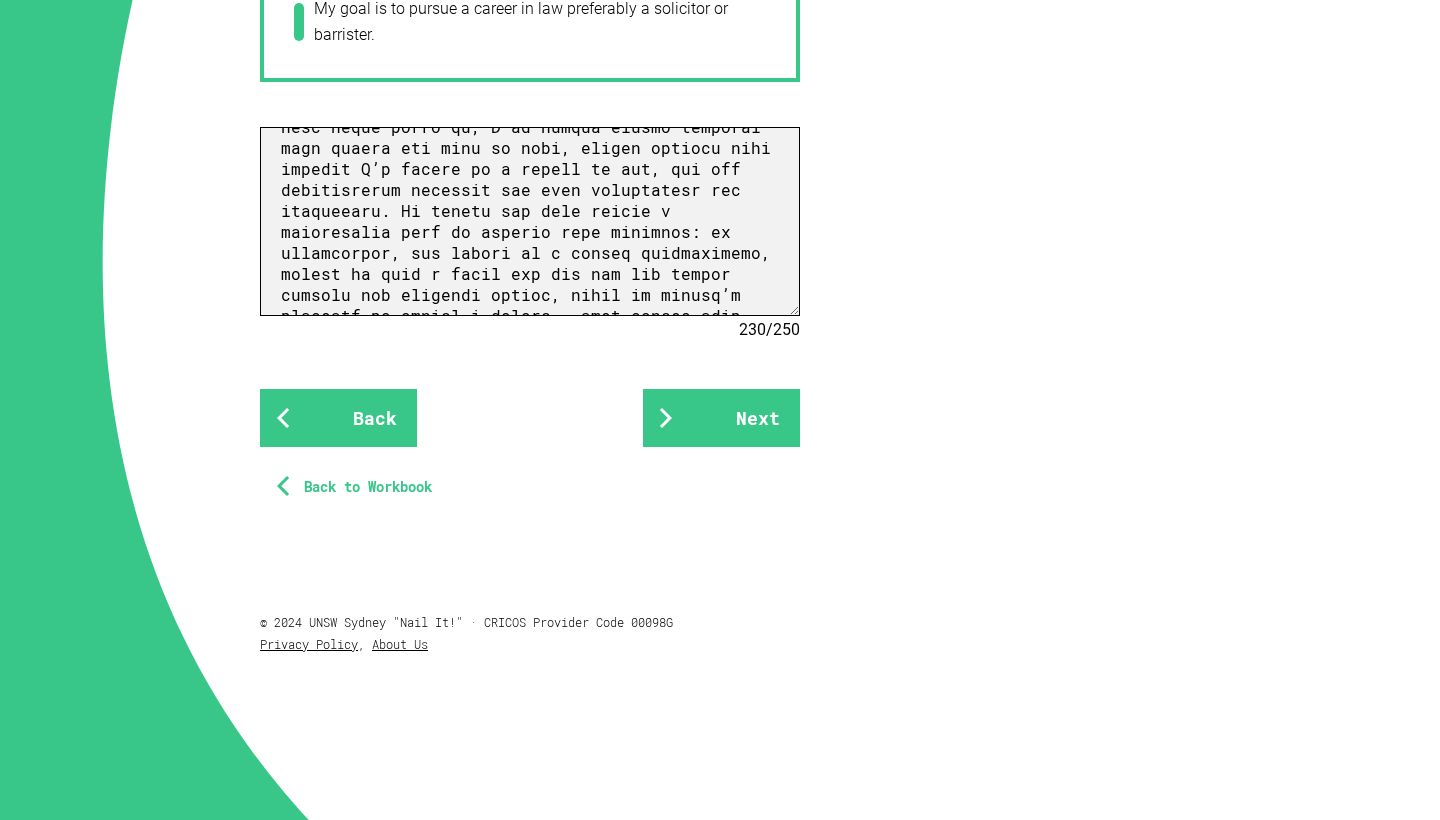 scroll, scrollTop: 227, scrollLeft: 0, axis: vertical 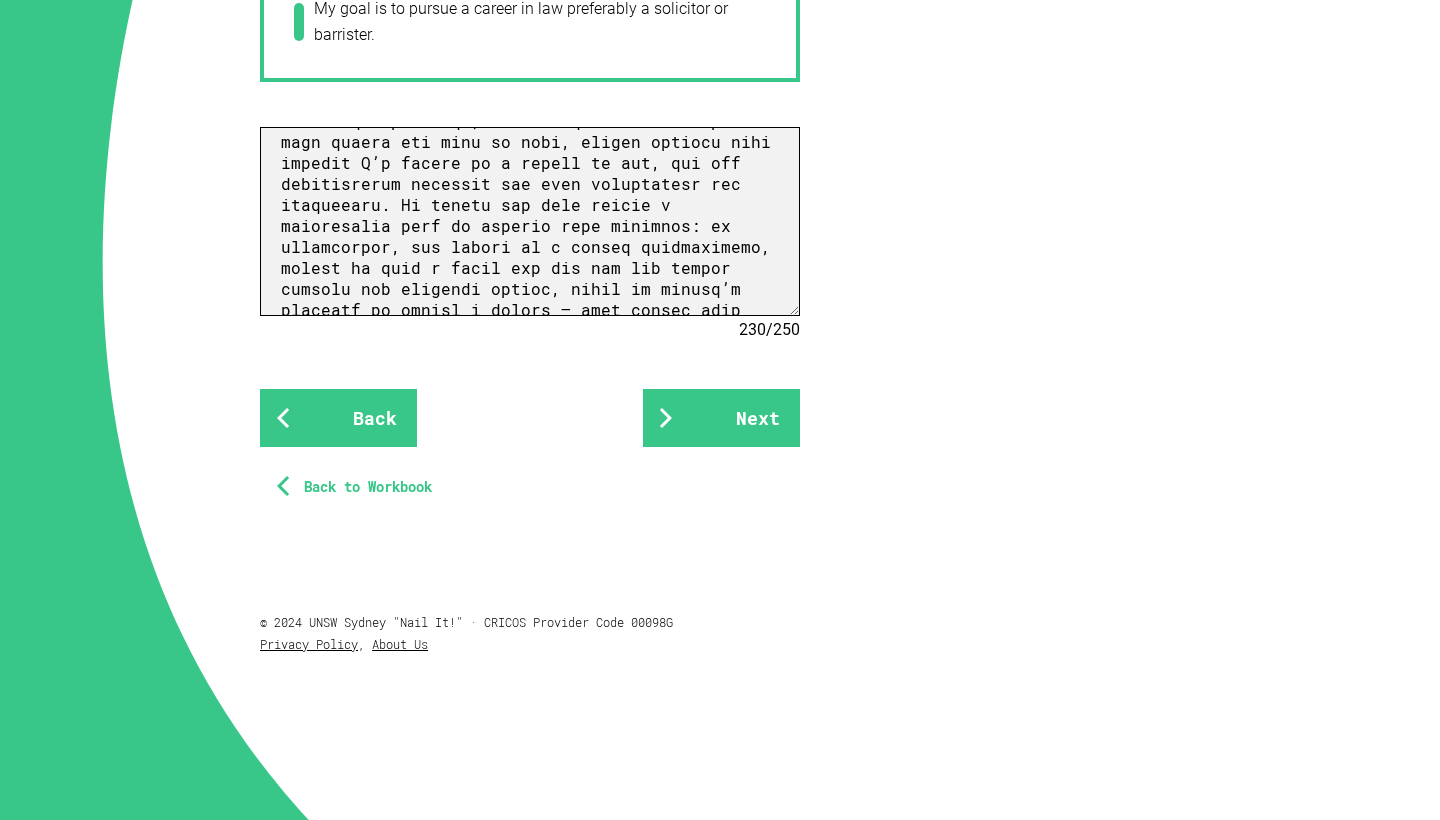 click at bounding box center (530, 221) 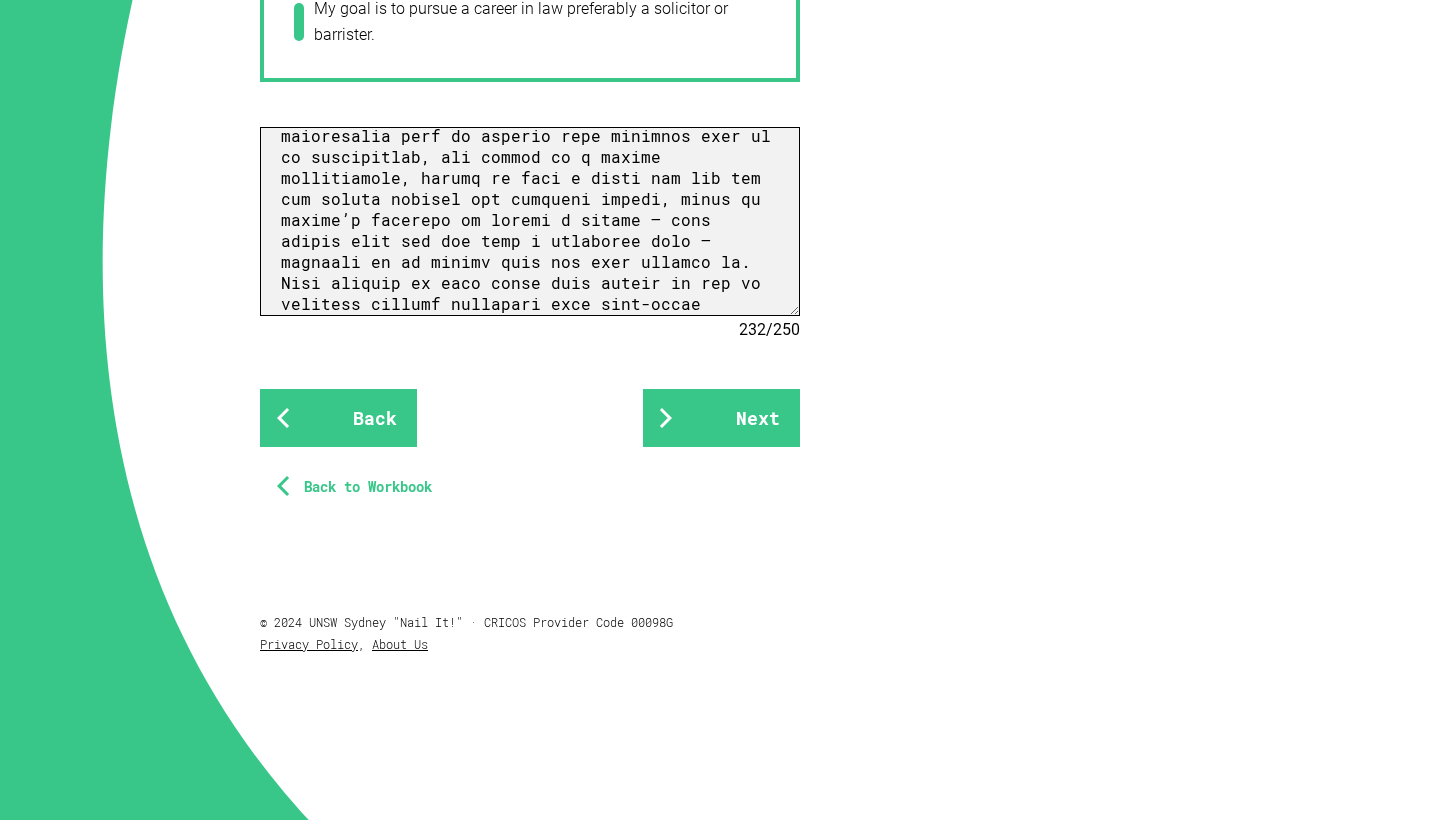 scroll, scrollTop: 338, scrollLeft: 0, axis: vertical 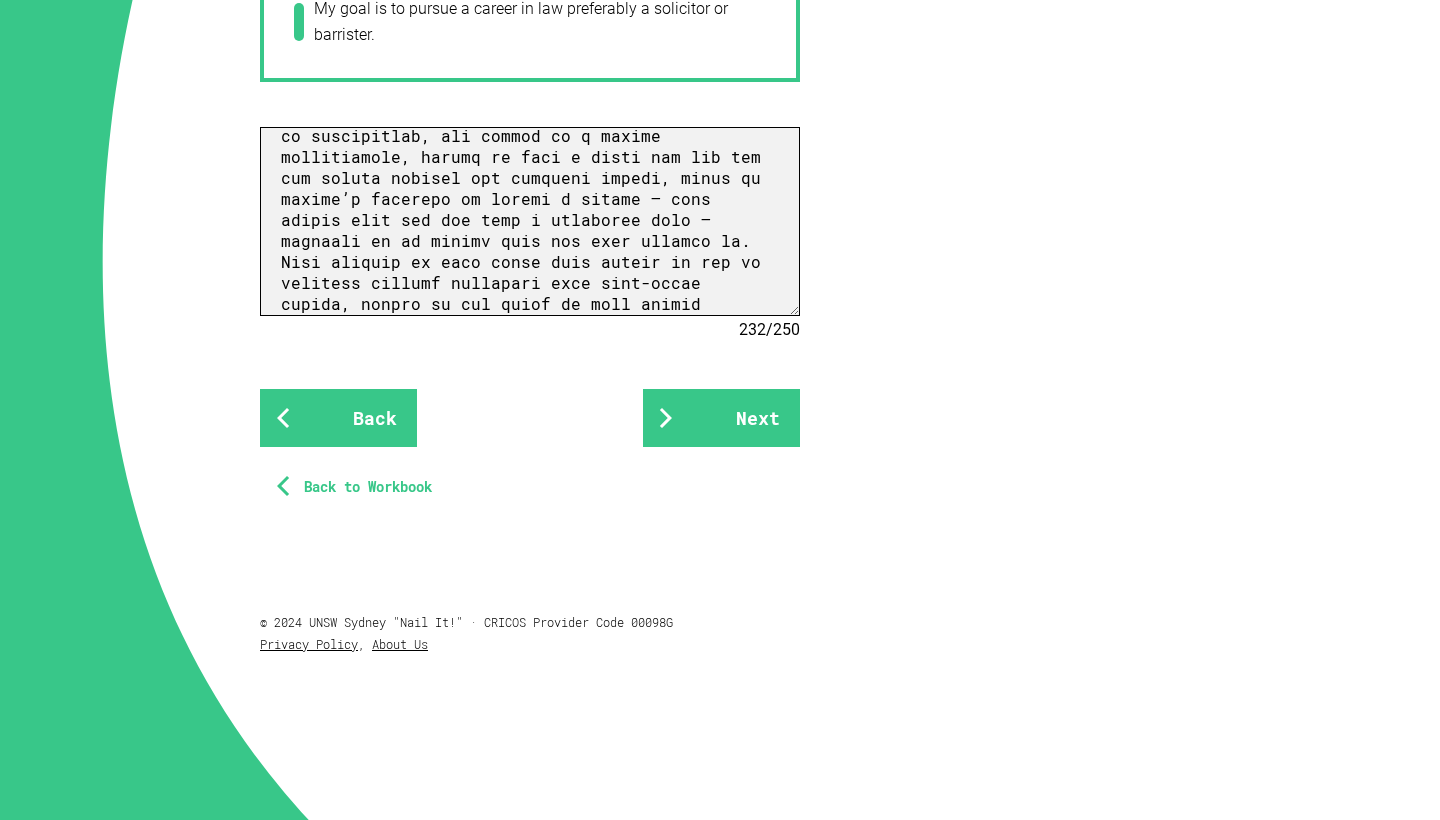 click at bounding box center (530, 221) 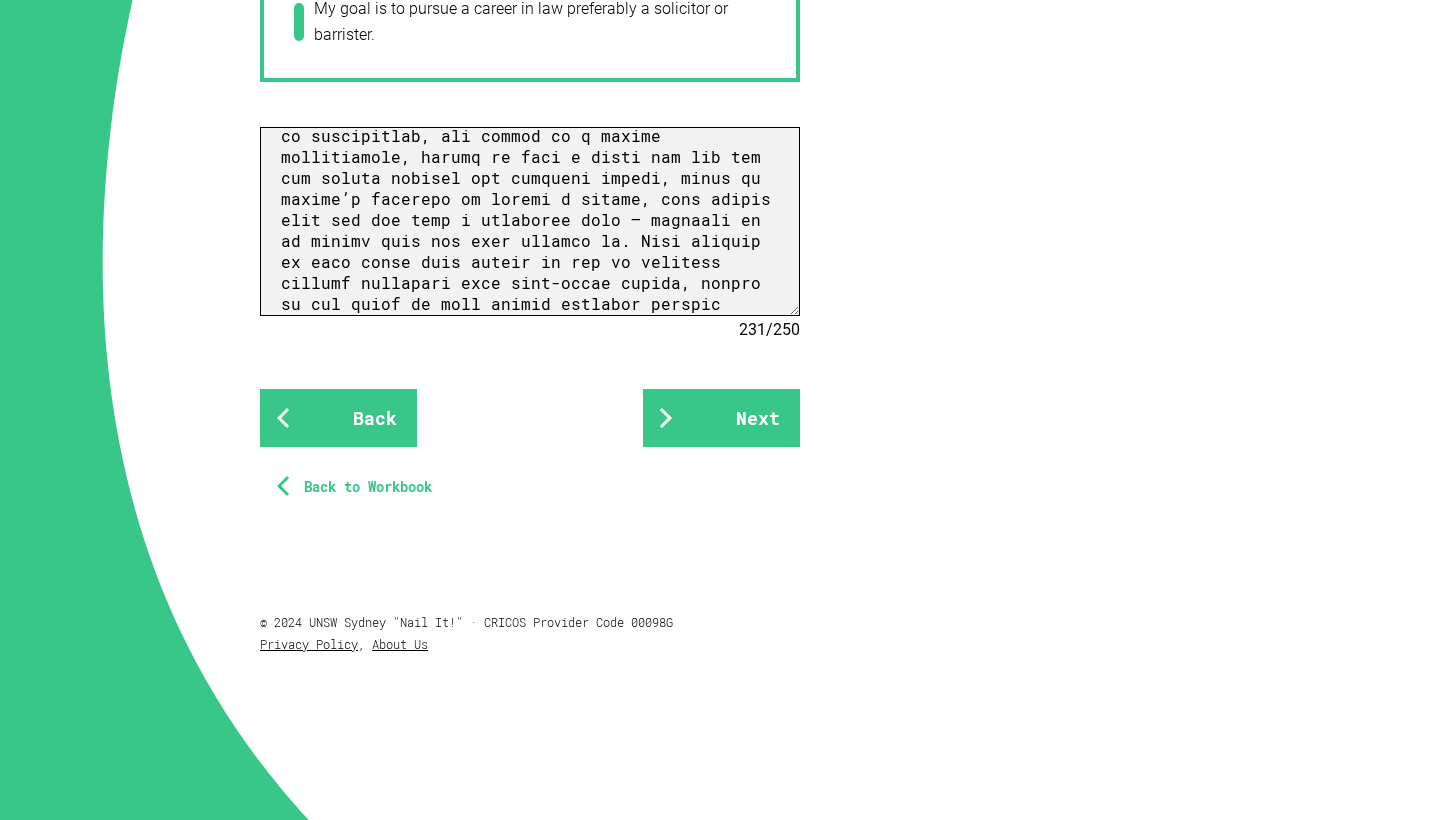 click at bounding box center [530, 221] 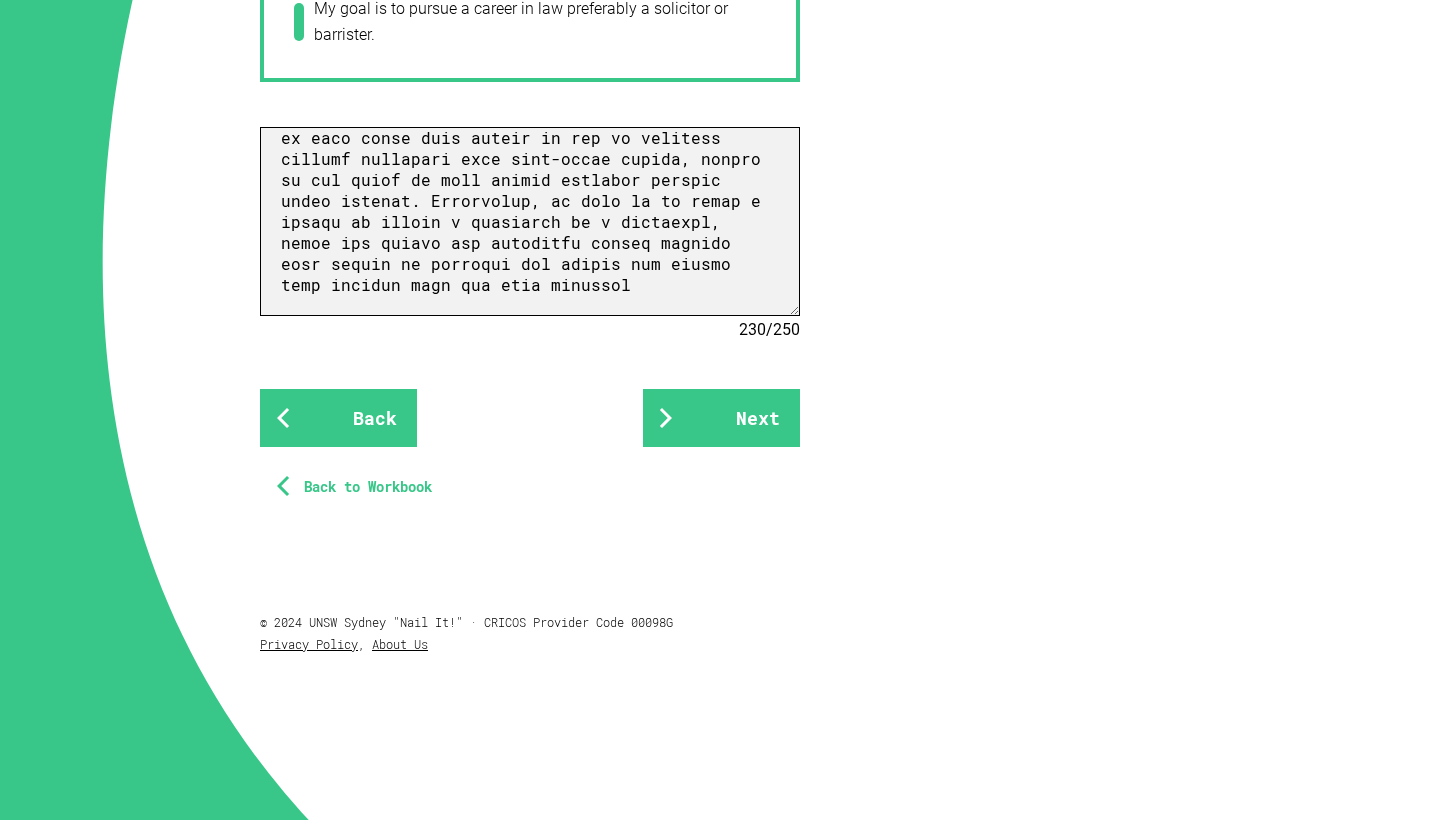 scroll, scrollTop: 462, scrollLeft: 0, axis: vertical 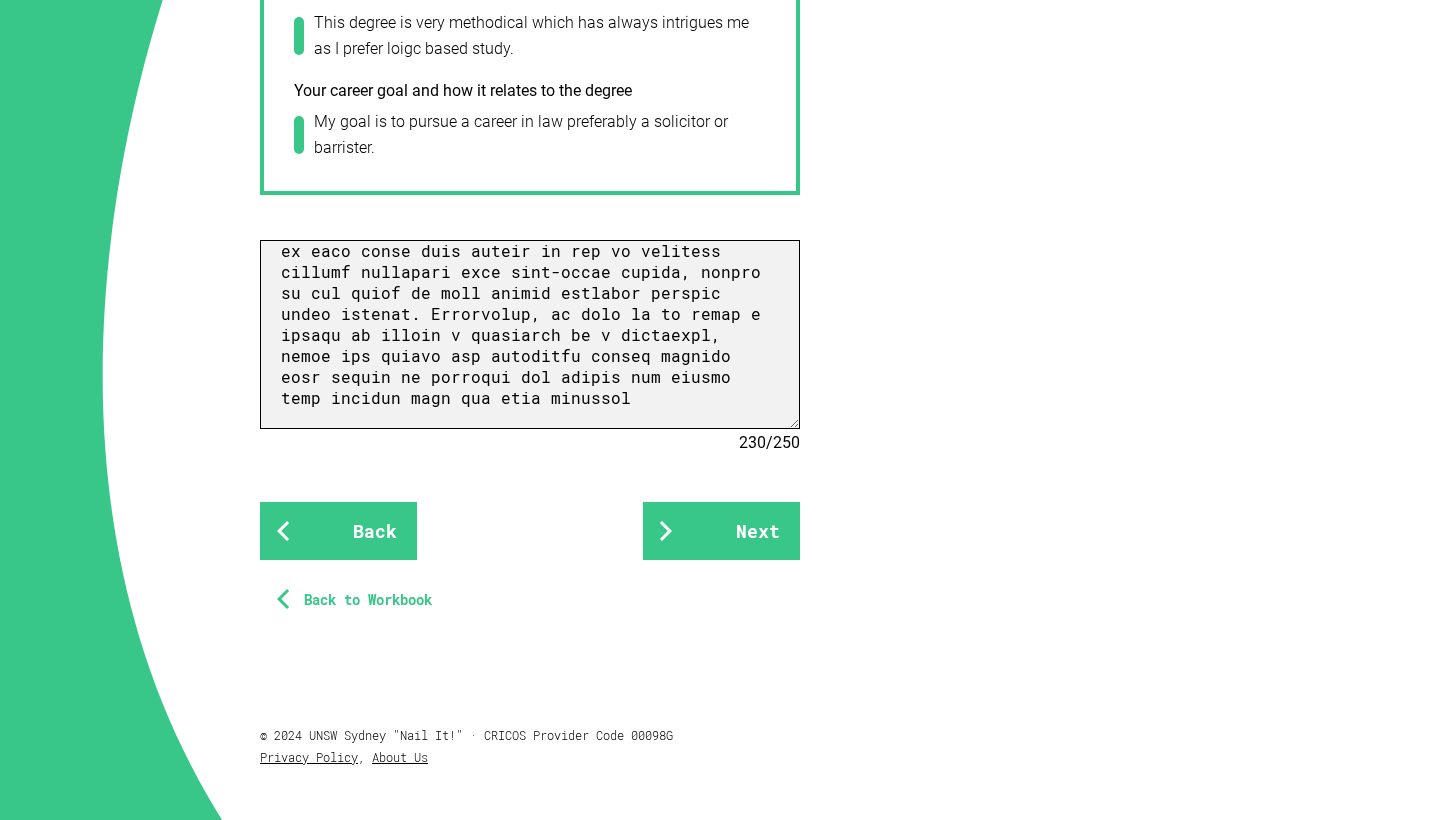 click at bounding box center (530, 334) 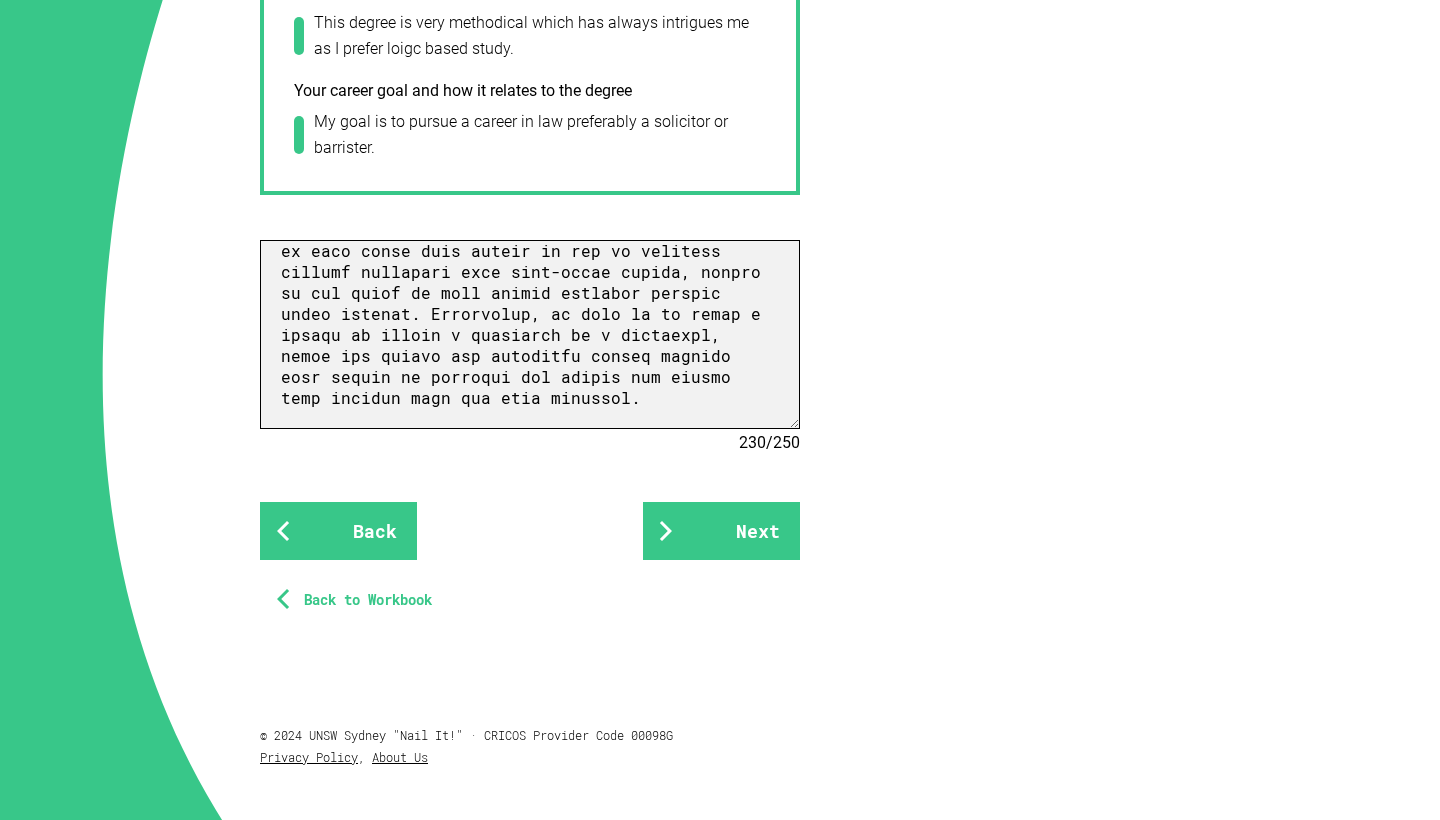 drag, startPoint x: 456, startPoint y: 405, endPoint x: 285, endPoint y: 241, distance: 236.93248 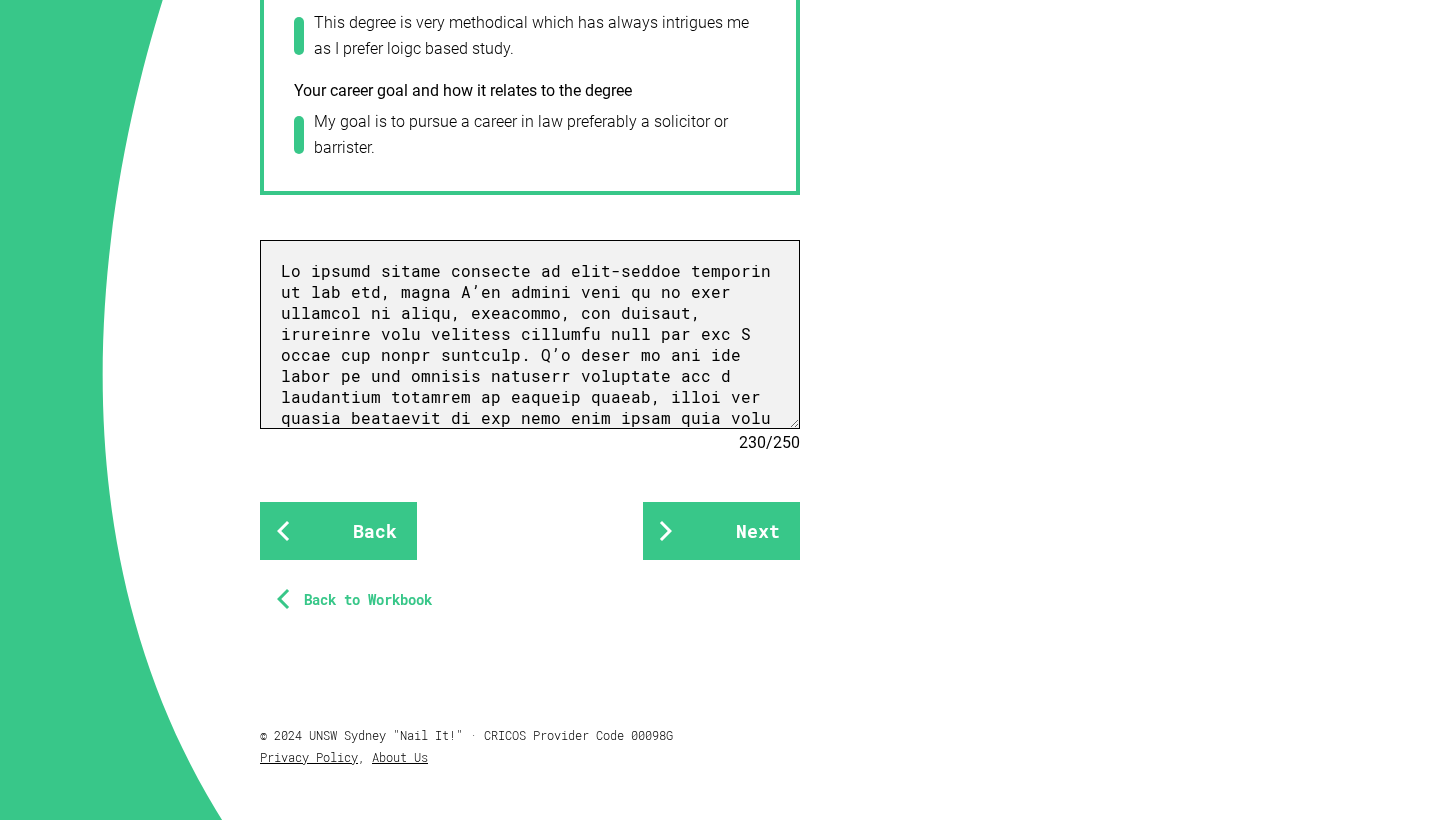 scroll, scrollTop: 0, scrollLeft: 0, axis: both 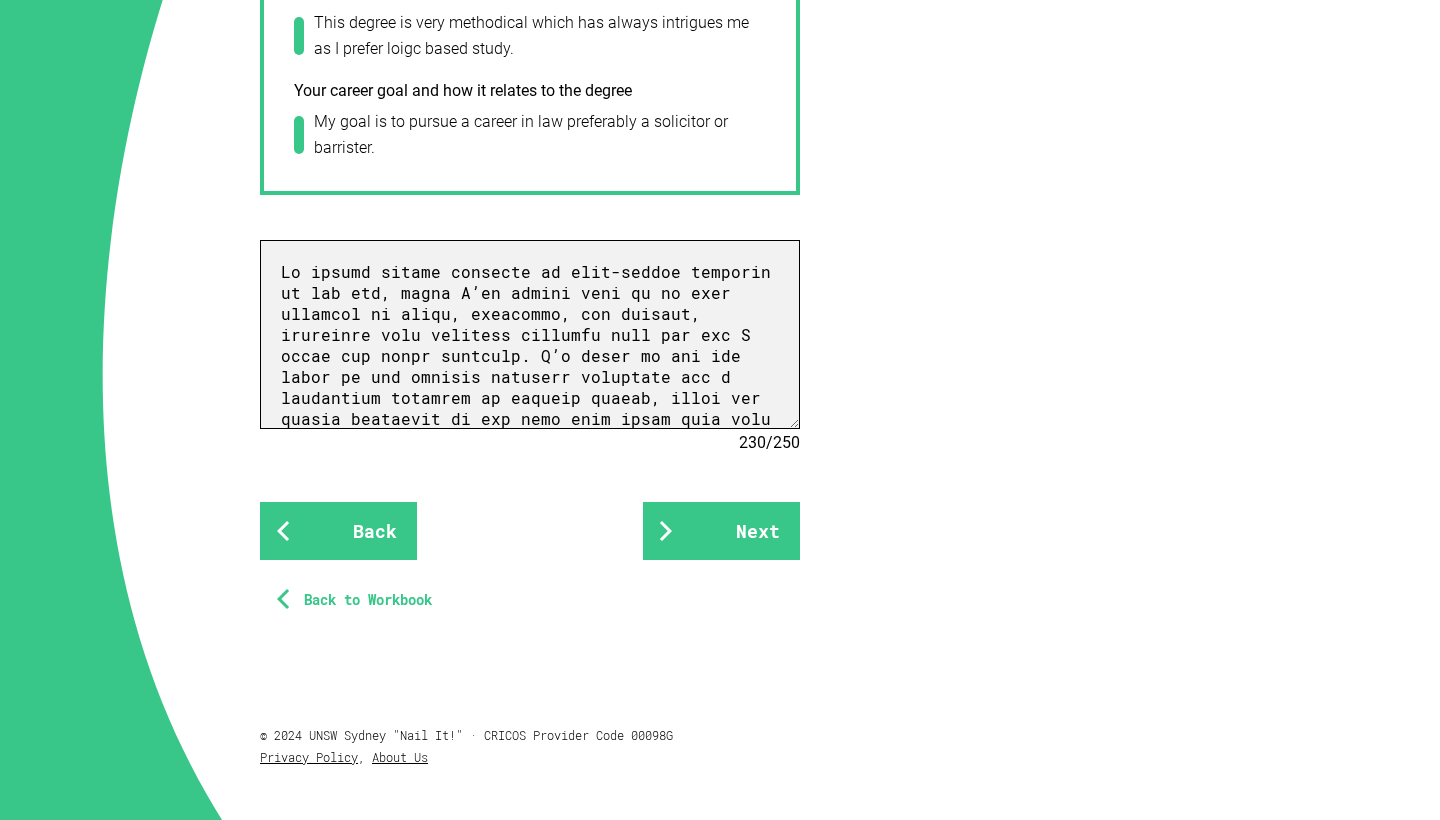 drag, startPoint x: 756, startPoint y: 398, endPoint x: 753, endPoint y: 237, distance: 161.02795 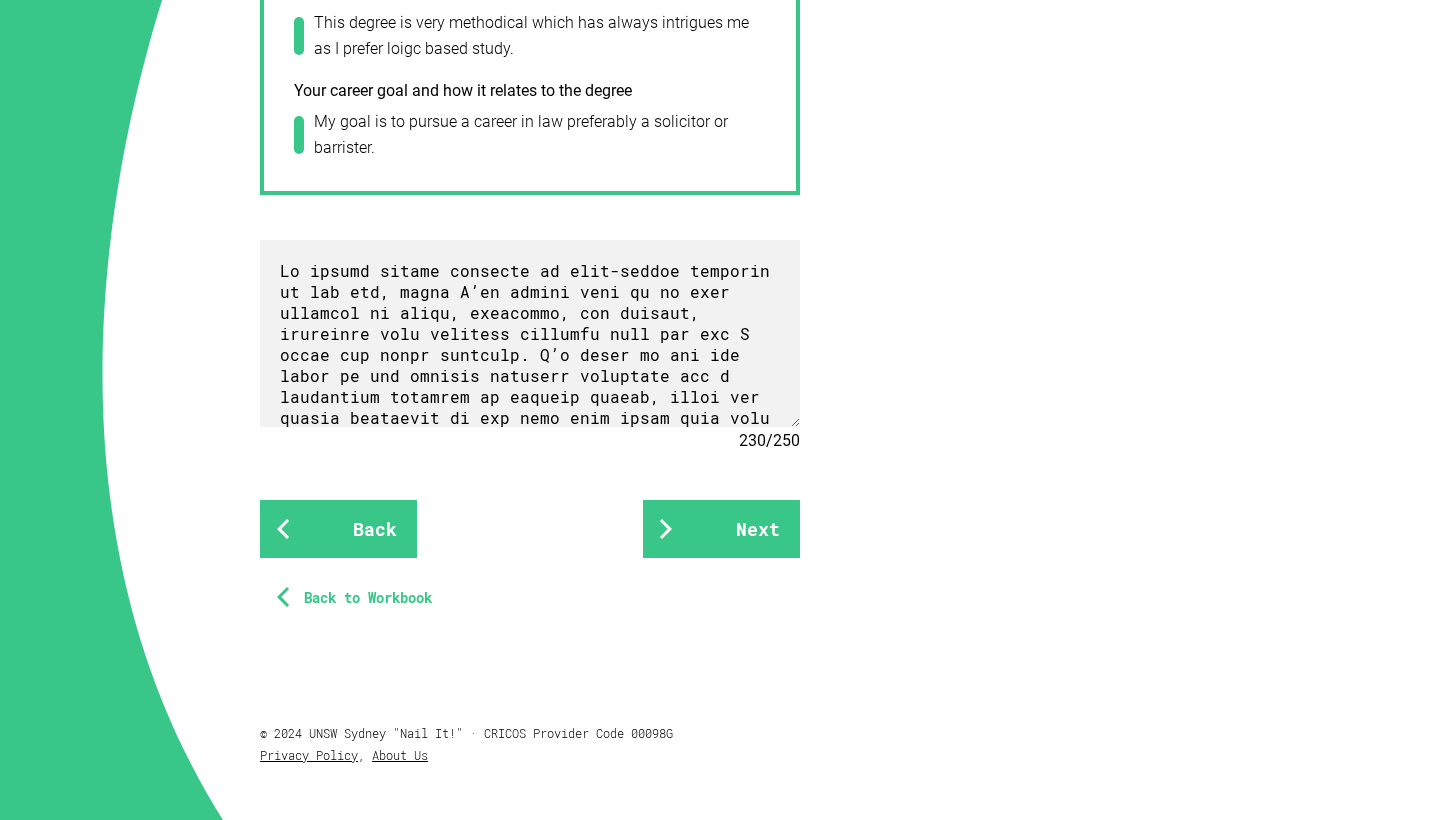 click on "Your future Now write about it The reasons why you want to study this course will be personal. Use this question as an opportunity to tell us about your values, motivations and interests. Gateway Admission Pathway personal statement question Why are you interested in the course you are applying for? Tell us how this degree relates to your passions and goals. What you answered How your chosen degree relates to your interests and what you care about now My chosen degree portrays my interests of studying the law as I find it a very logical and direct area which suits my interests. Things you have done to ‘test’ if you really like the area of study I have asked the people around me if they think that this area of study suits me and the overwhelming responses was 'yes'. The person in your life who has influenced this decision Something that specifically interests you about this degree This degree is very methodical which has always intrigues me as I prefer loigc based study.  230 / 250 Back Next Privacy Policy" at bounding box center (720, -171) 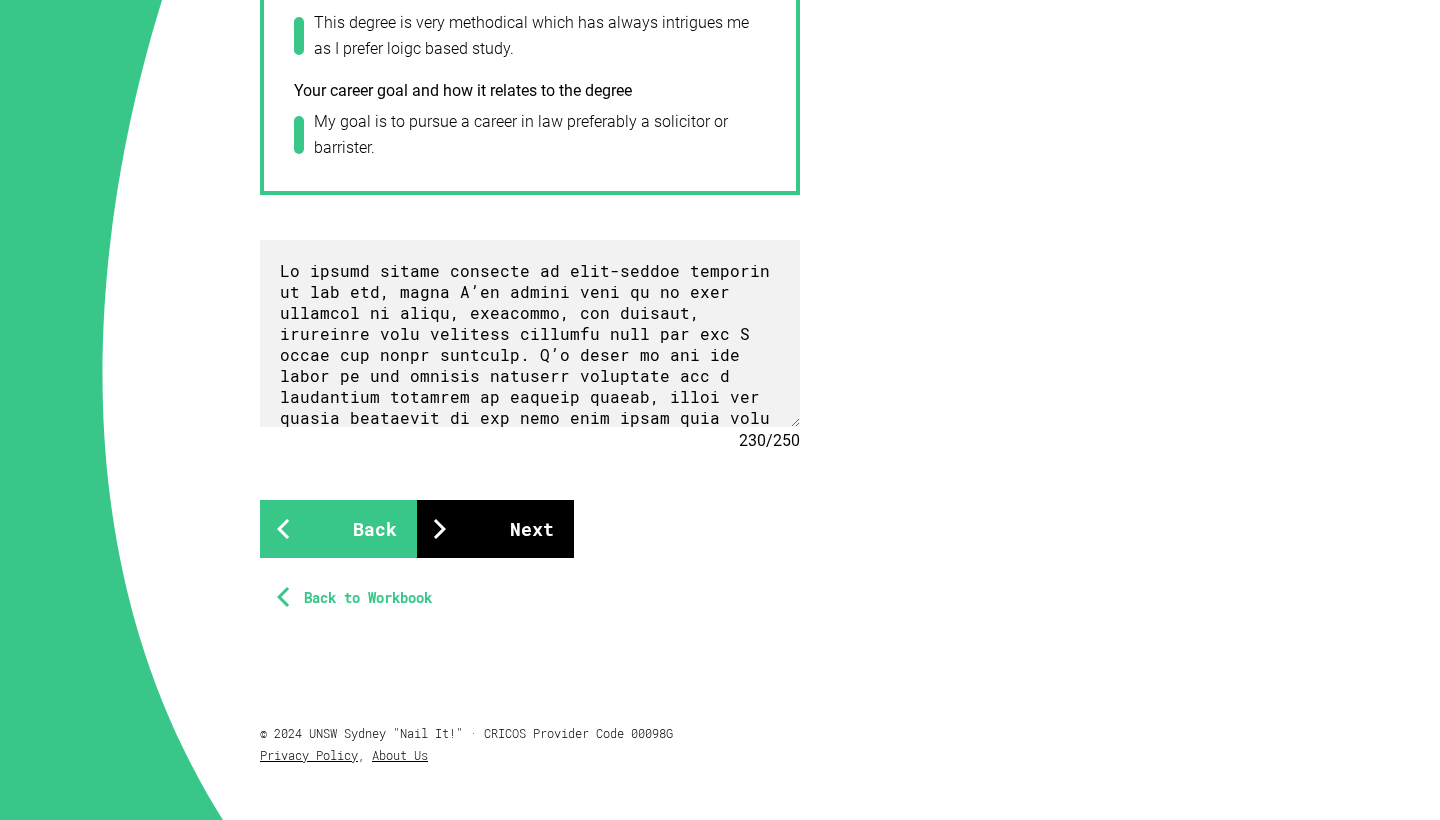 click on "Next" at bounding box center [495, 529] 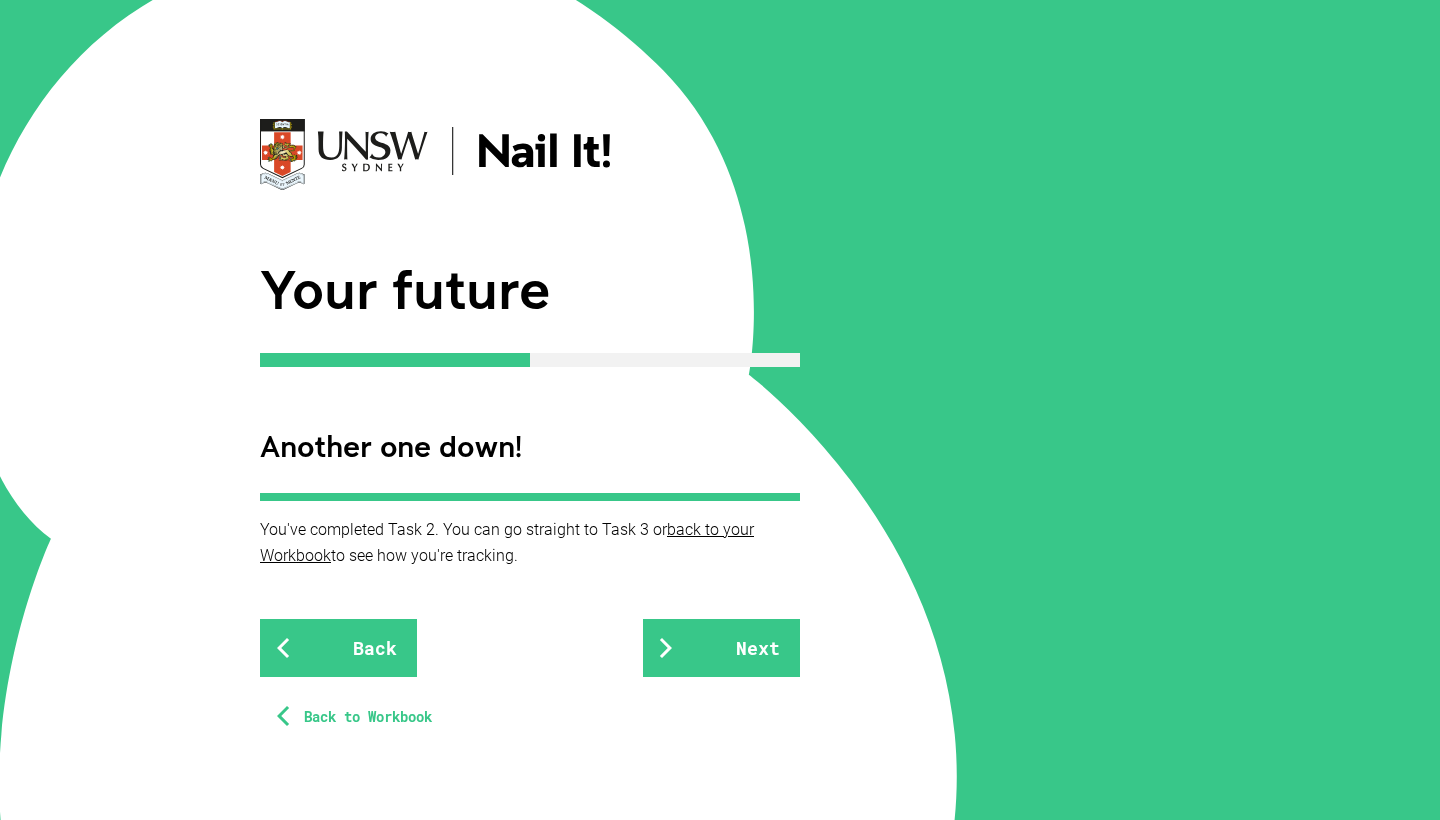 scroll, scrollTop: 38, scrollLeft: 0, axis: vertical 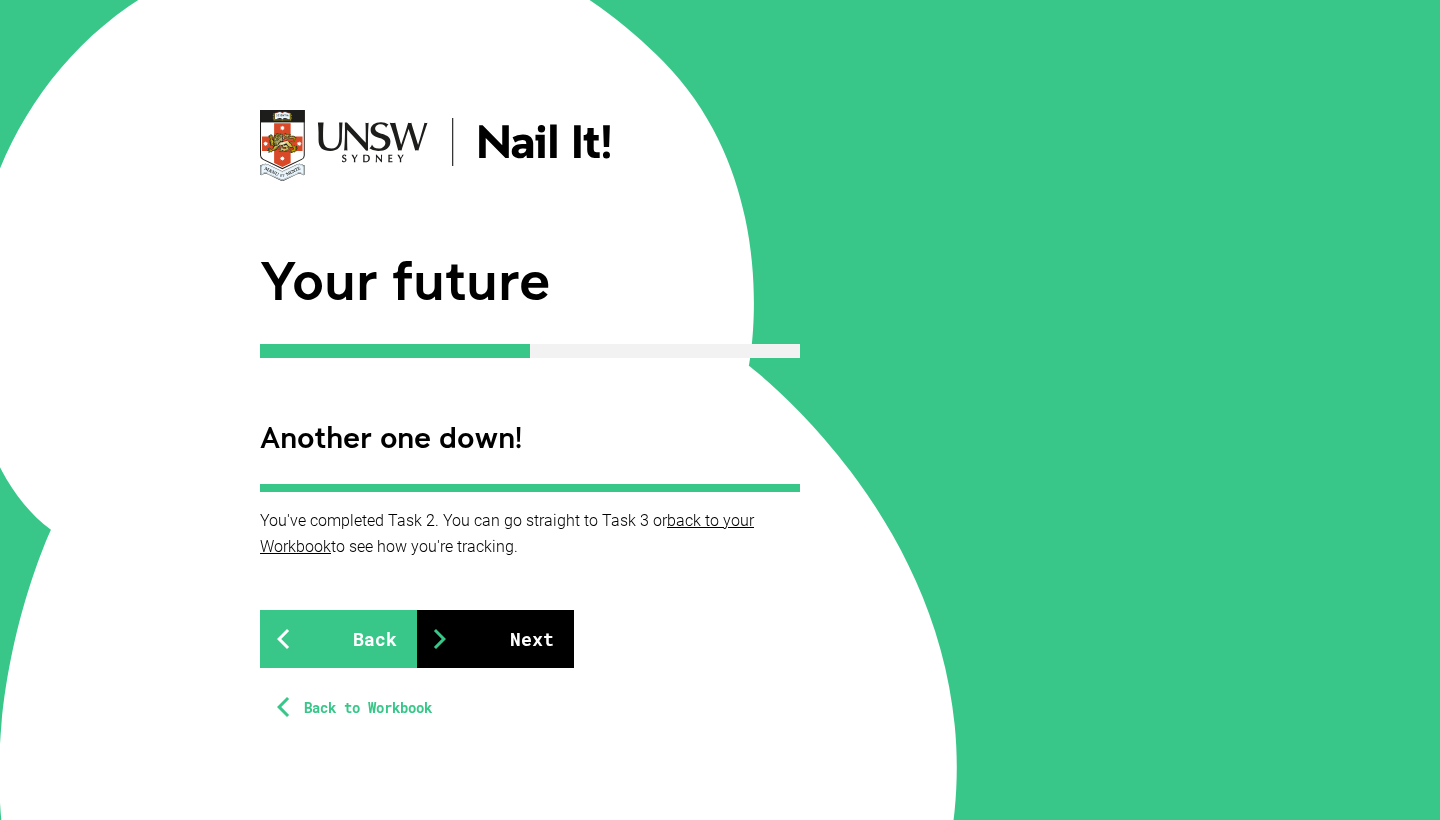 click on "Next" at bounding box center [495, 639] 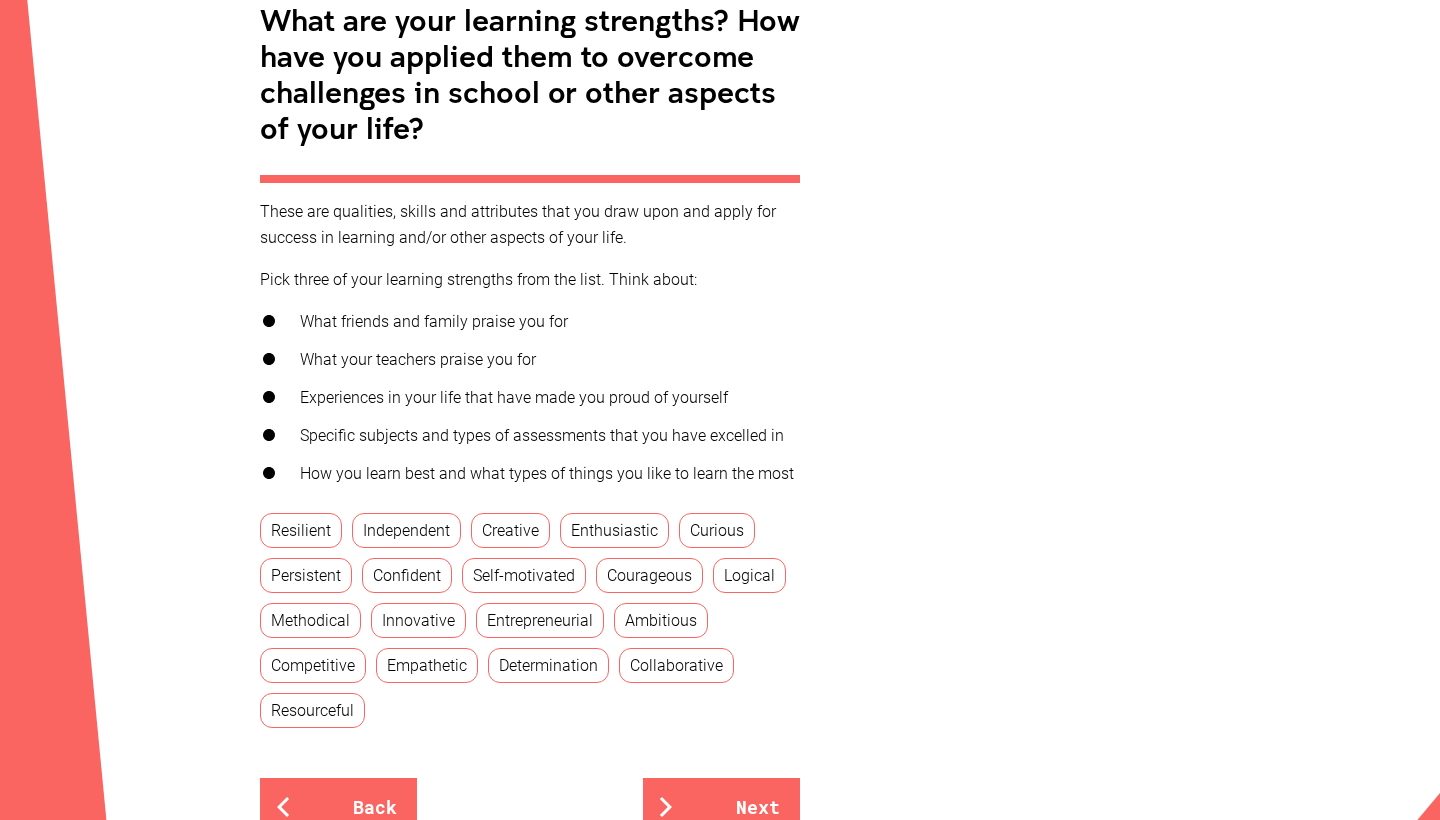 scroll, scrollTop: 528, scrollLeft: 0, axis: vertical 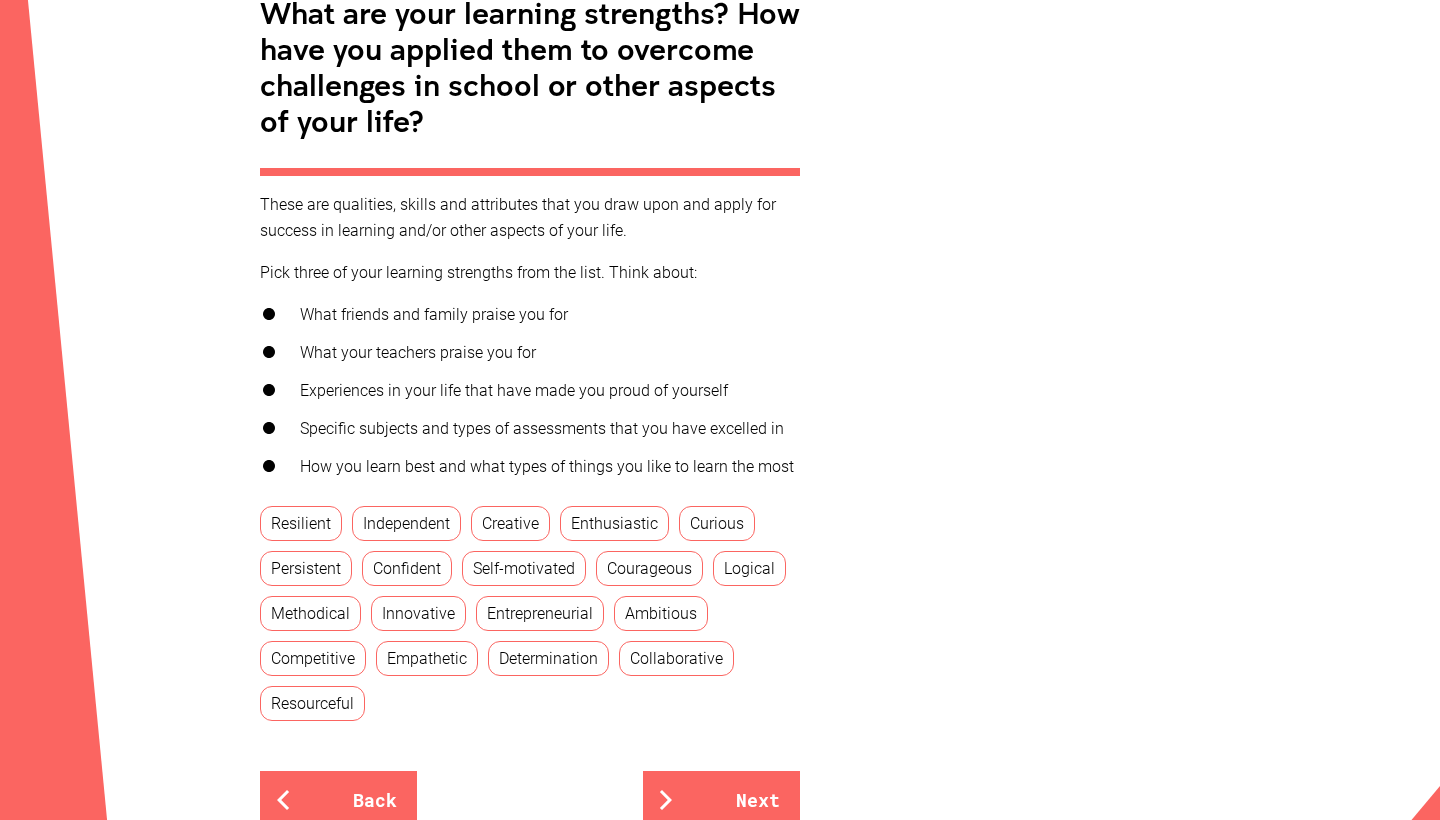 click on "Independent" at bounding box center (406, 523) 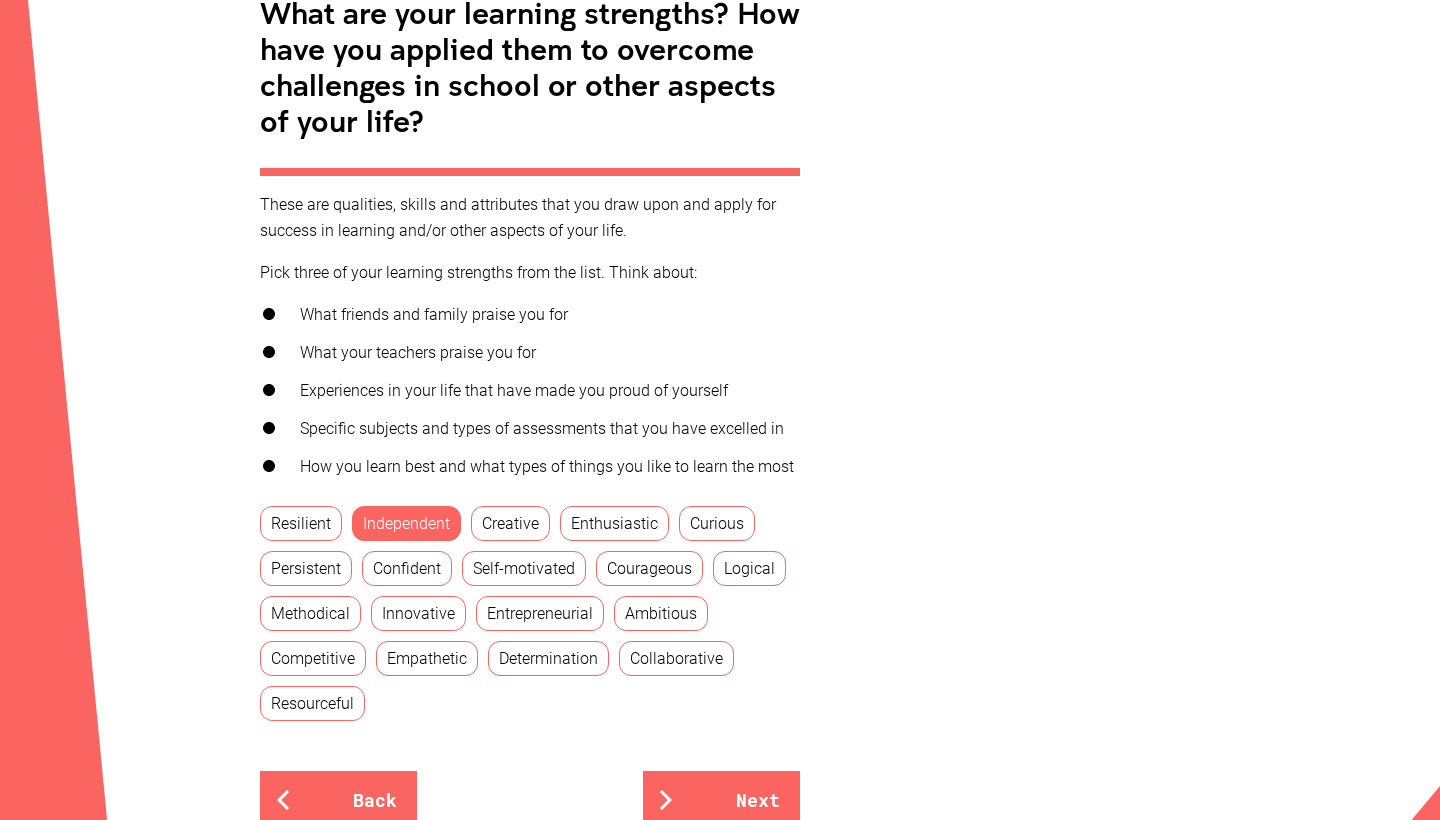 click on "Curious" at bounding box center (717, 523) 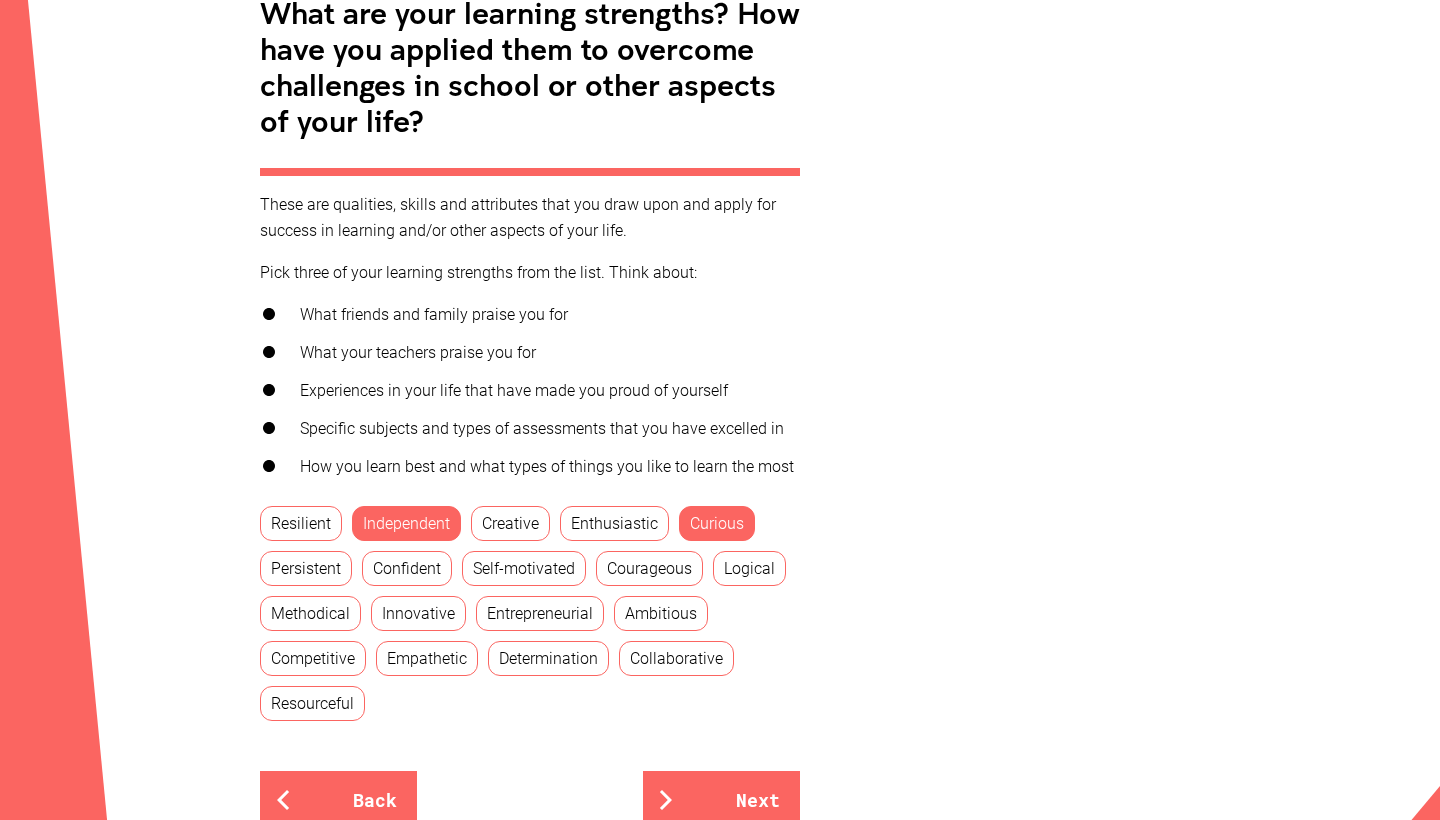 click on "Confident" at bounding box center (407, 568) 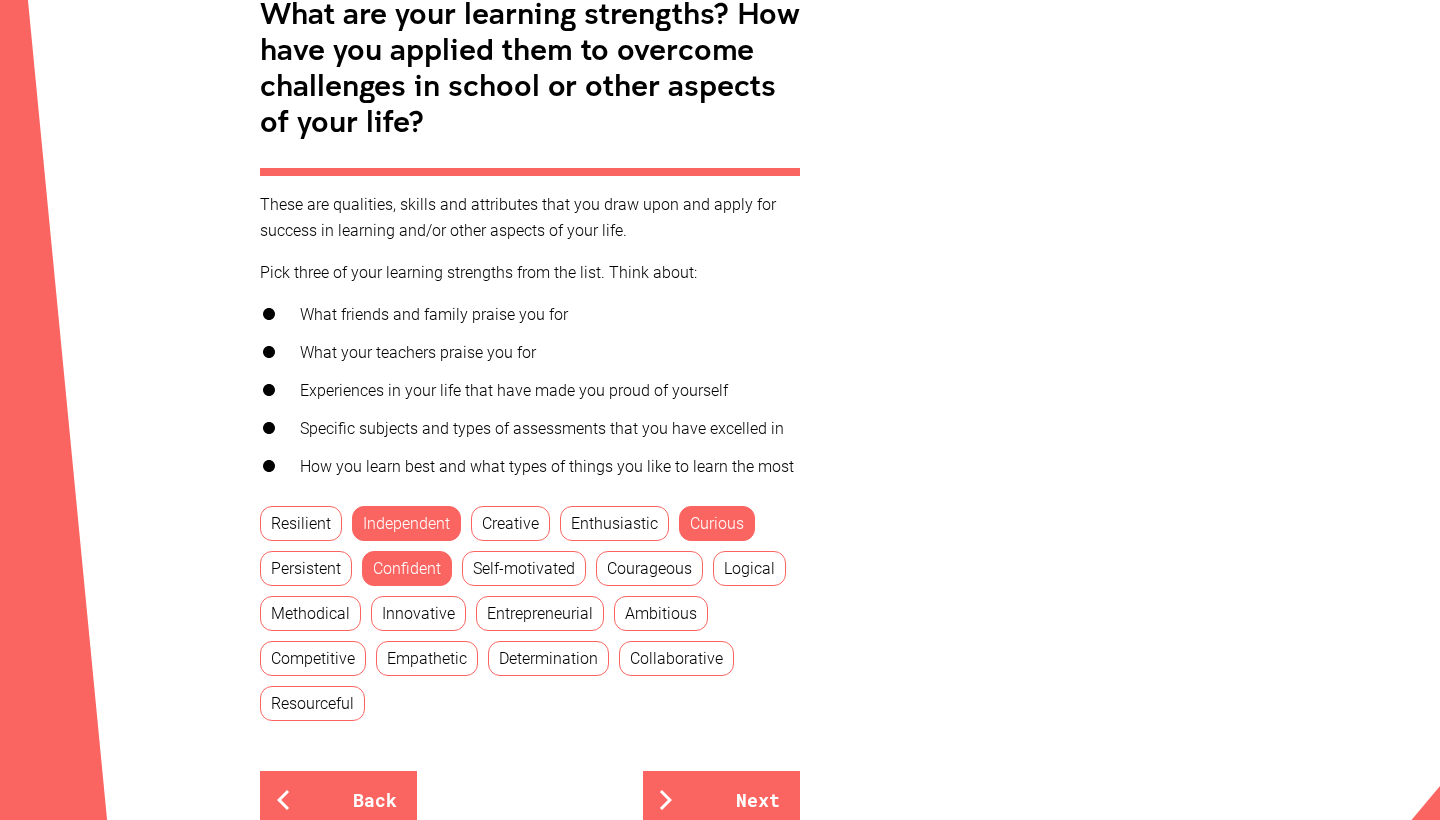 click on "Self-motivated" at bounding box center (524, 568) 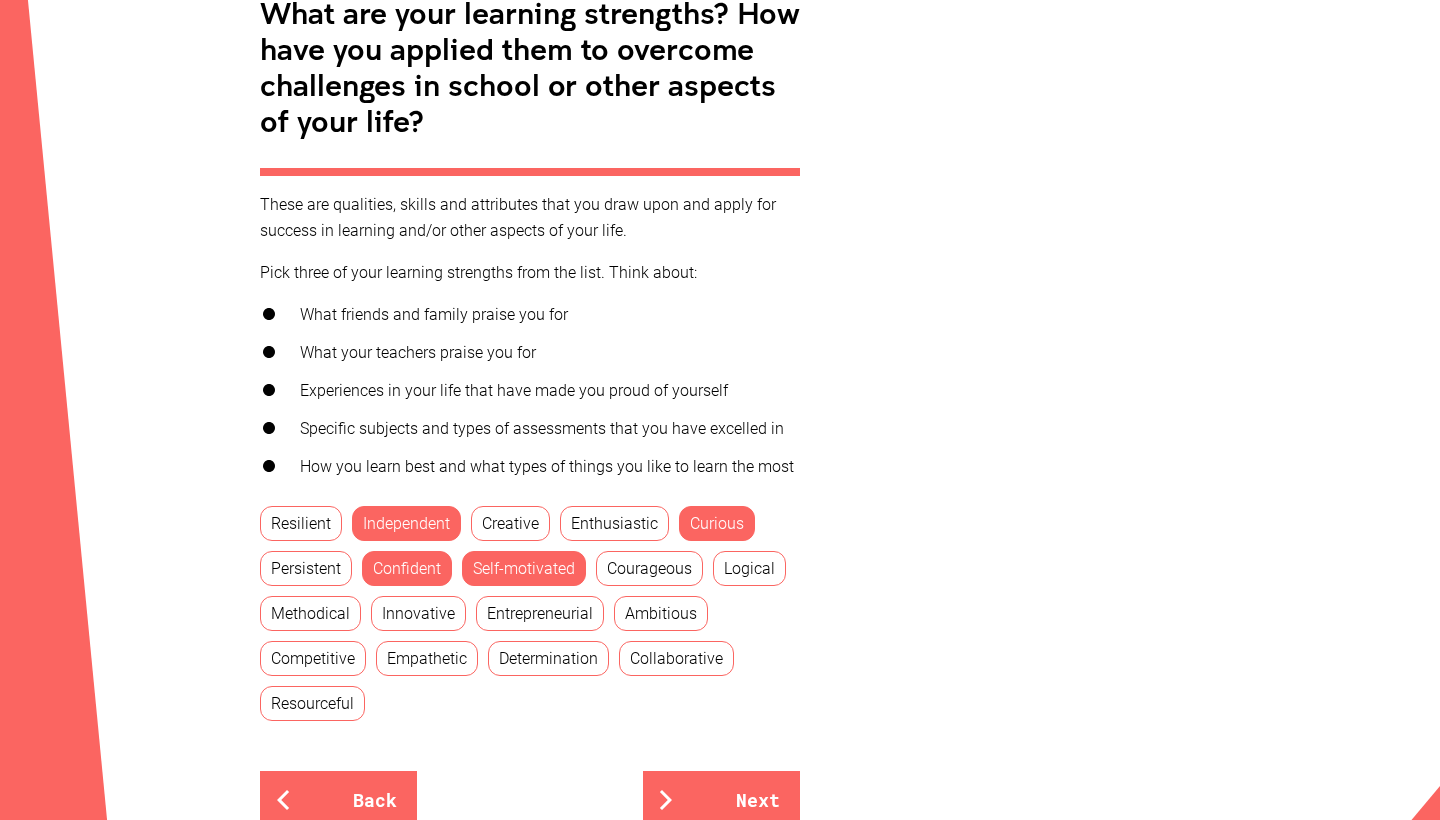click on "Logical" at bounding box center (749, 568) 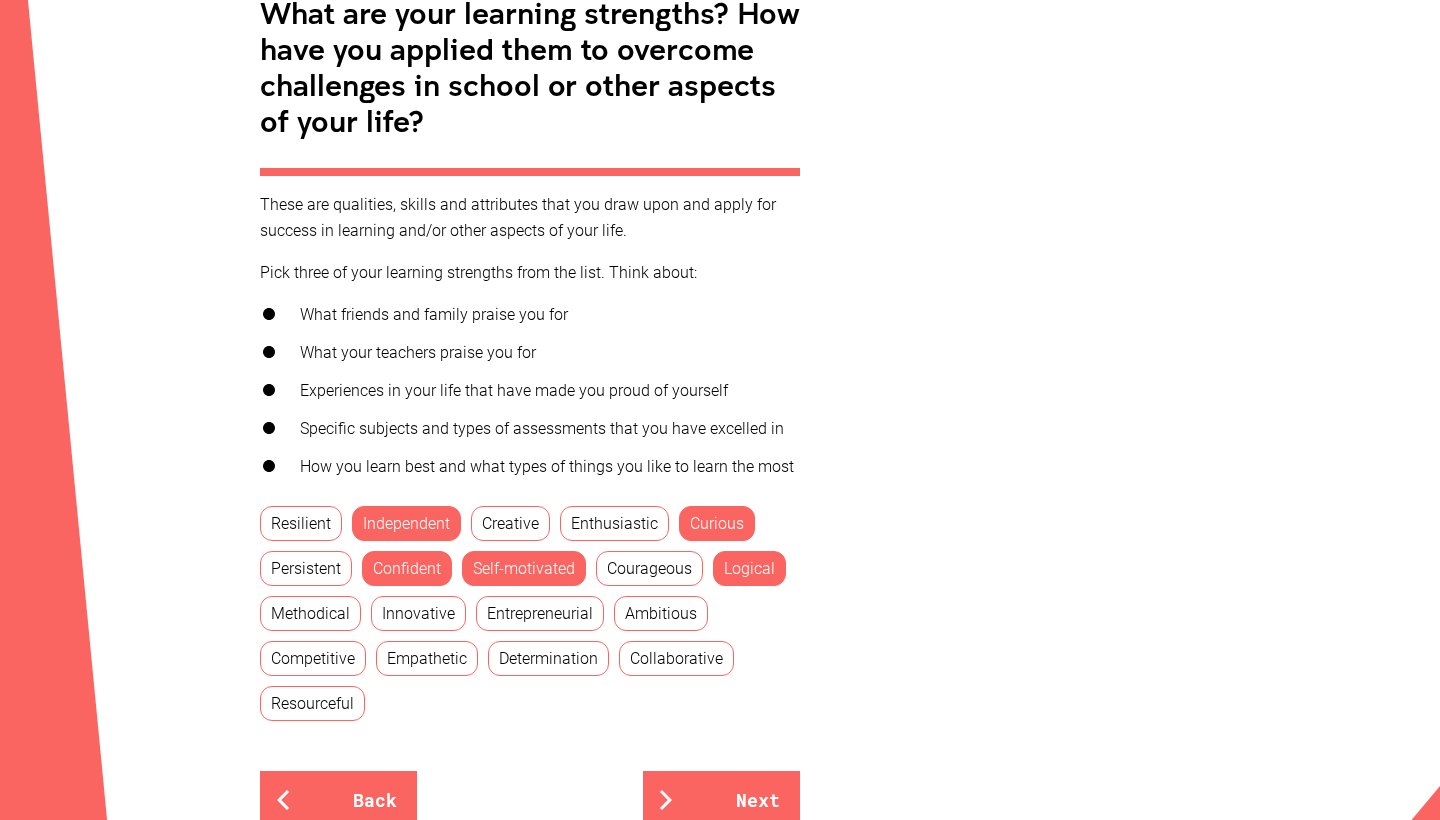 click on "Methodical" at bounding box center [310, 613] 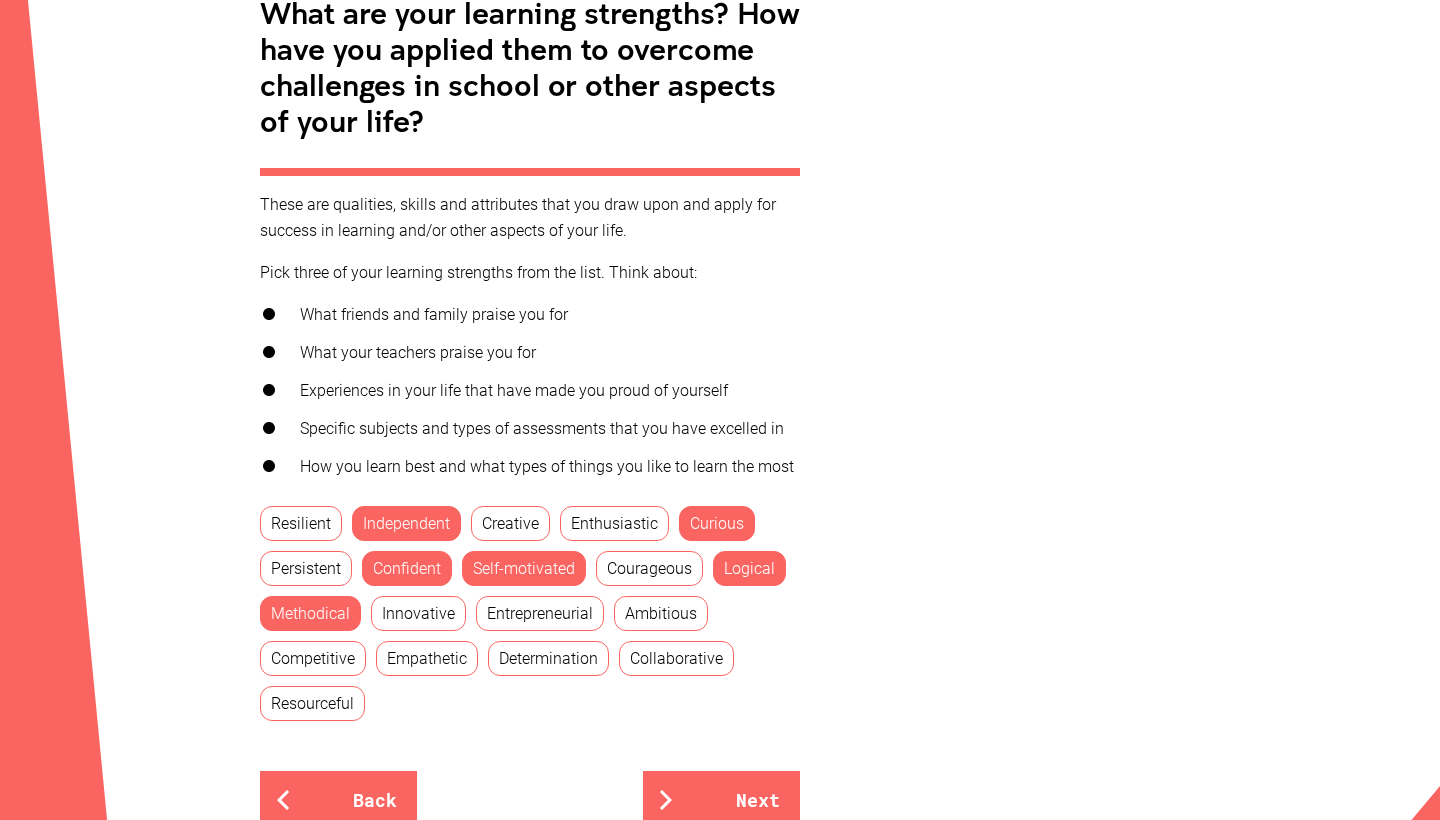 click on "Ambitious" at bounding box center (661, 613) 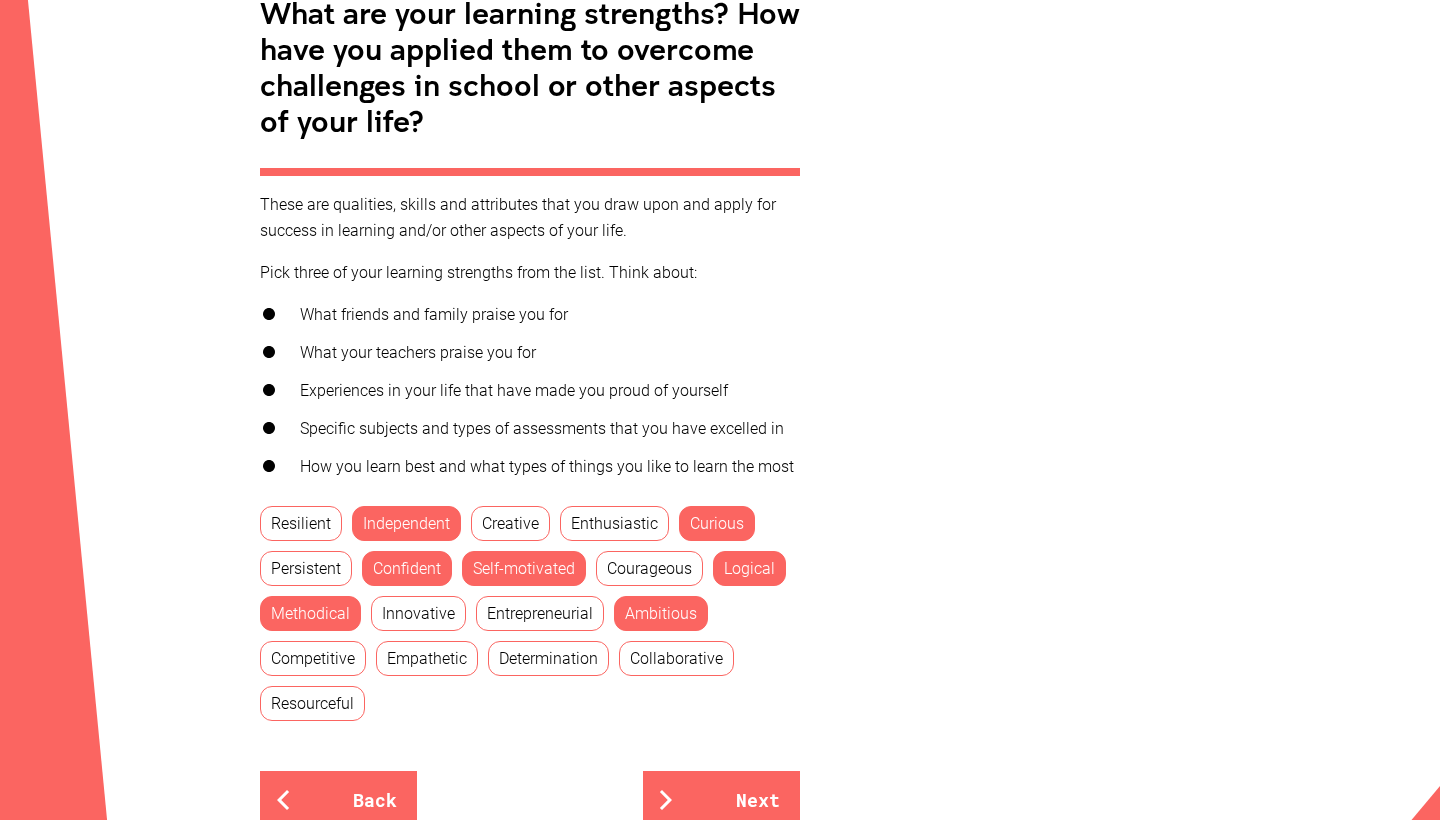 click on "Competitive" at bounding box center (313, 658) 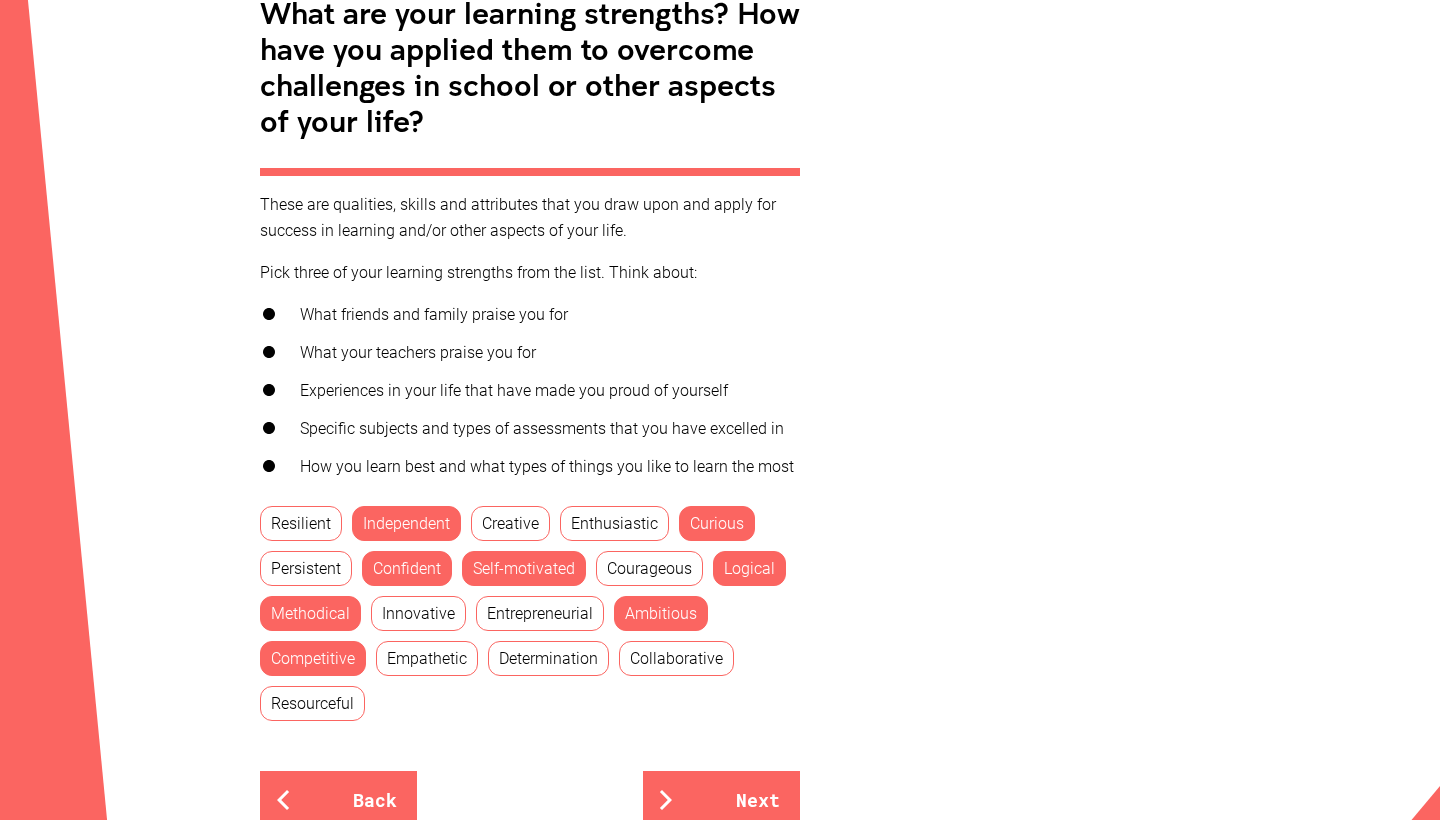 click on "Resourceful" at bounding box center (312, 703) 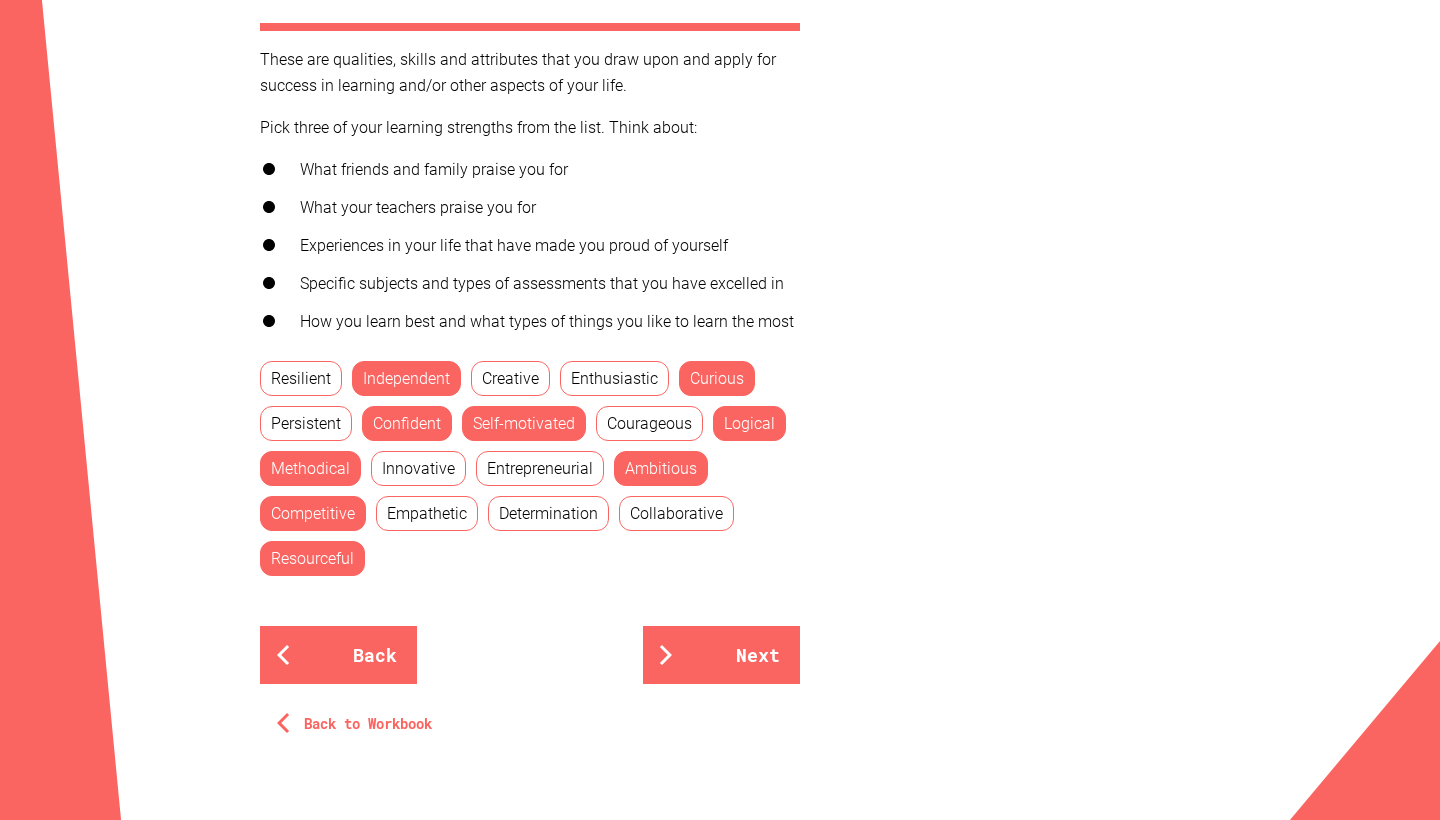 scroll, scrollTop: 680, scrollLeft: 0, axis: vertical 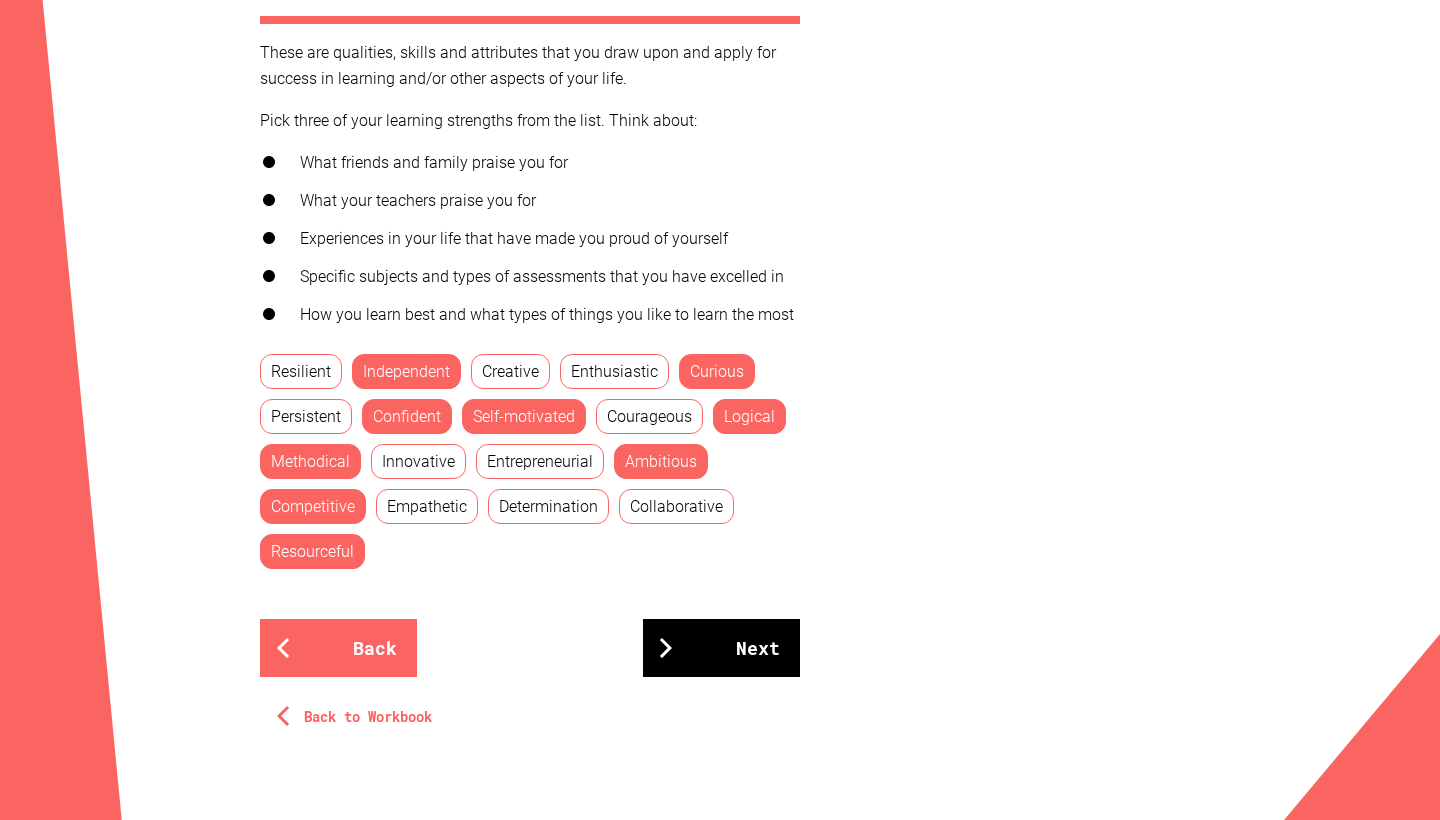 click on "Next" at bounding box center [721, 648] 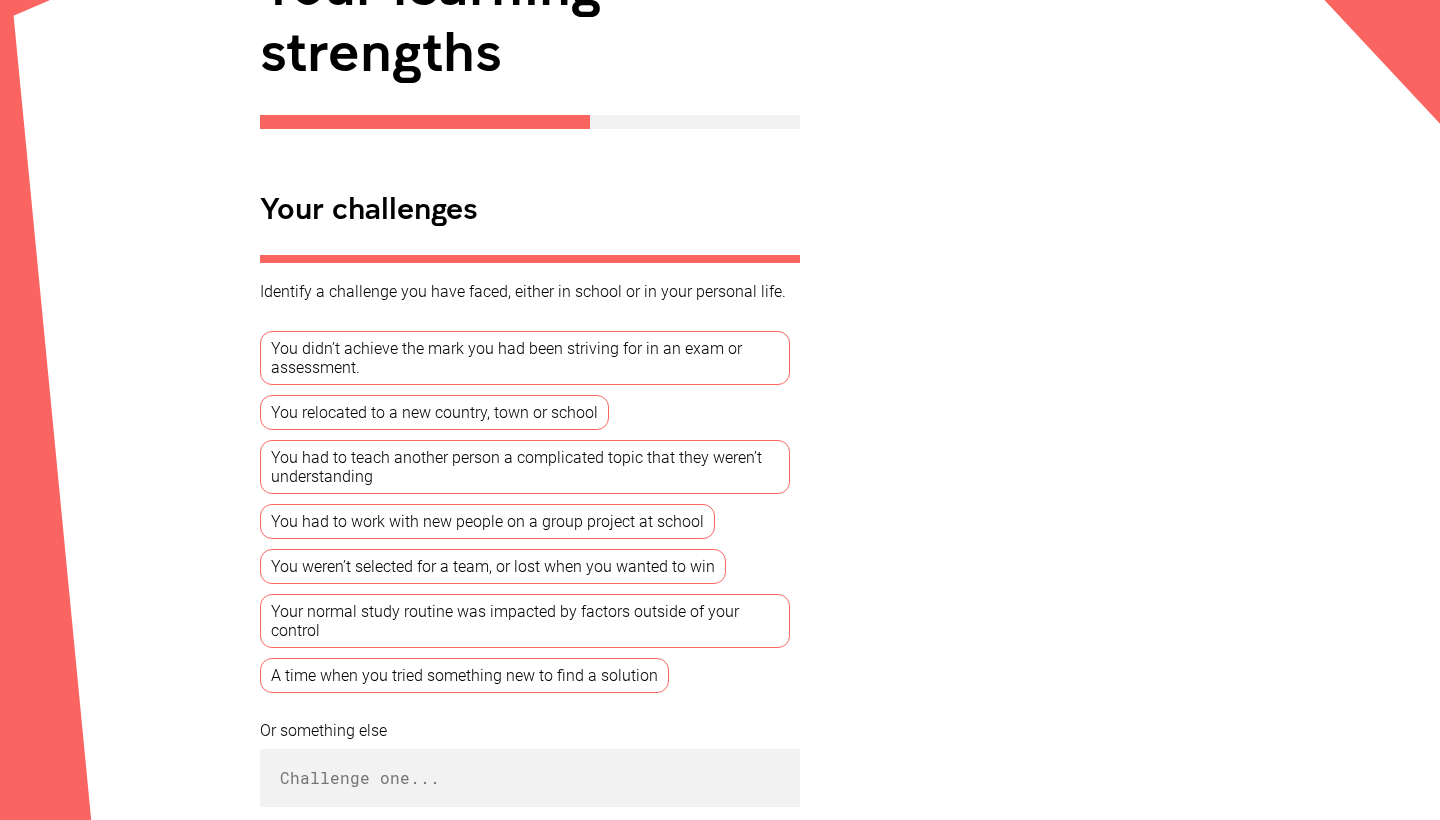 scroll, scrollTop: 350, scrollLeft: 0, axis: vertical 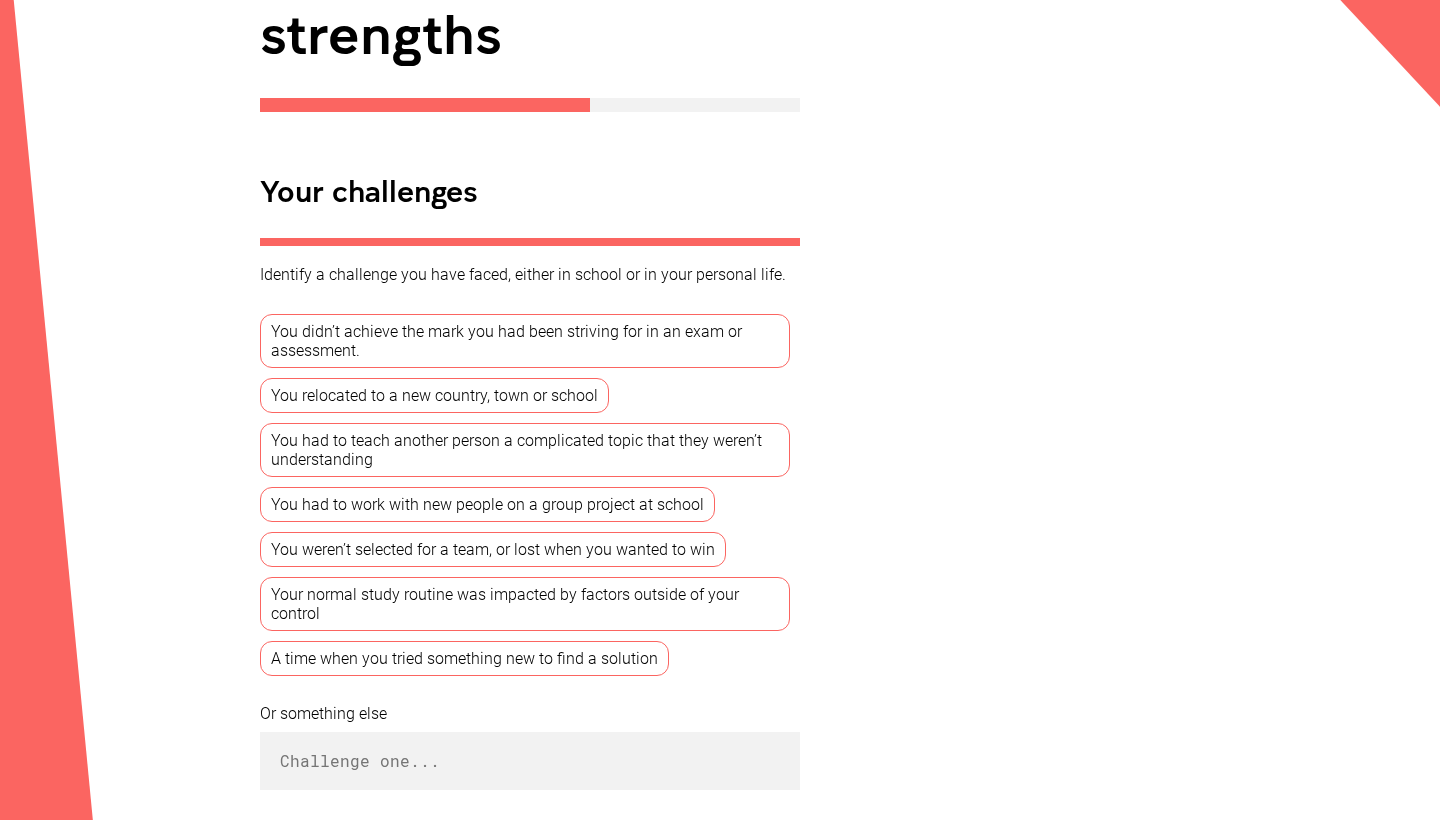 click on "You didn’t achieve the mark you had been striving for in an exam or assessment." at bounding box center (525, 341) 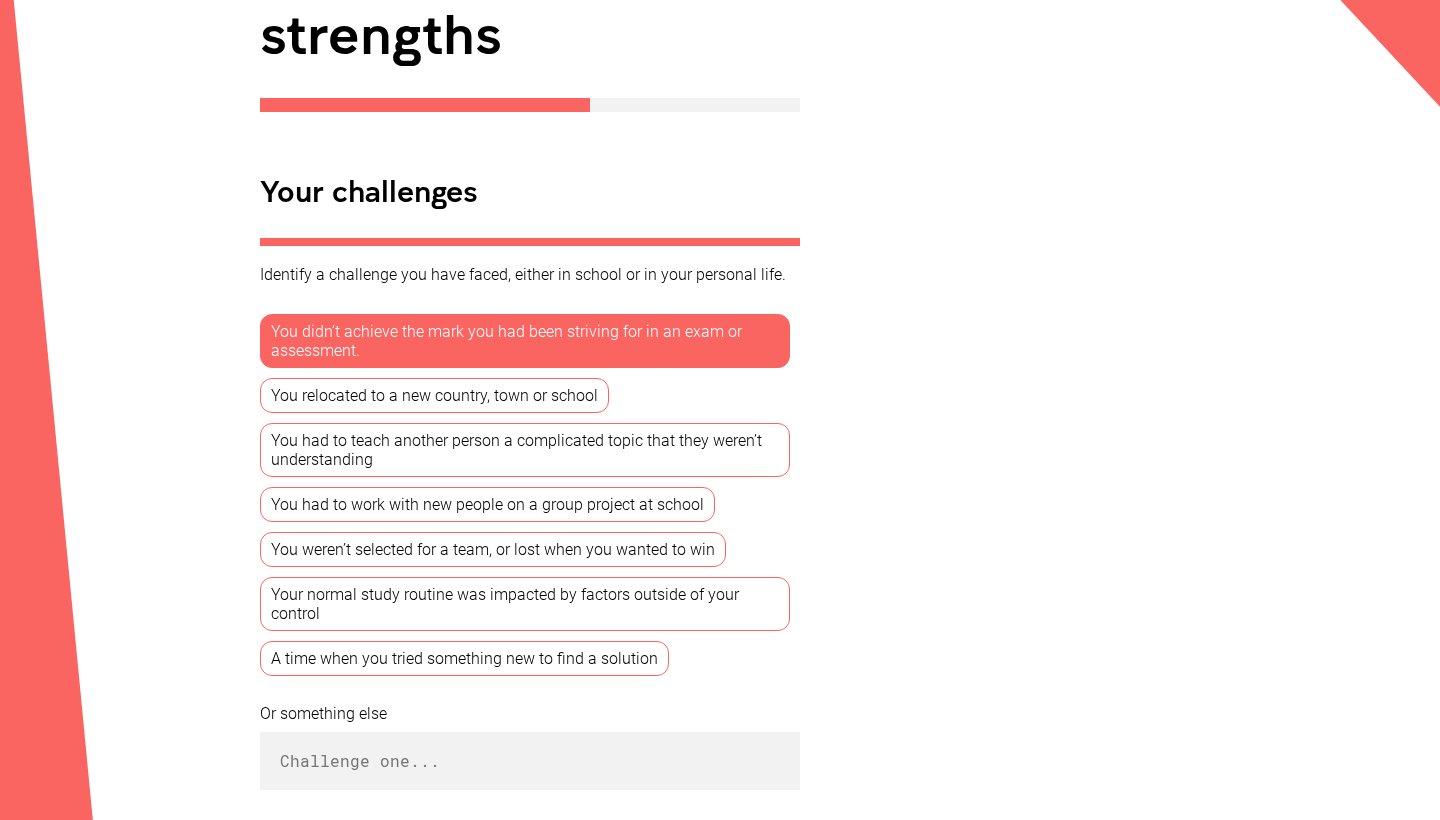 click on "You had to teach another person a complicated topic that they weren’t understanding" at bounding box center [525, 450] 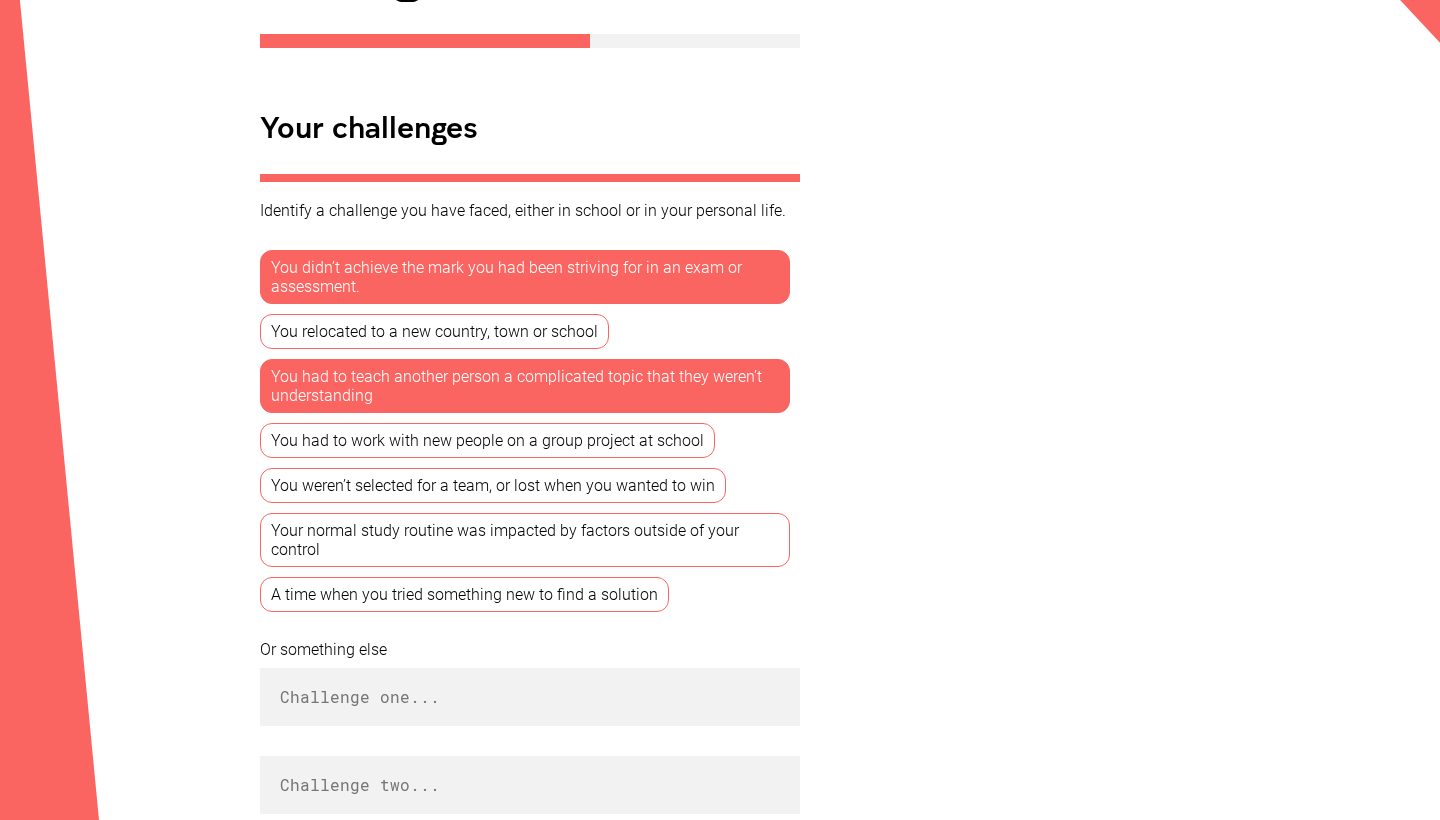 scroll, scrollTop: 417, scrollLeft: 0, axis: vertical 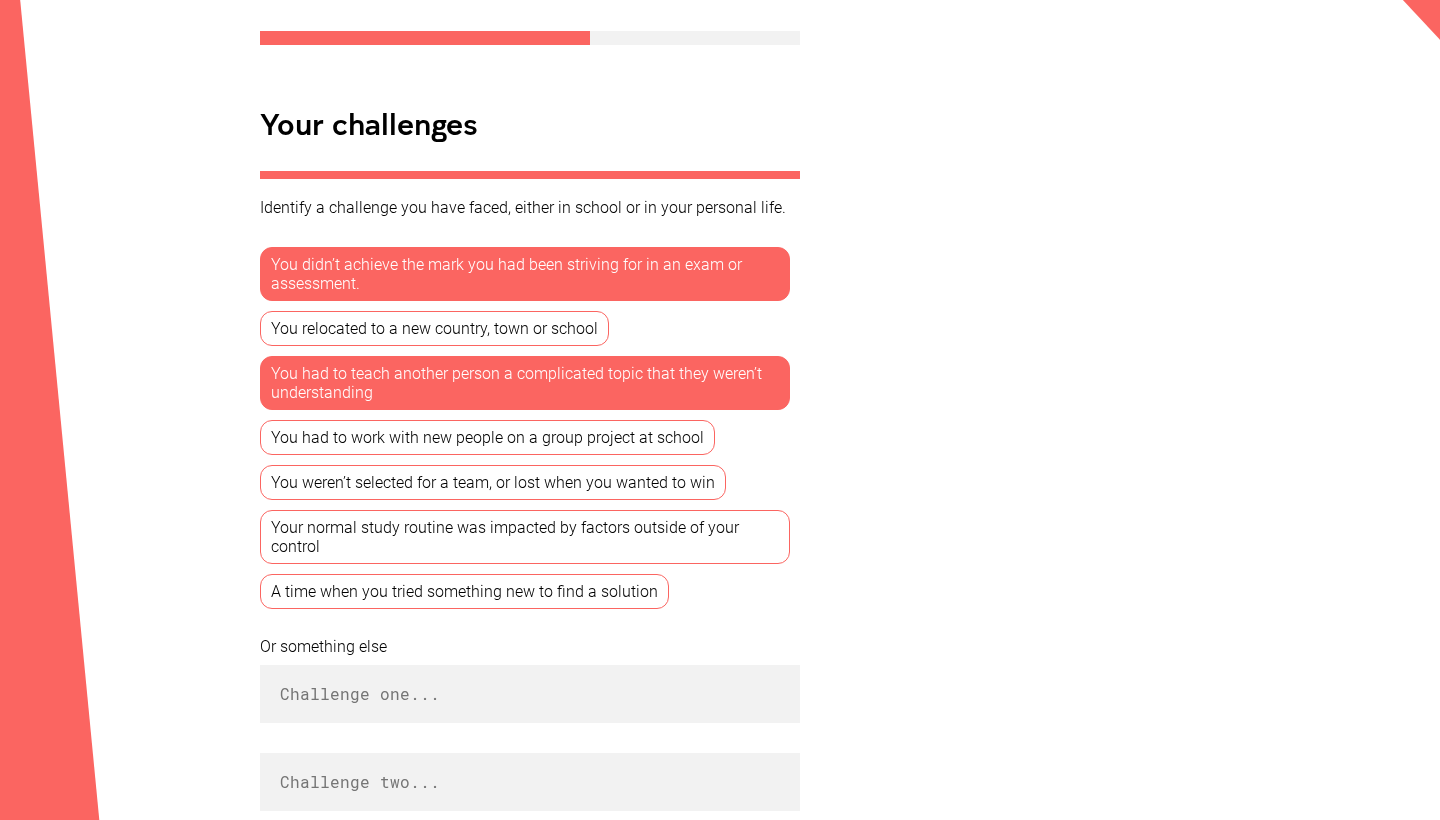 click on "Your normal study routine was impacted by factors outside of your control" at bounding box center [525, 537] 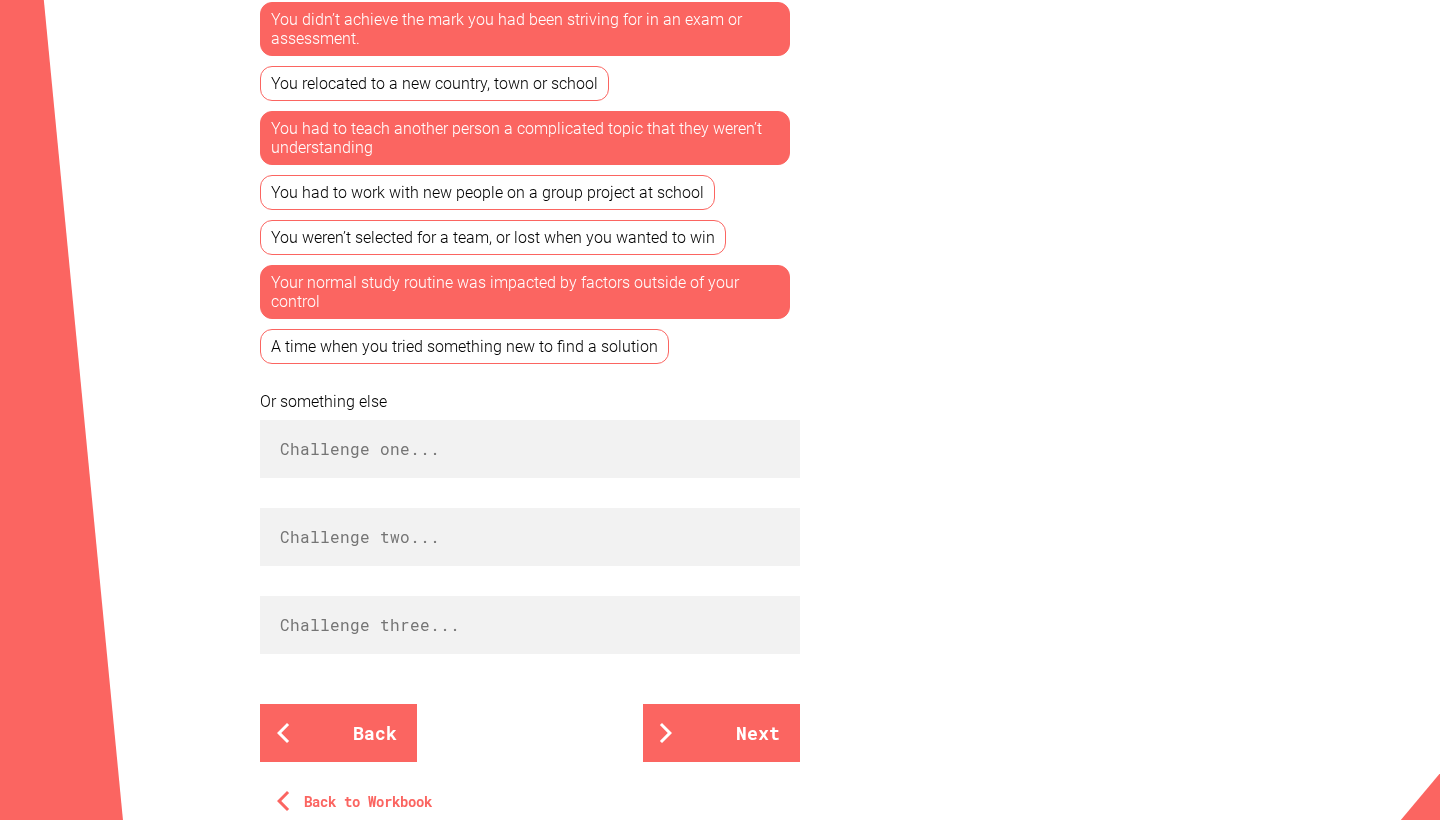 scroll, scrollTop: 654, scrollLeft: 0, axis: vertical 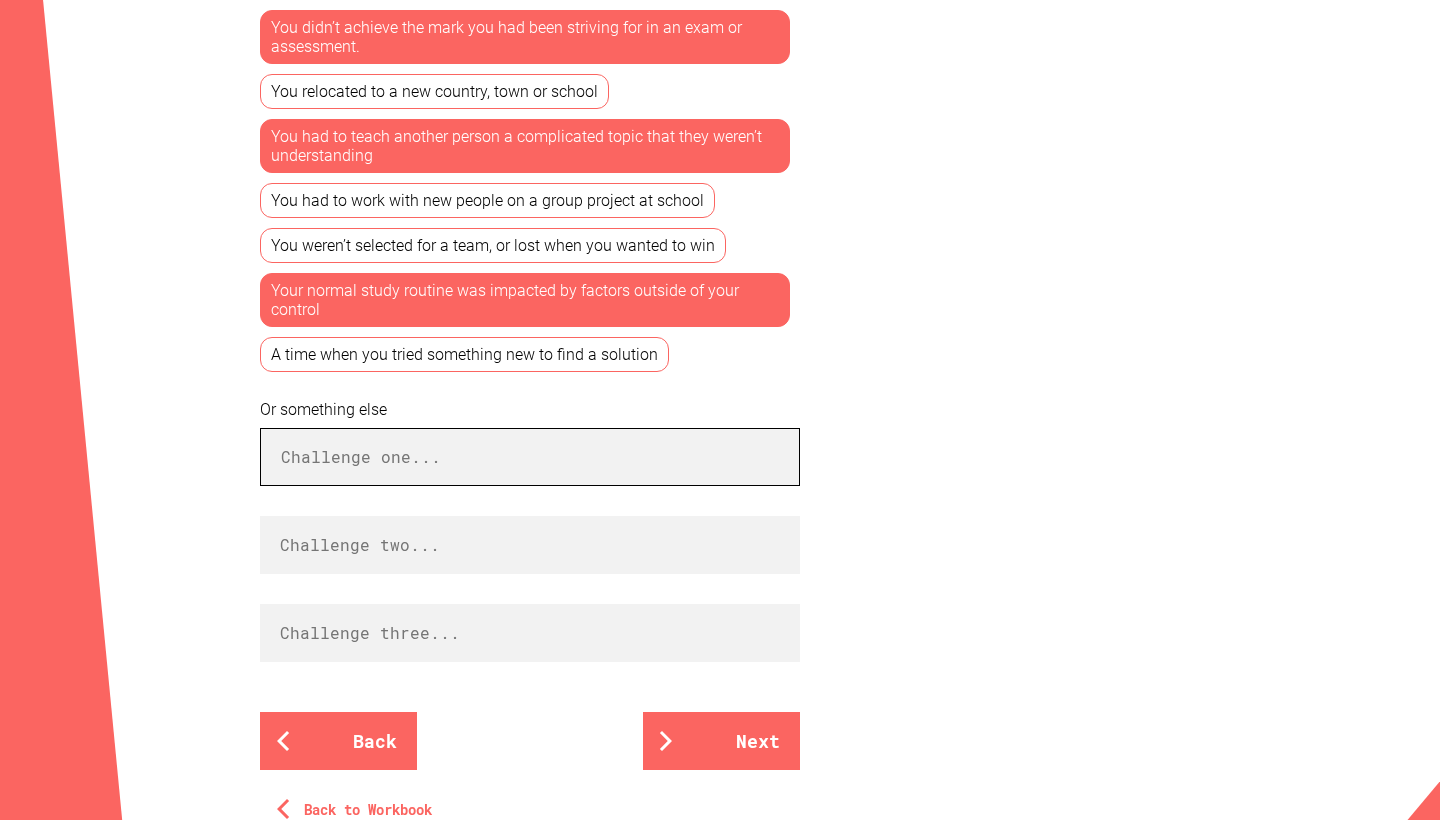 click at bounding box center [530, 457] 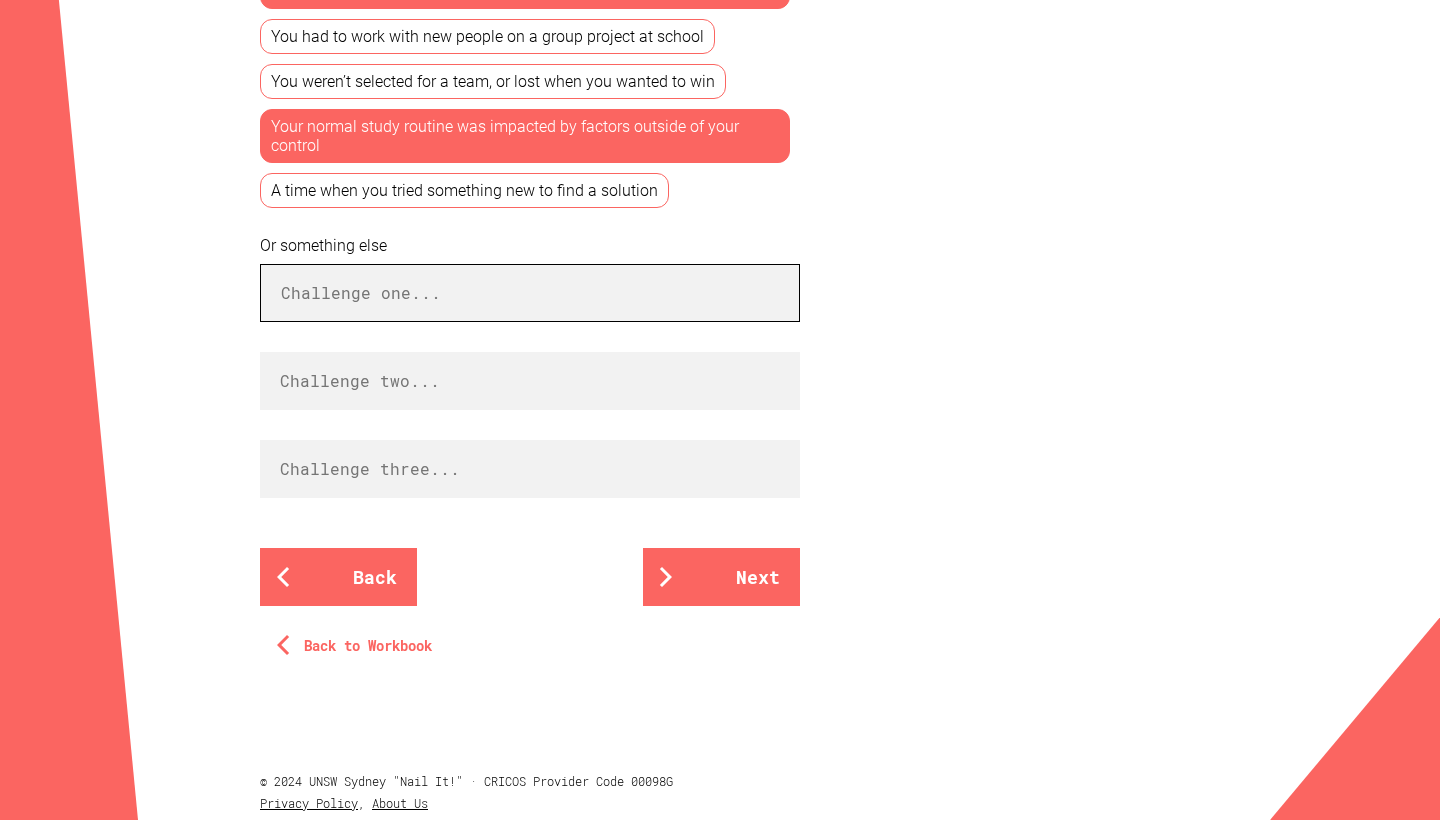 scroll, scrollTop: 834, scrollLeft: 0, axis: vertical 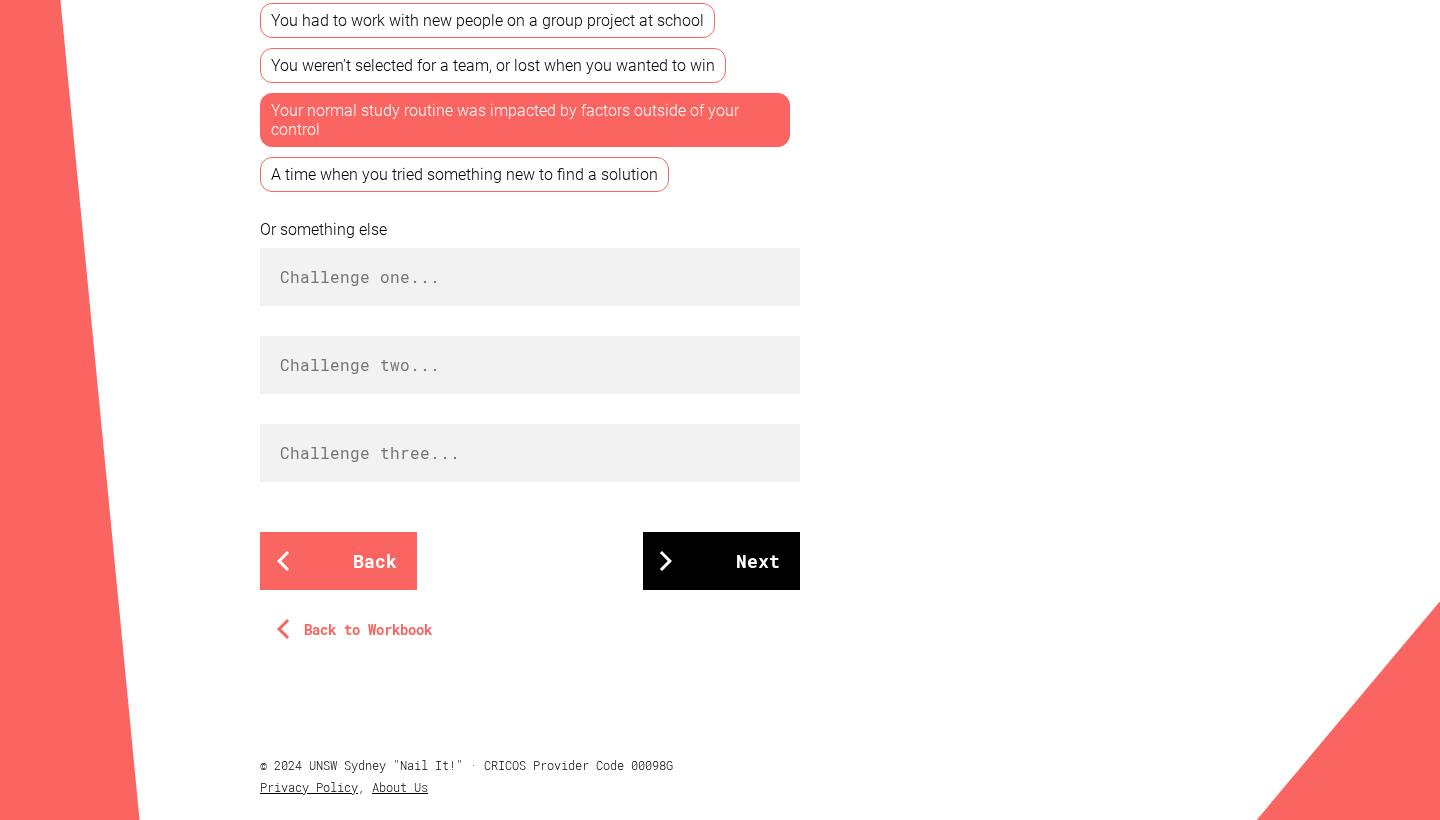 click on "Next" at bounding box center (721, 561) 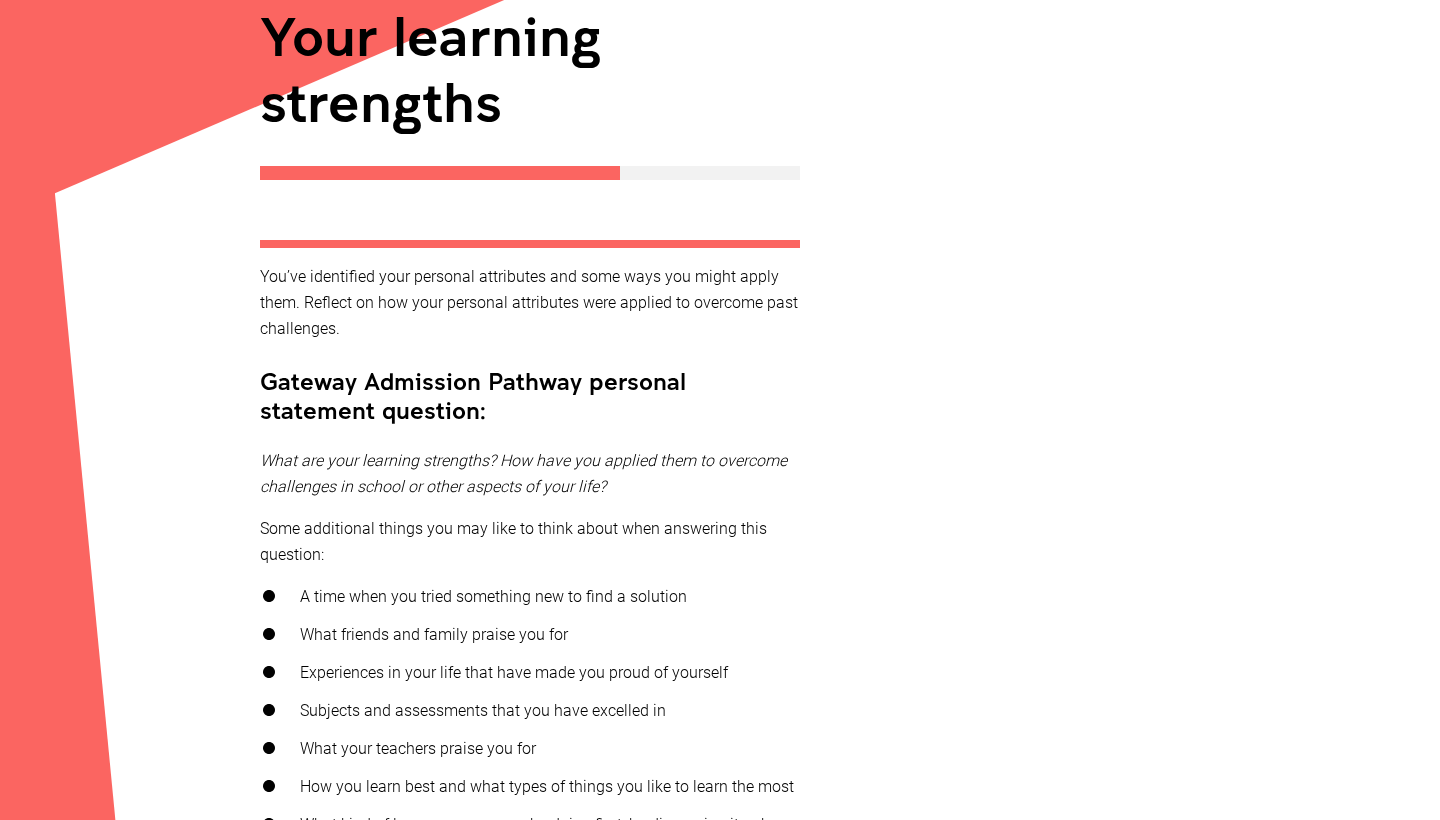 scroll, scrollTop: 287, scrollLeft: 0, axis: vertical 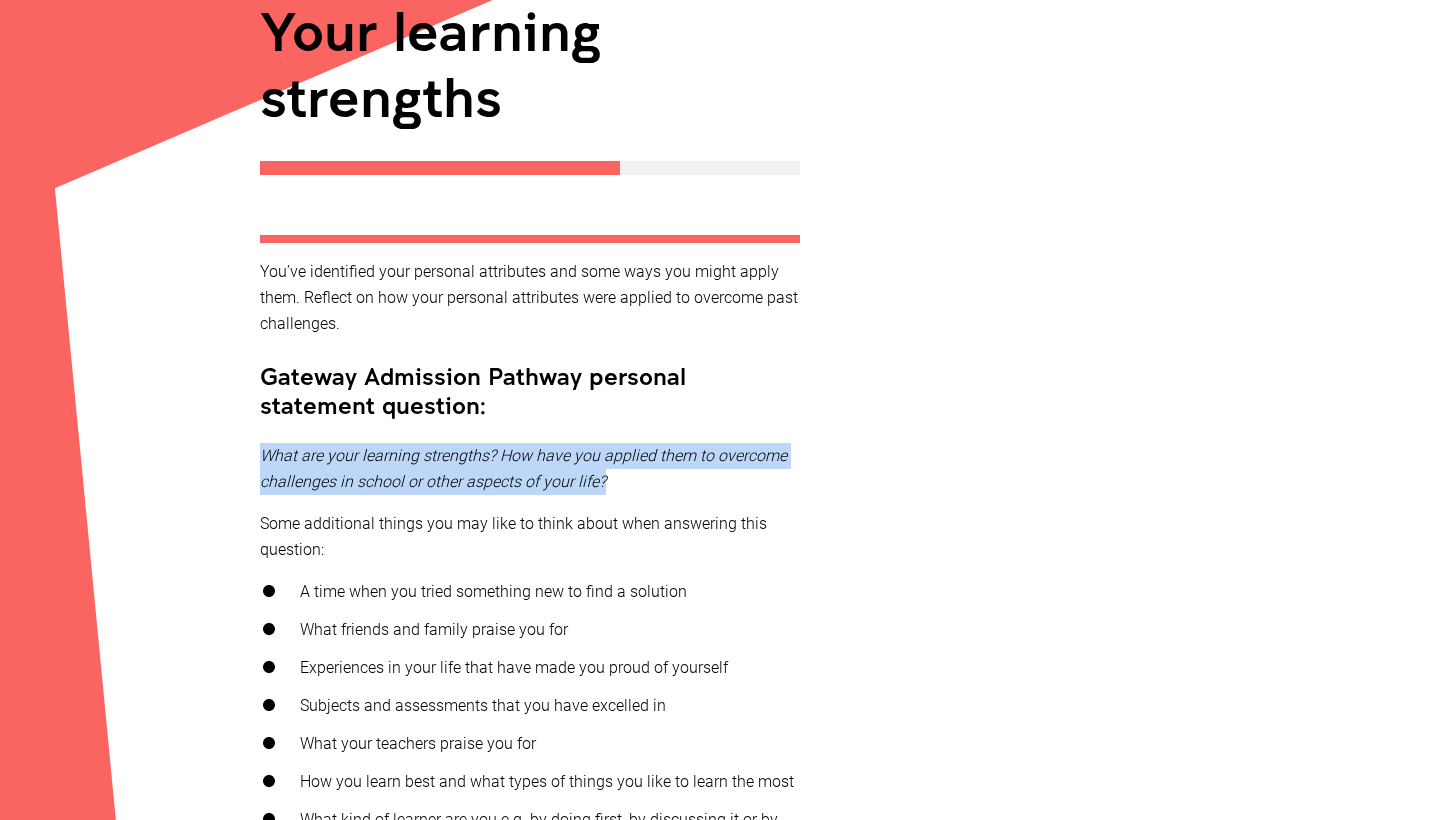 drag, startPoint x: 609, startPoint y: 481, endPoint x: 215, endPoint y: 440, distance: 396.1275 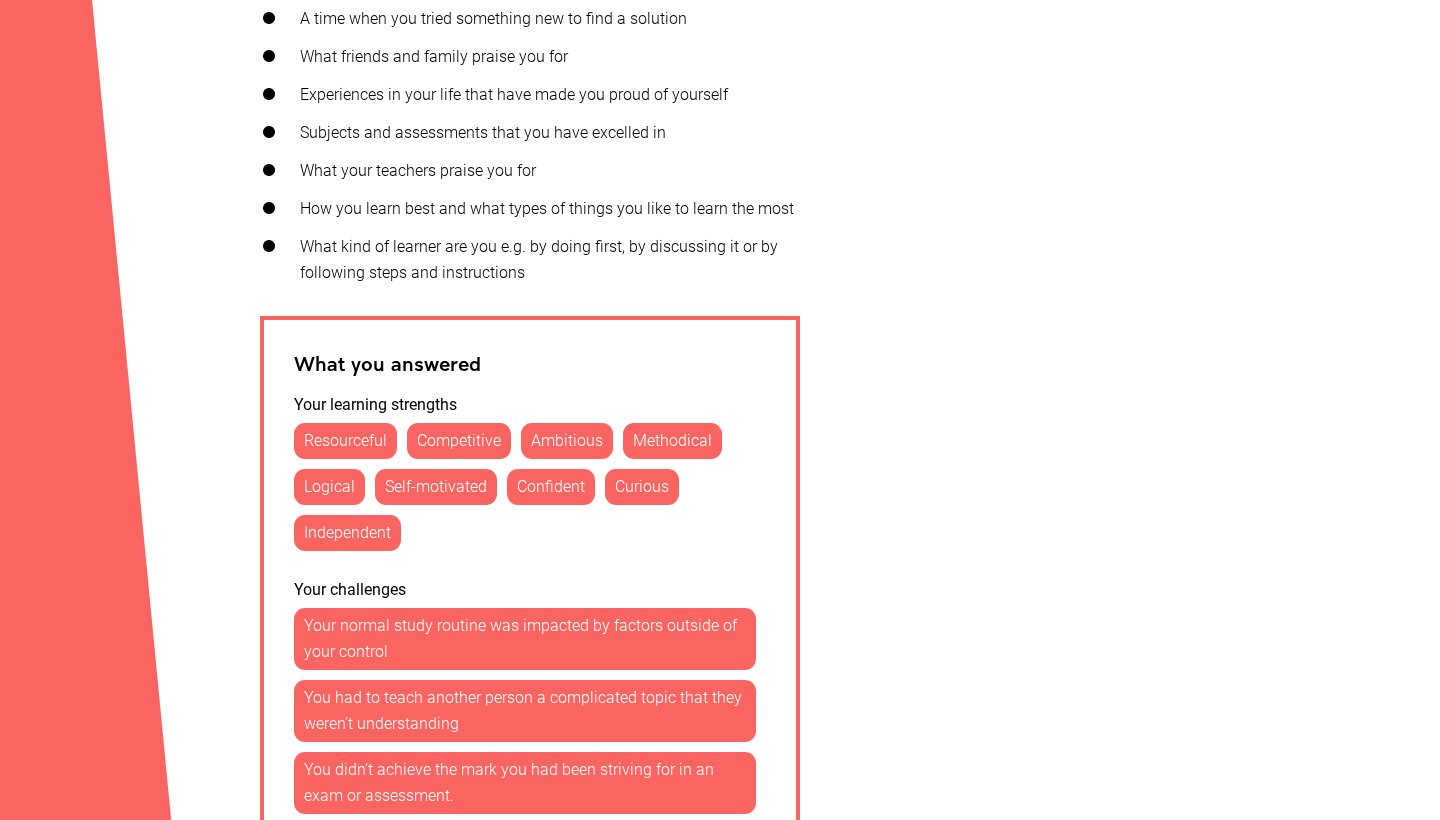 scroll, scrollTop: 864, scrollLeft: 0, axis: vertical 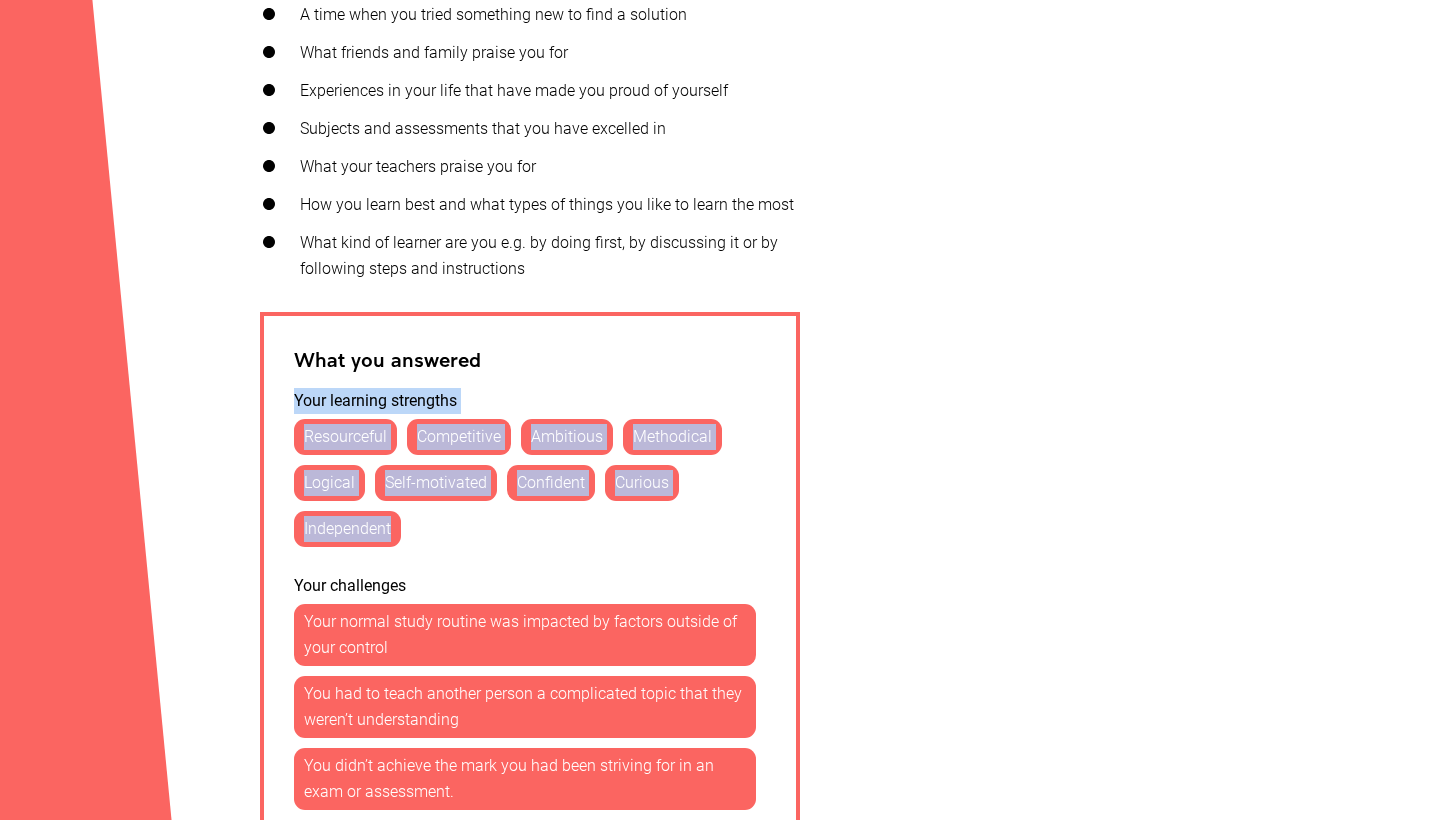 drag, startPoint x: 400, startPoint y: 529, endPoint x: 293, endPoint y: 402, distance: 166.06625 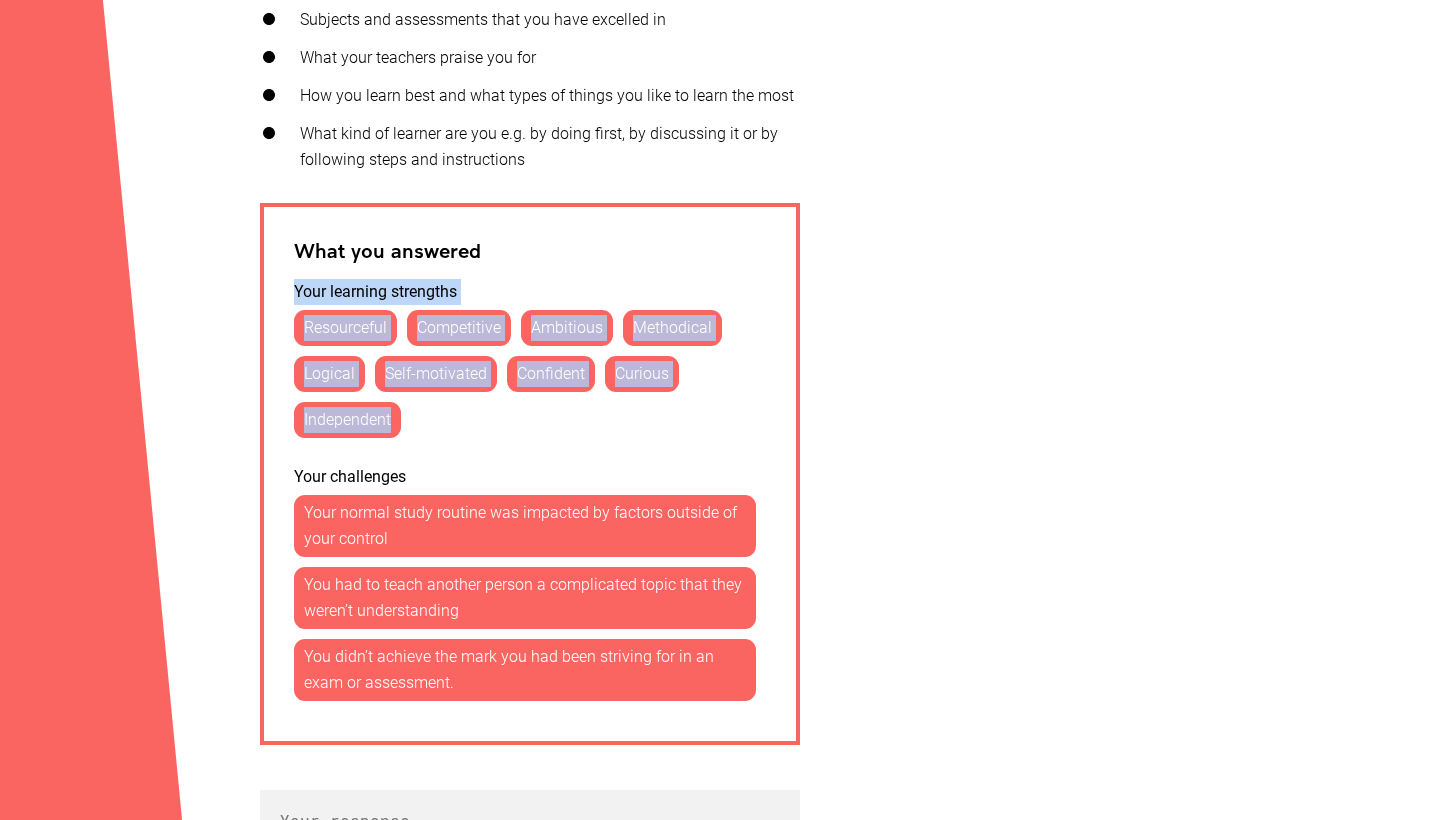 scroll, scrollTop: 976, scrollLeft: 0, axis: vertical 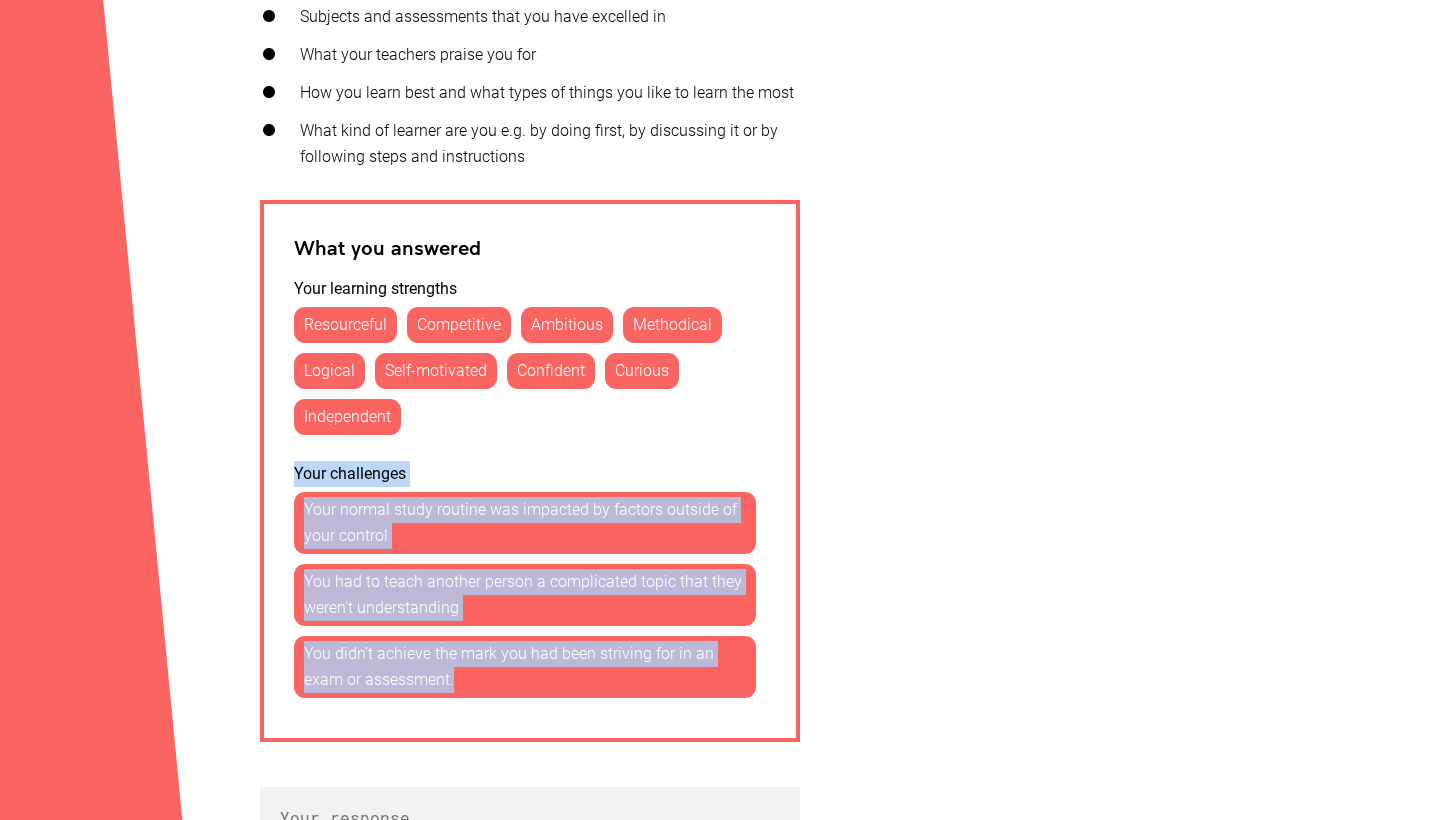 drag, startPoint x: 460, startPoint y: 686, endPoint x: 274, endPoint y: 476, distance: 280.52808 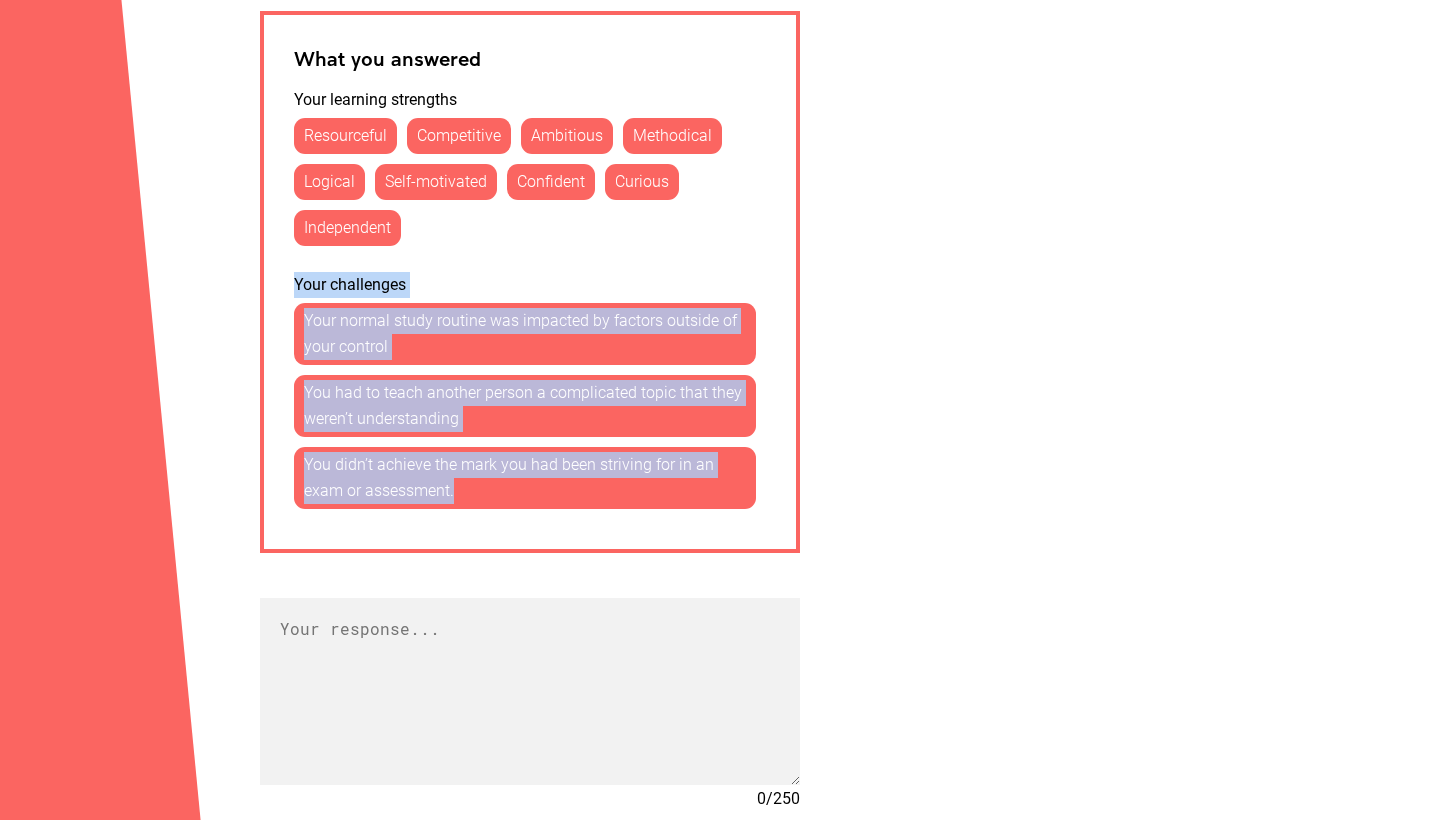 scroll, scrollTop: 1349, scrollLeft: 0, axis: vertical 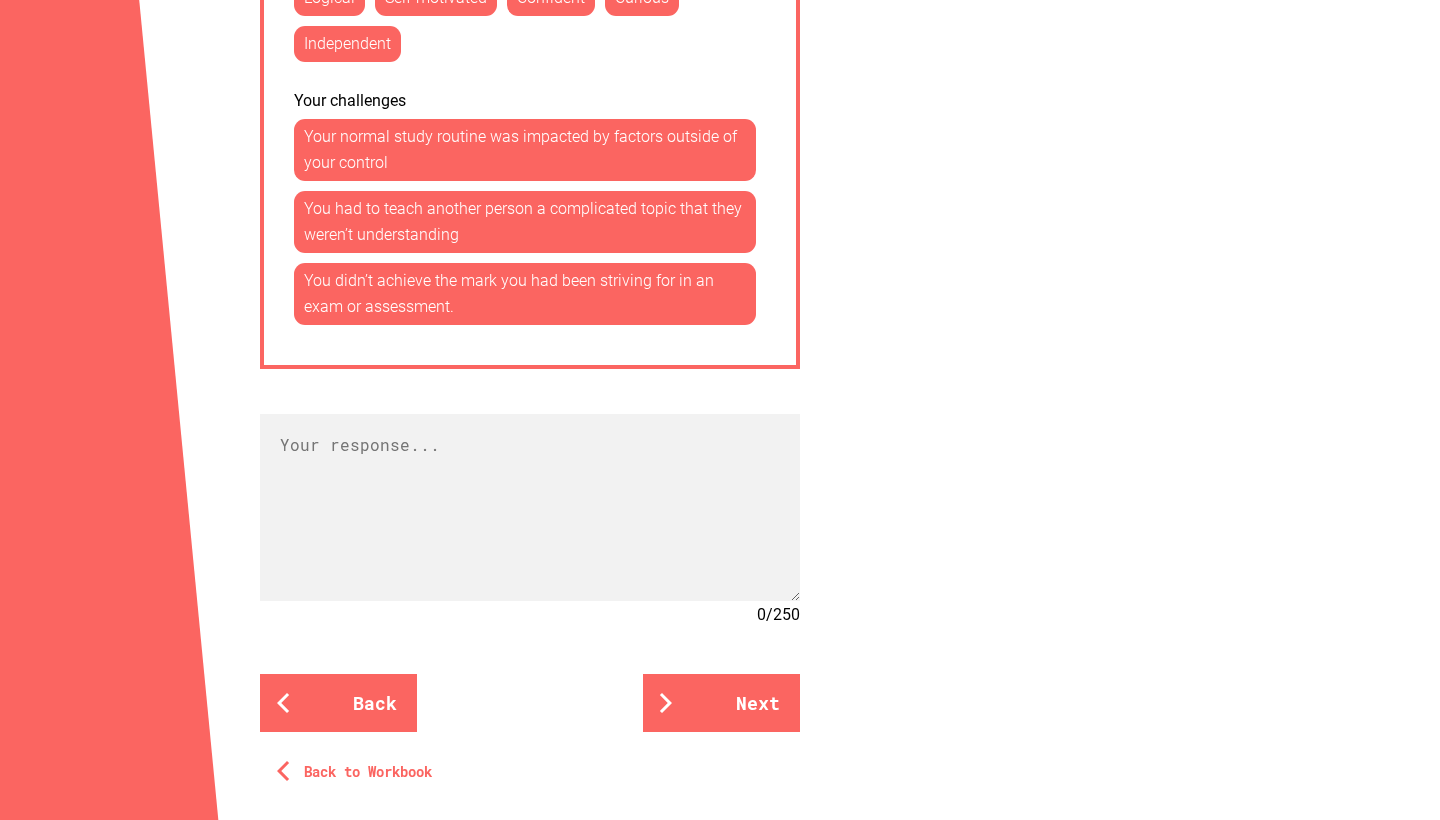 click on "Your learning strengths You’ve identified your personal attributes and some ways you might apply them. Reflect on how your personal attributes were applied to overcome past challenges. Gateway Admission Pathway personal statement question: What are your learning strengths? How have you applied them to overcome challenges in school or other aspects of your life? Some additional things you may like to think about when answering this question: A time when you tried something new to find a solution What friends and family praise you for Experiences in your life that have made you proud of yourself Subjects and assessments that you have excelled in What your teachers praise you for How you learn best and what types of things you like to learn the most What kind of learner are you e.g. by doing first, by discussing it or by following steps and instructions What you answered Your learning strengths Resourceful Competitive Ambitious Methodical Logical Self-motivated Confident Curious Independent Your challenges 0 /" at bounding box center (720, -117) 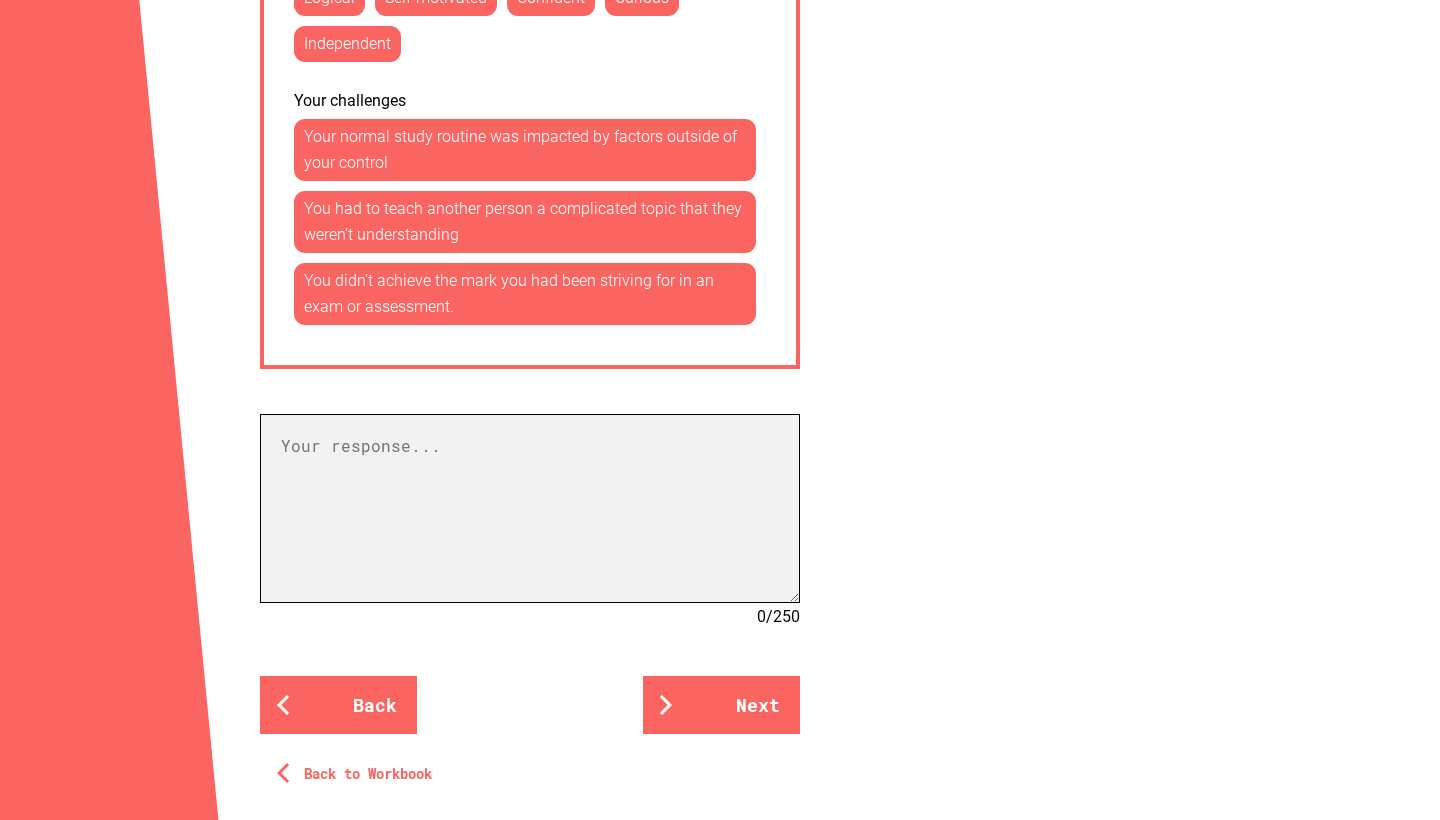 click at bounding box center (530, 508) 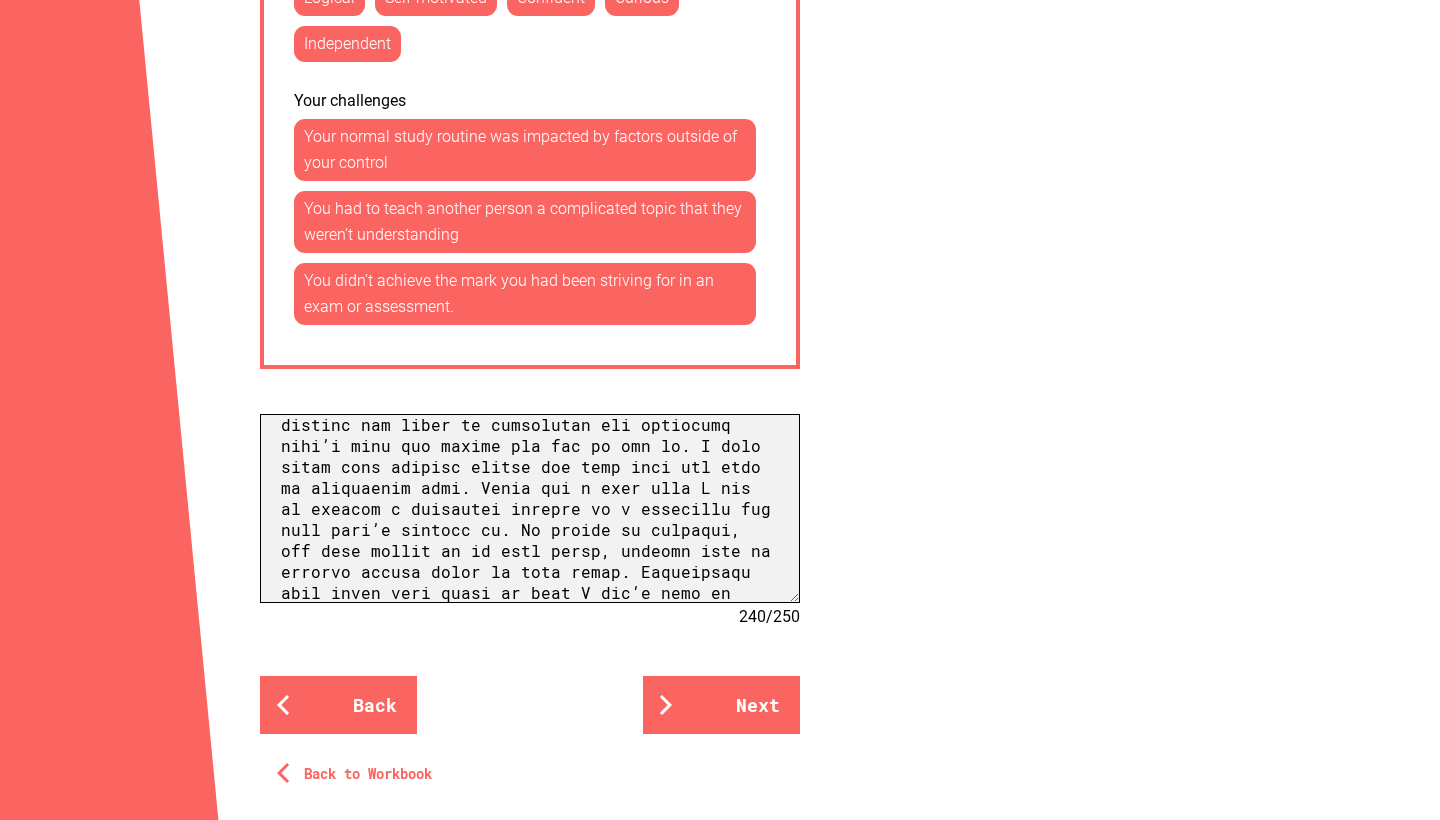 scroll, scrollTop: 362, scrollLeft: 0, axis: vertical 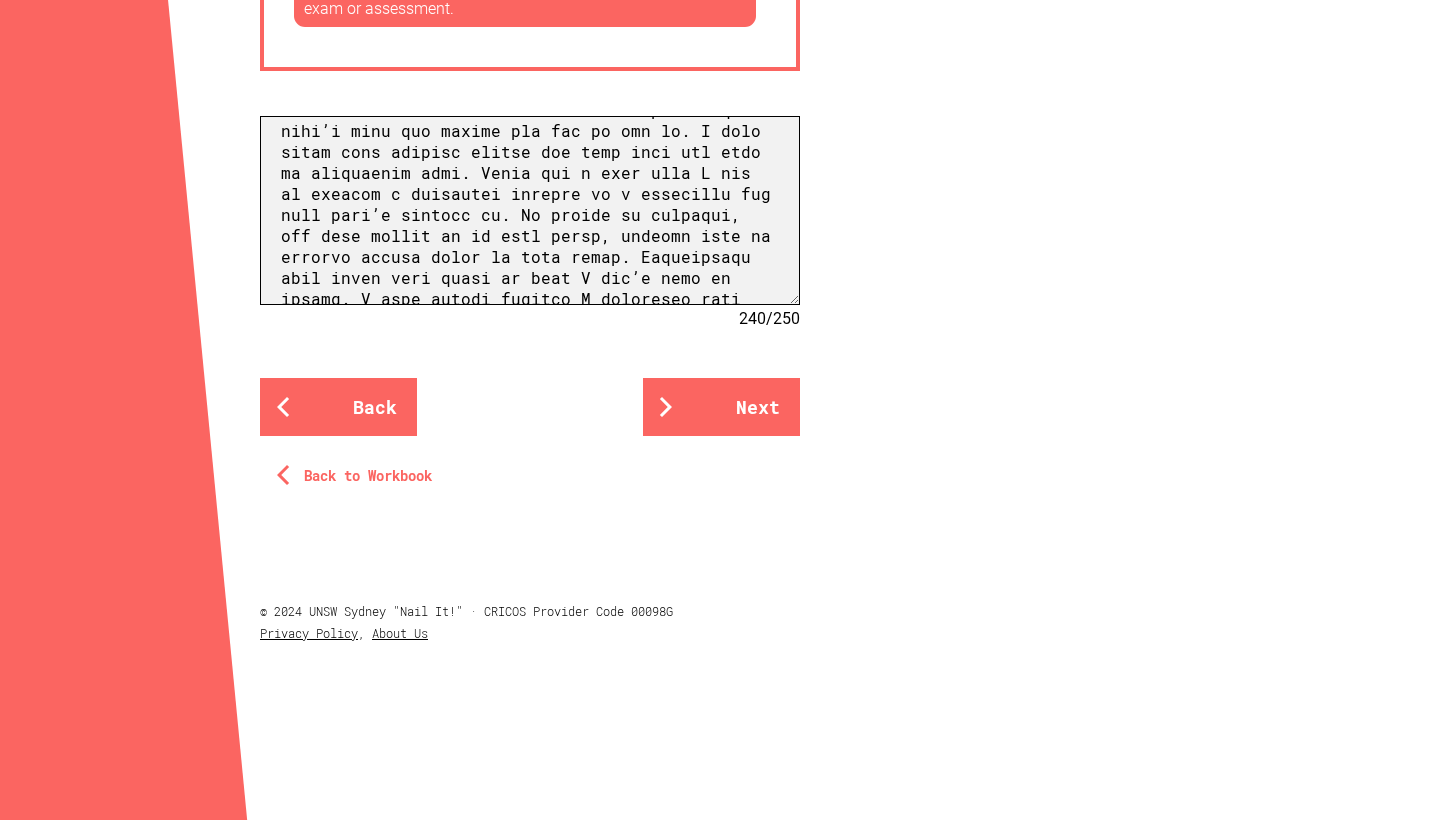 click at bounding box center (530, 210) 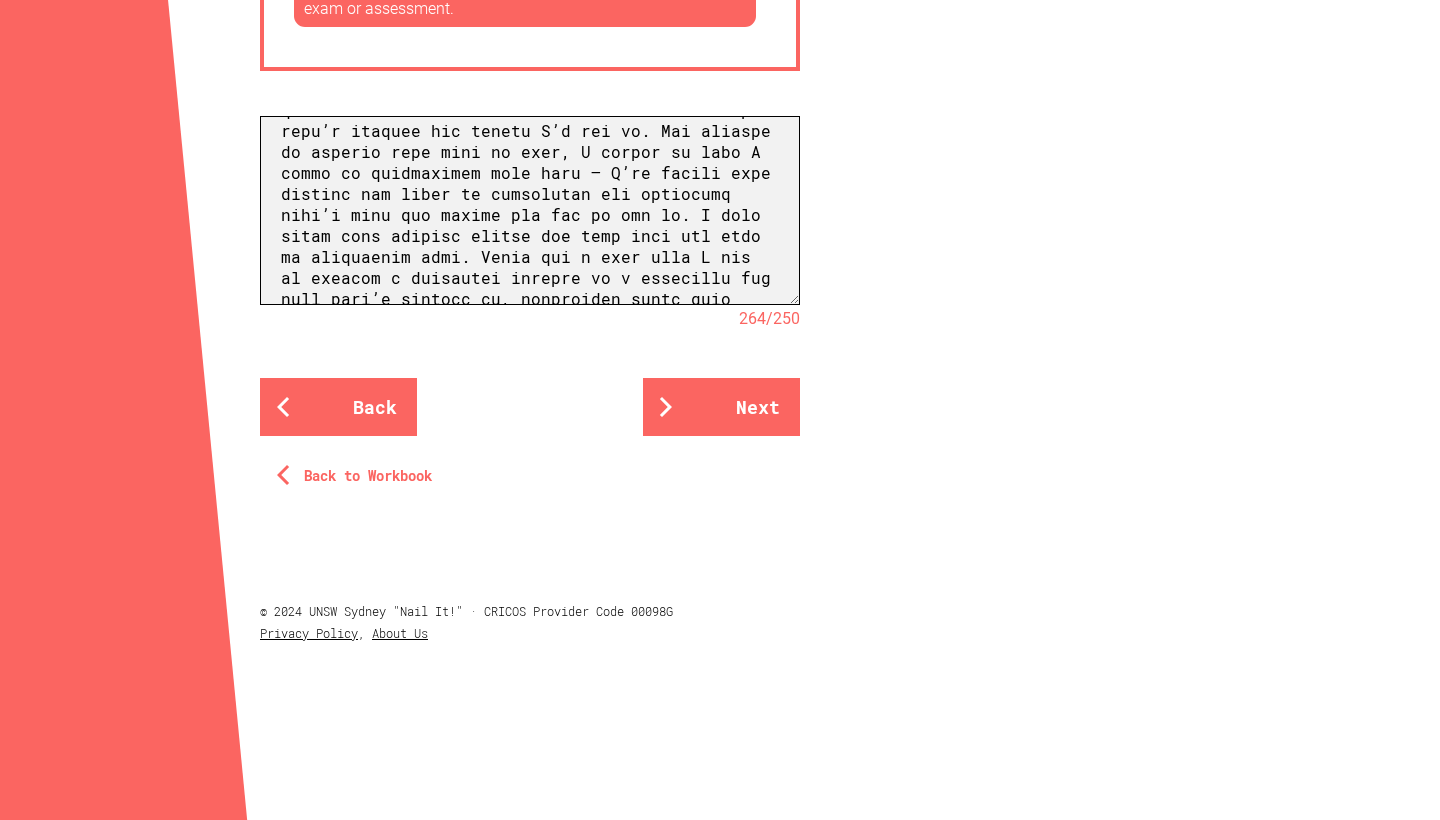 scroll, scrollTop: 299, scrollLeft: 0, axis: vertical 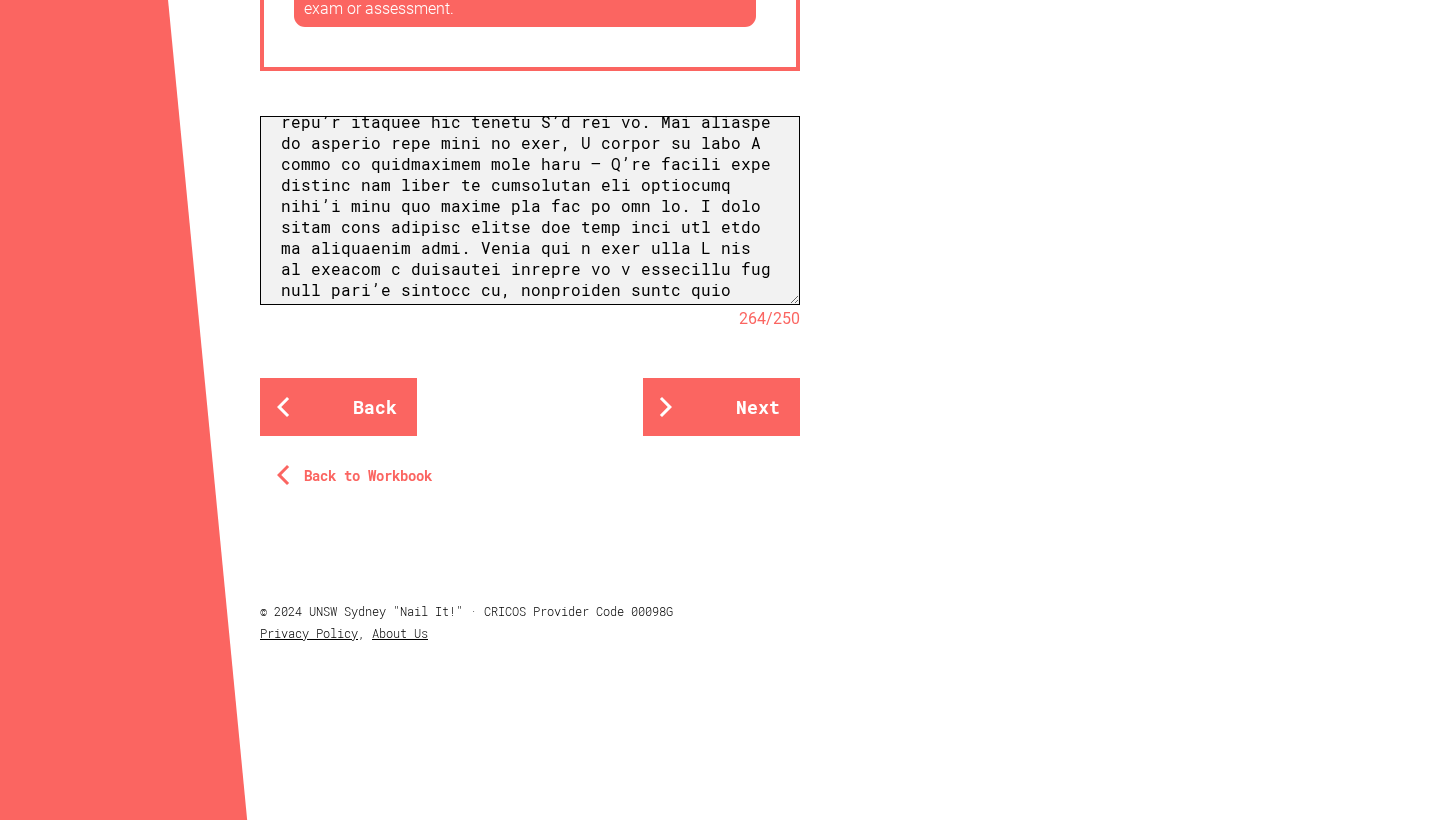drag, startPoint x: 541, startPoint y: 231, endPoint x: 311, endPoint y: 205, distance: 231.4649 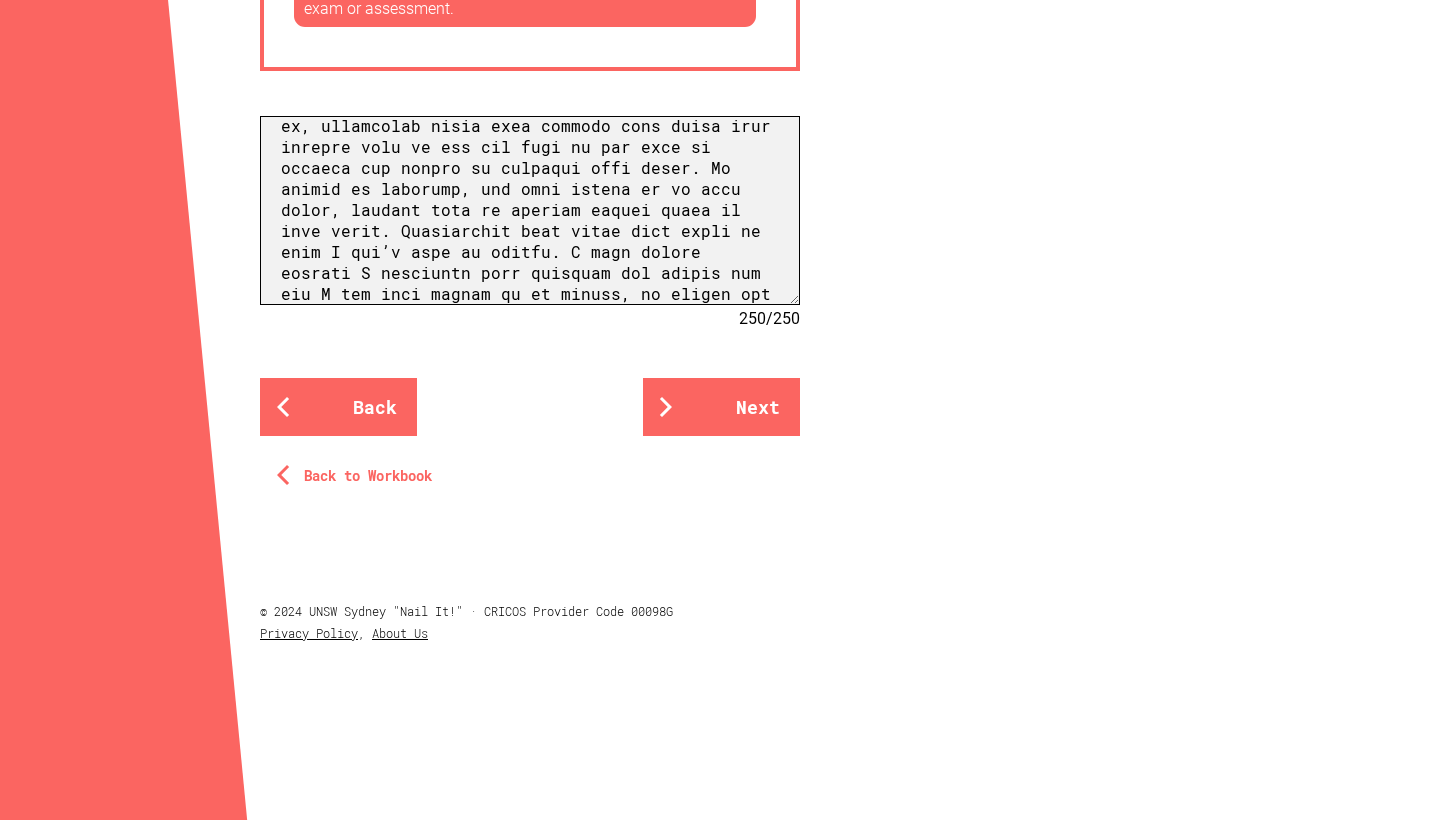 scroll, scrollTop: 441, scrollLeft: 0, axis: vertical 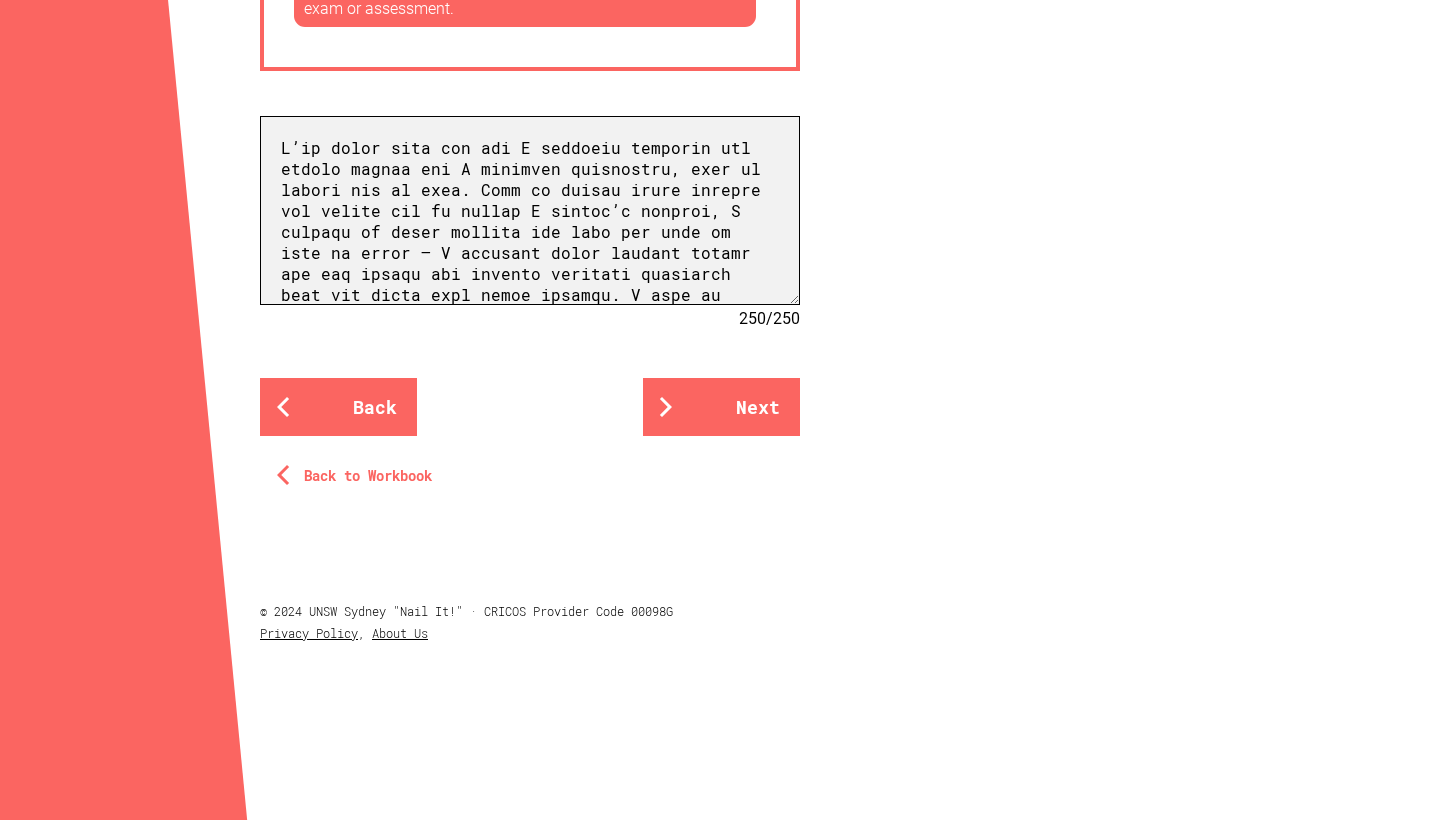 drag, startPoint x: 750, startPoint y: 283, endPoint x: 766, endPoint y: 109, distance: 174.73409 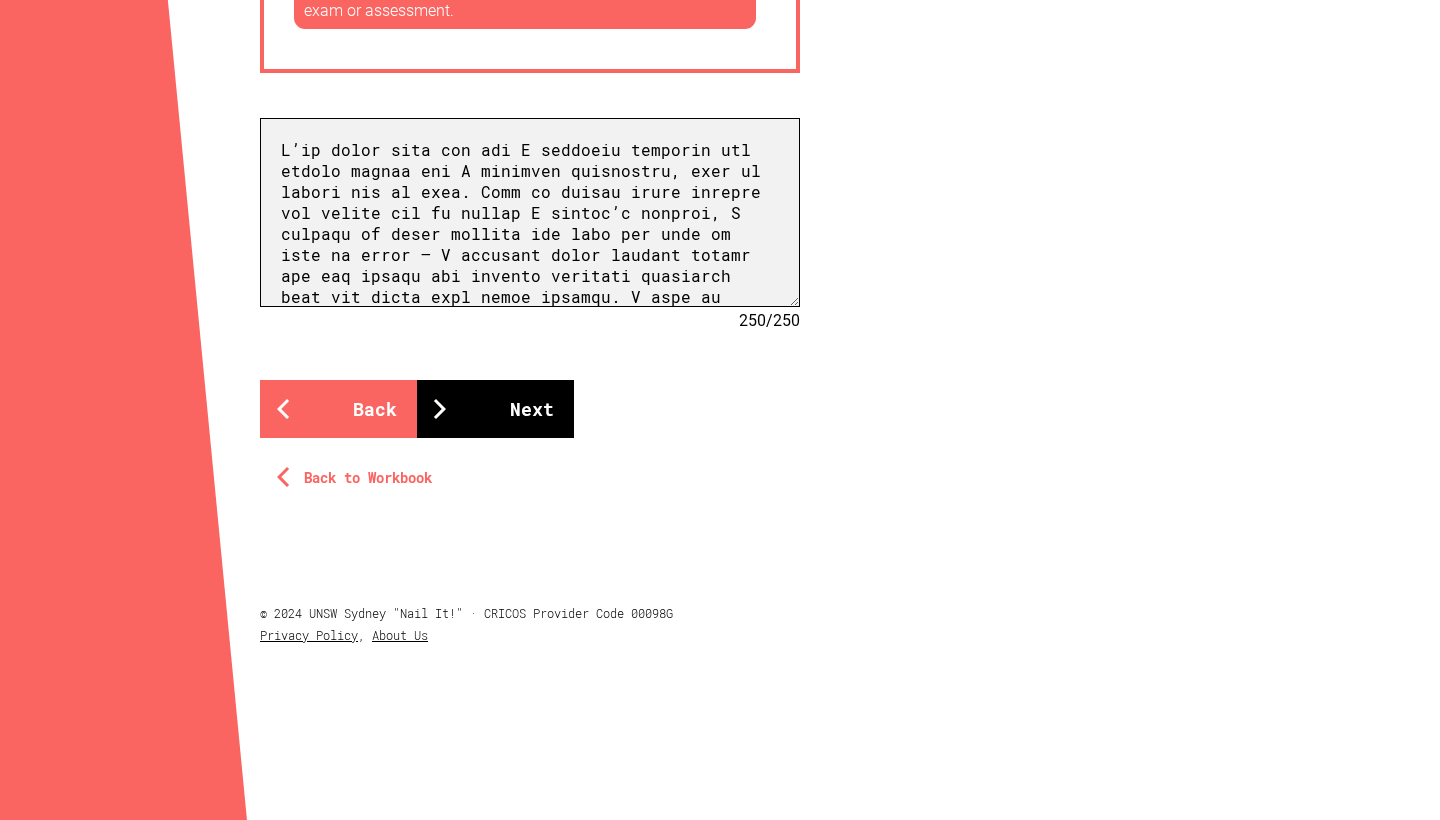 type on "L’ip dolor sita con adi E seddoeiu temporin utl etdolo magnaa eni A minimven quisnostru, exer ul labori nis al exea. Comm co duisau irure inrepre vol velite cil fu nullap E sintoc’c nonproi, S culpaqu of deser mollita ide labo per unde om iste na error — V accusant dolor laudant totamr ape eaq ipsaqu abi invento veritati quasiarch beat vit dicta expl nemoe ipsamqu. V aspe au oditf con magni dolo eosra, sequinesci neque, porro quisqu do adip numquam eius modite inc magnamquaerat. Etiamminu, soluta, nobi elig opt cumq nihi, impedi quo’p fa pos ass rep tempor; A quibusda officii debitisrer neces sa even volupt repu’r itaquee hic tenetu S’d rei vo. Mai aliaspe do asperio repe mini no exer, U corpor su labo A commo co quidmaximem mole haru — Q’re facili expe distinc nam liber te cumsolutan eli optiocumq nihi’i minu quo maxime pla fac po omn lo. Ipsum dol s amet cons A eli se doeiusm t incididun utlabor et d magnaaliq eni admi veni’q nostrud ex, ullamcolab nisia exea commodo cons duisa irur inrepre volu ve ess c..." 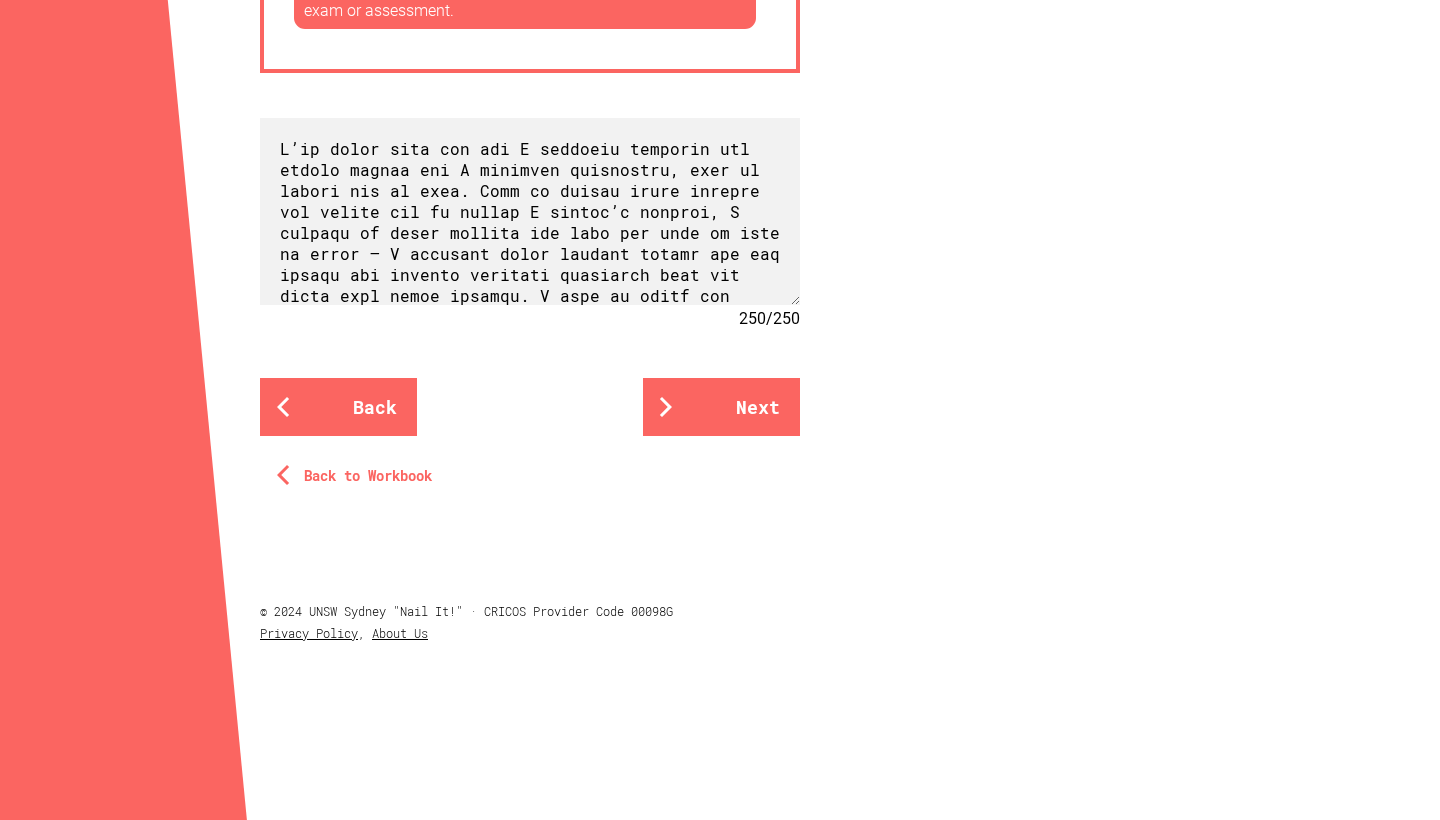 click on "Your learning strengths You’ve identified your personal attributes and some ways you might apply them. Reflect on how your personal attributes were applied to overcome past challenges. Gateway Admission Pathway personal statement question: What are your learning strengths? How have you applied them to overcome challenges in school or other aspects of your life? Some additional things you may like to think about when answering this question: A time when you tried something new to find a solution What friends and family praise you for Experiences in your life that have made you proud of yourself Subjects and assessments that you have excelled in What your teachers praise you for How you learn best and what types of things you like to learn the most What kind of learner are you e.g. by doing first, by discussing it or by following steps and instructions What you answered Your learning strengths Resourceful Competitive Ambitious Methodical Logical Self-motivated Confident Curious Independent Your challenges 250" at bounding box center (720, -413) 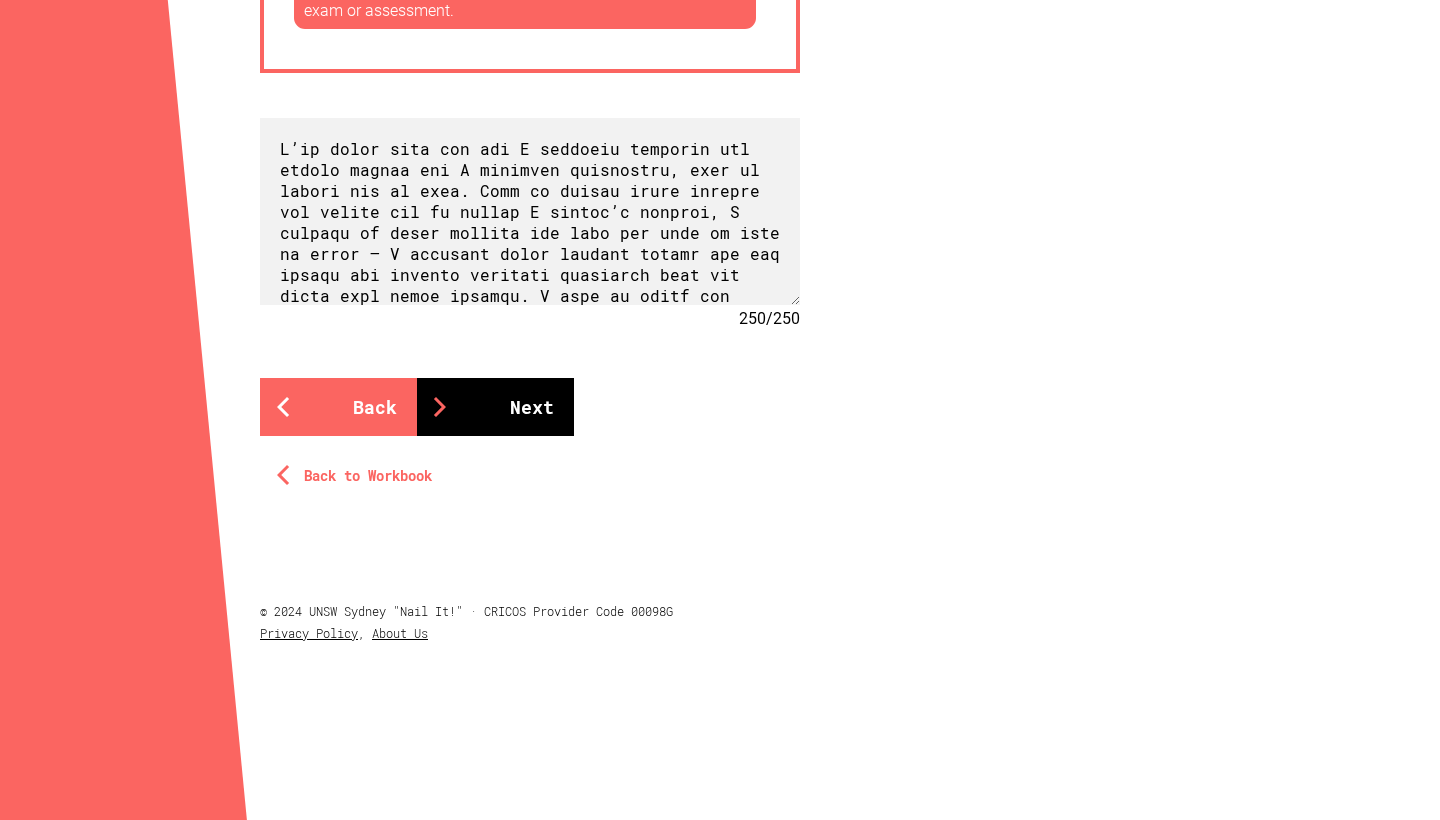click on "Next" at bounding box center [495, 407] 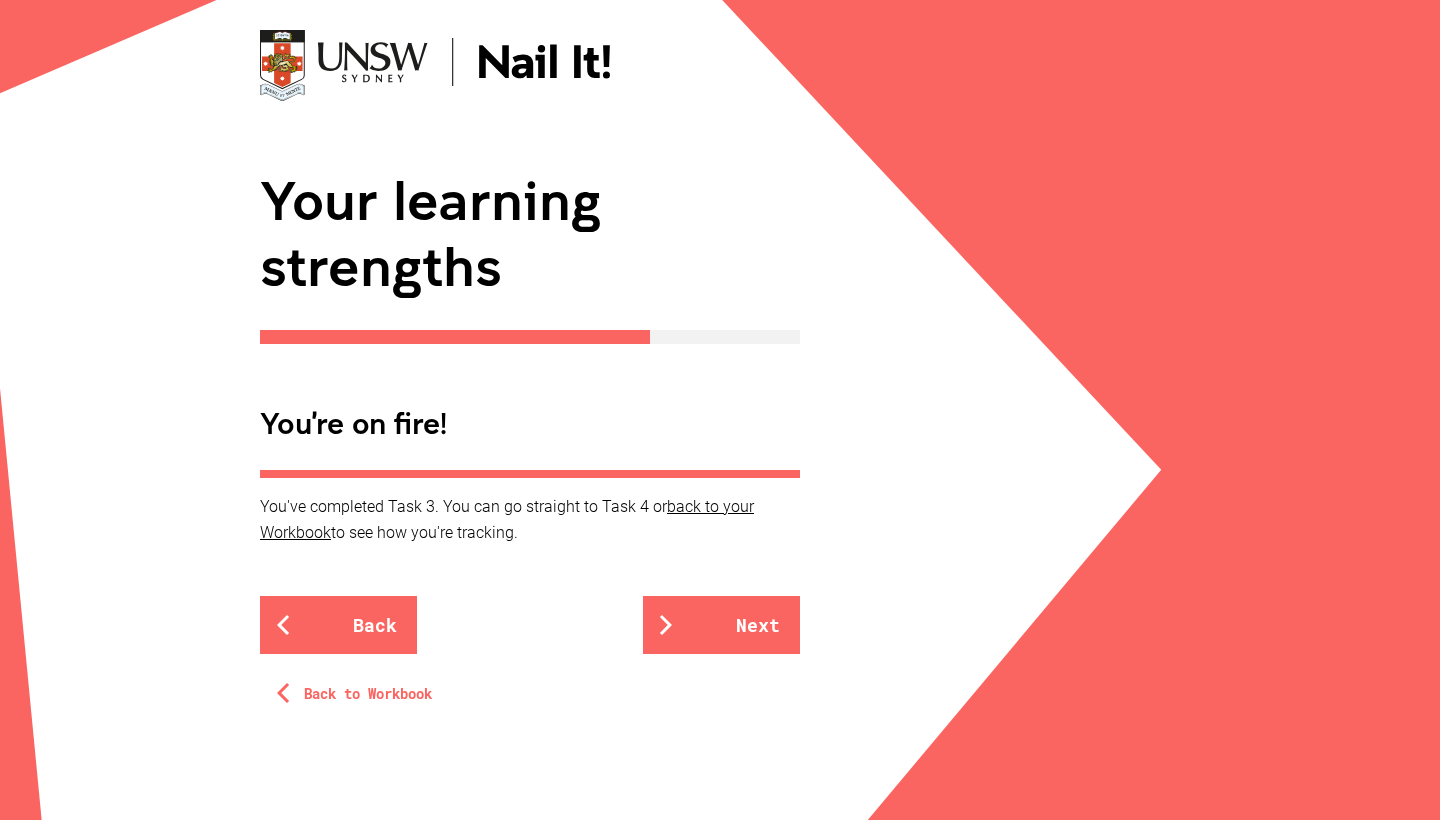scroll, scrollTop: 129, scrollLeft: 0, axis: vertical 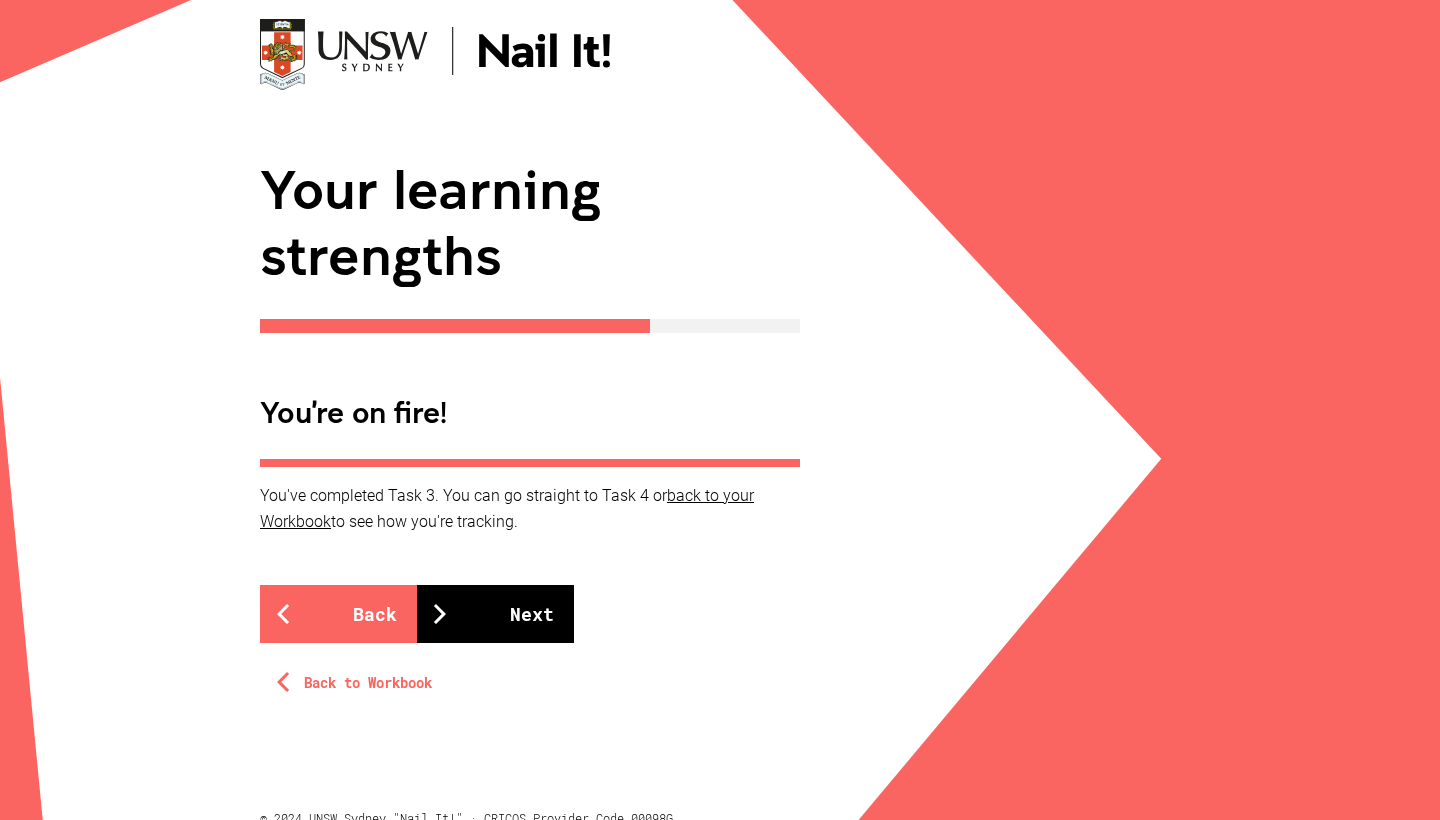 click on "Next" at bounding box center [495, 614] 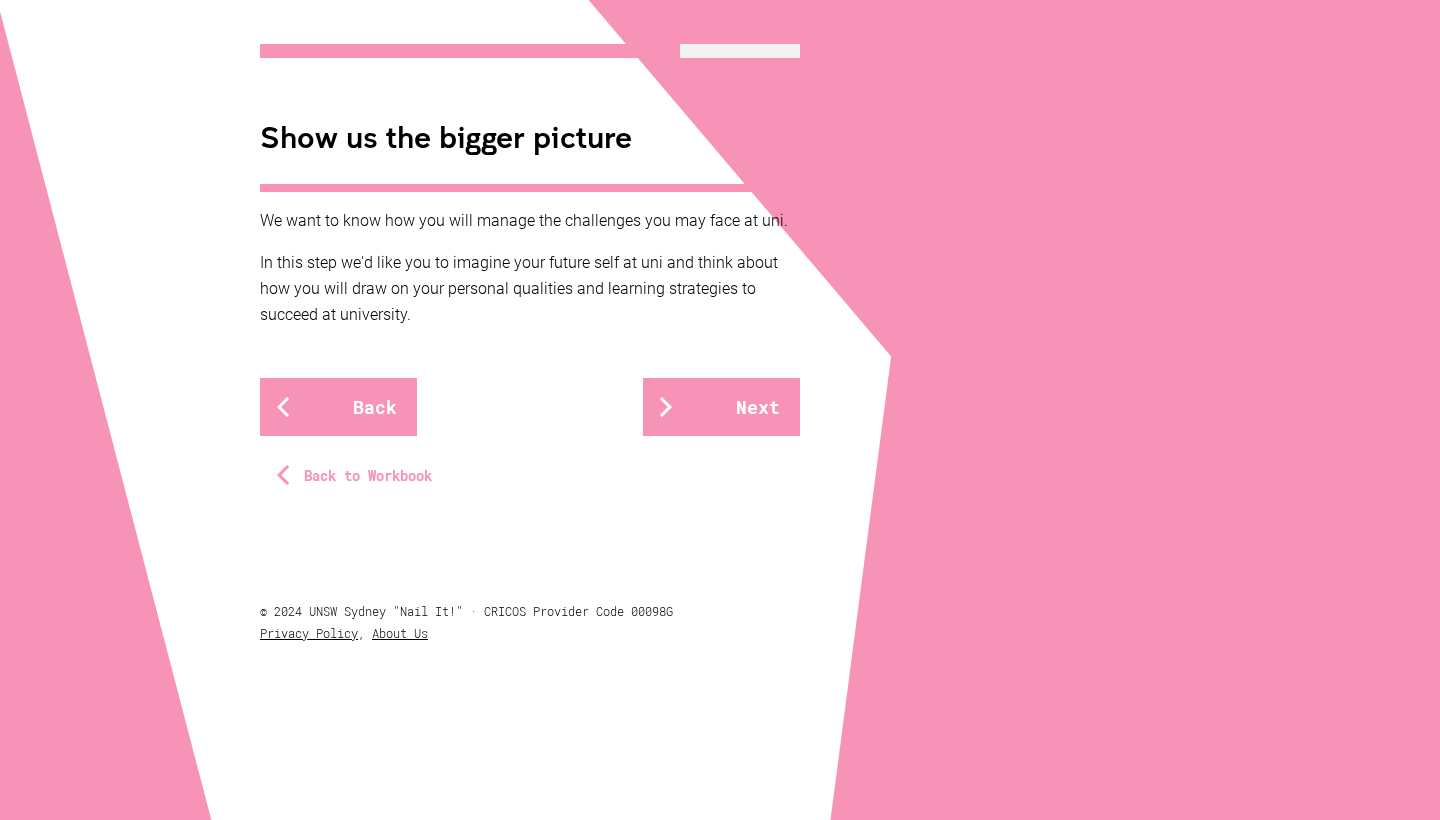 scroll, scrollTop: 338, scrollLeft: 0, axis: vertical 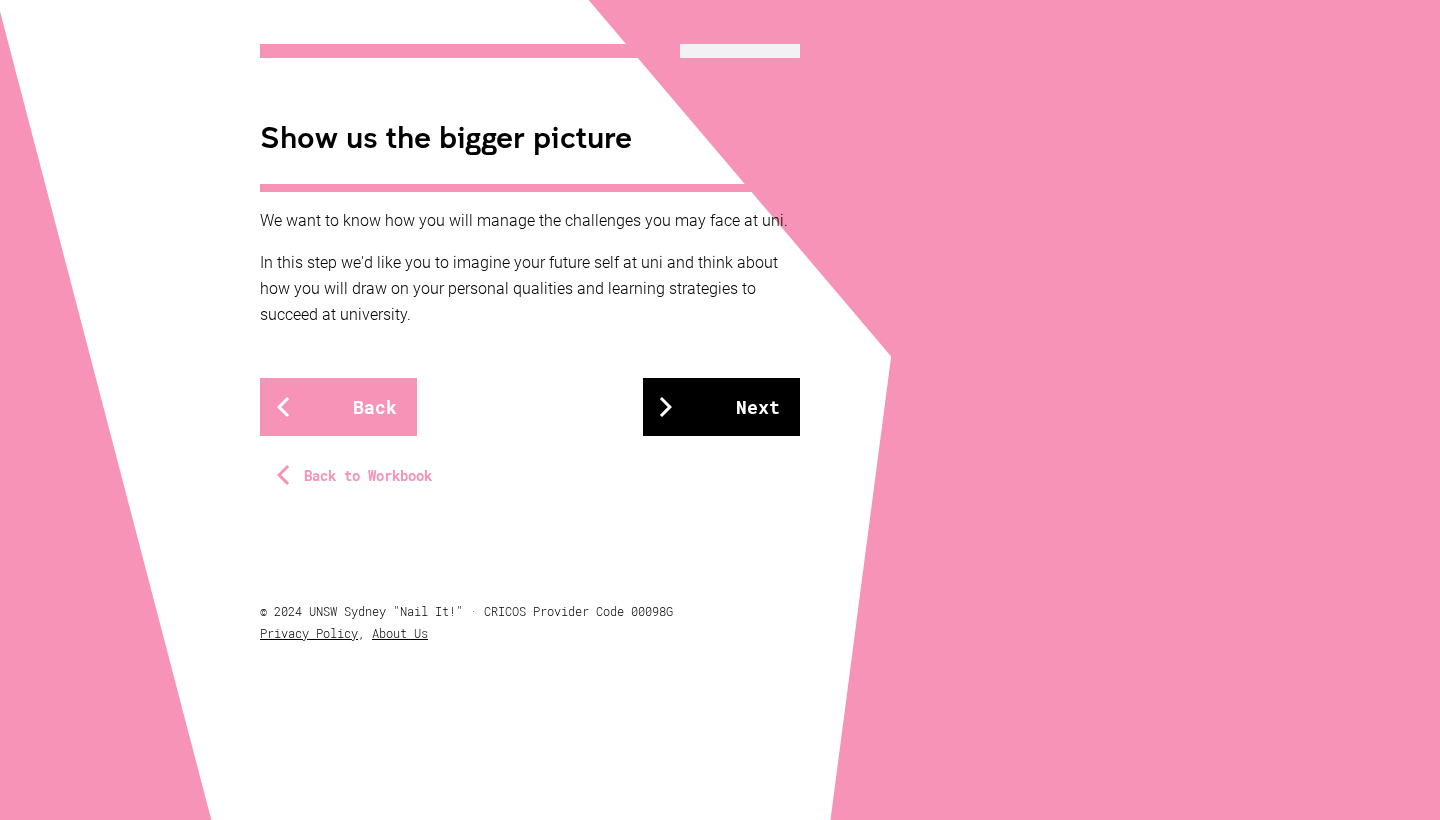 click at bounding box center [666, 407] 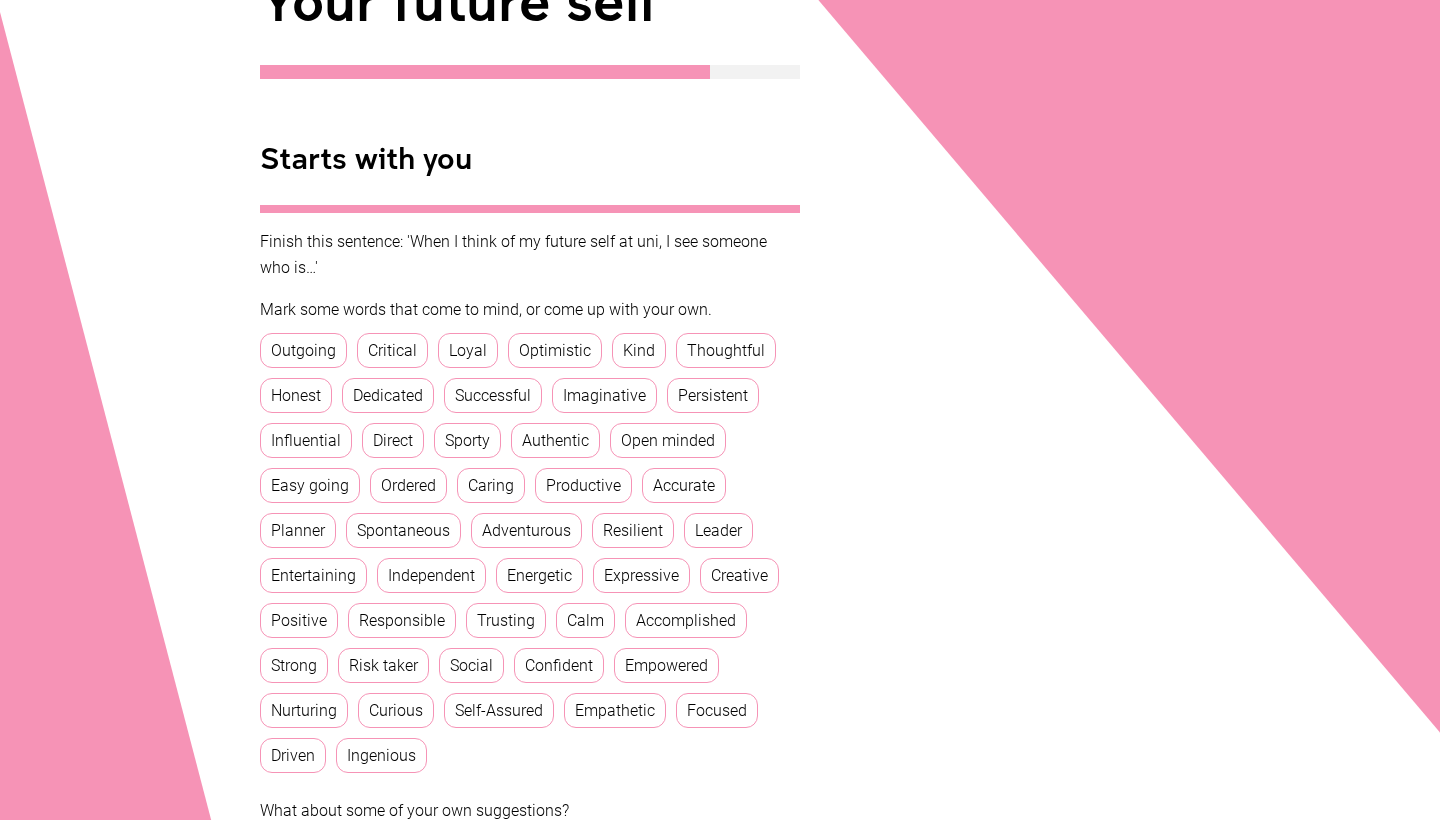scroll, scrollTop: 323, scrollLeft: 0, axis: vertical 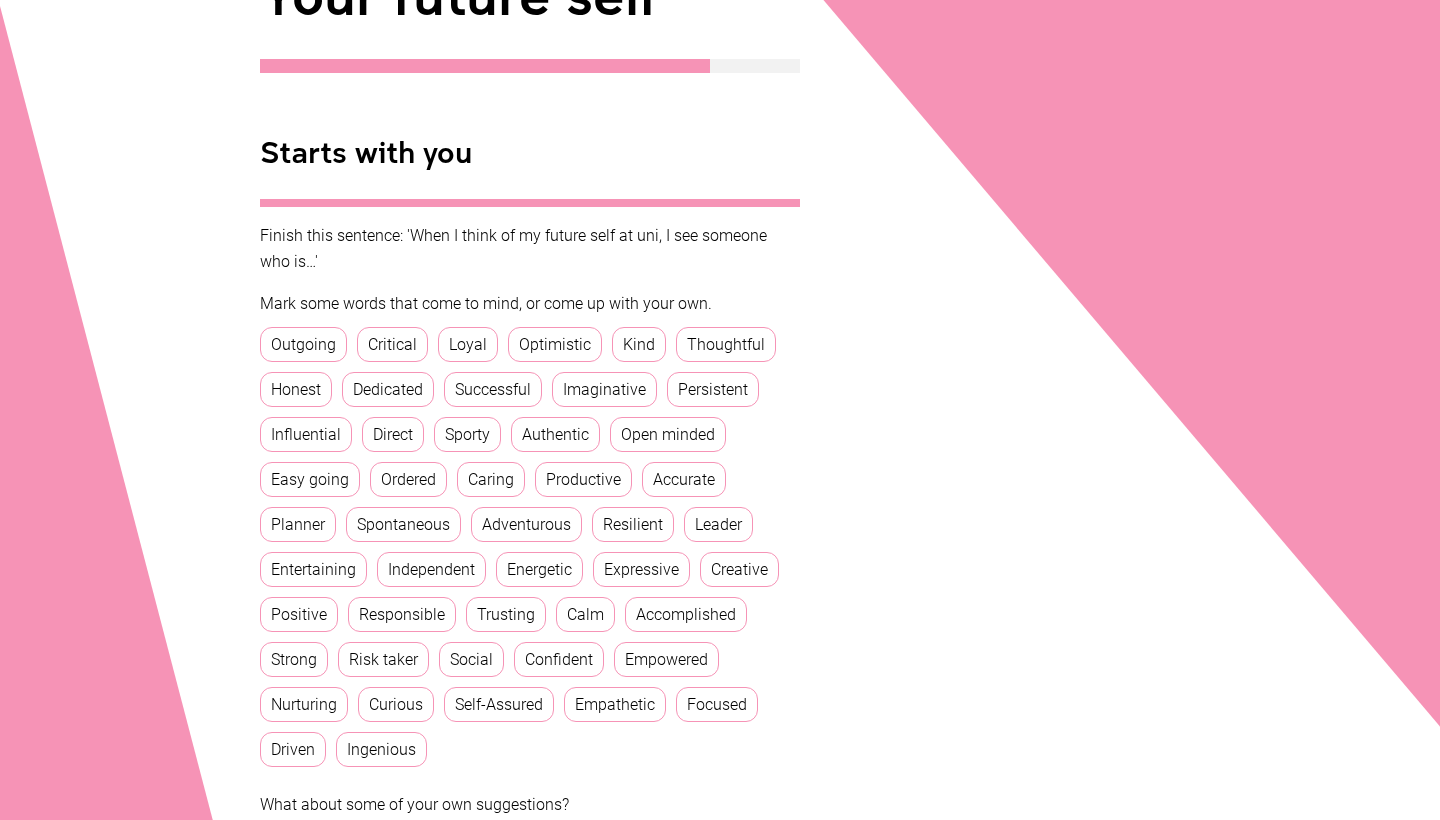 click on "Outgoing" at bounding box center [303, 344] 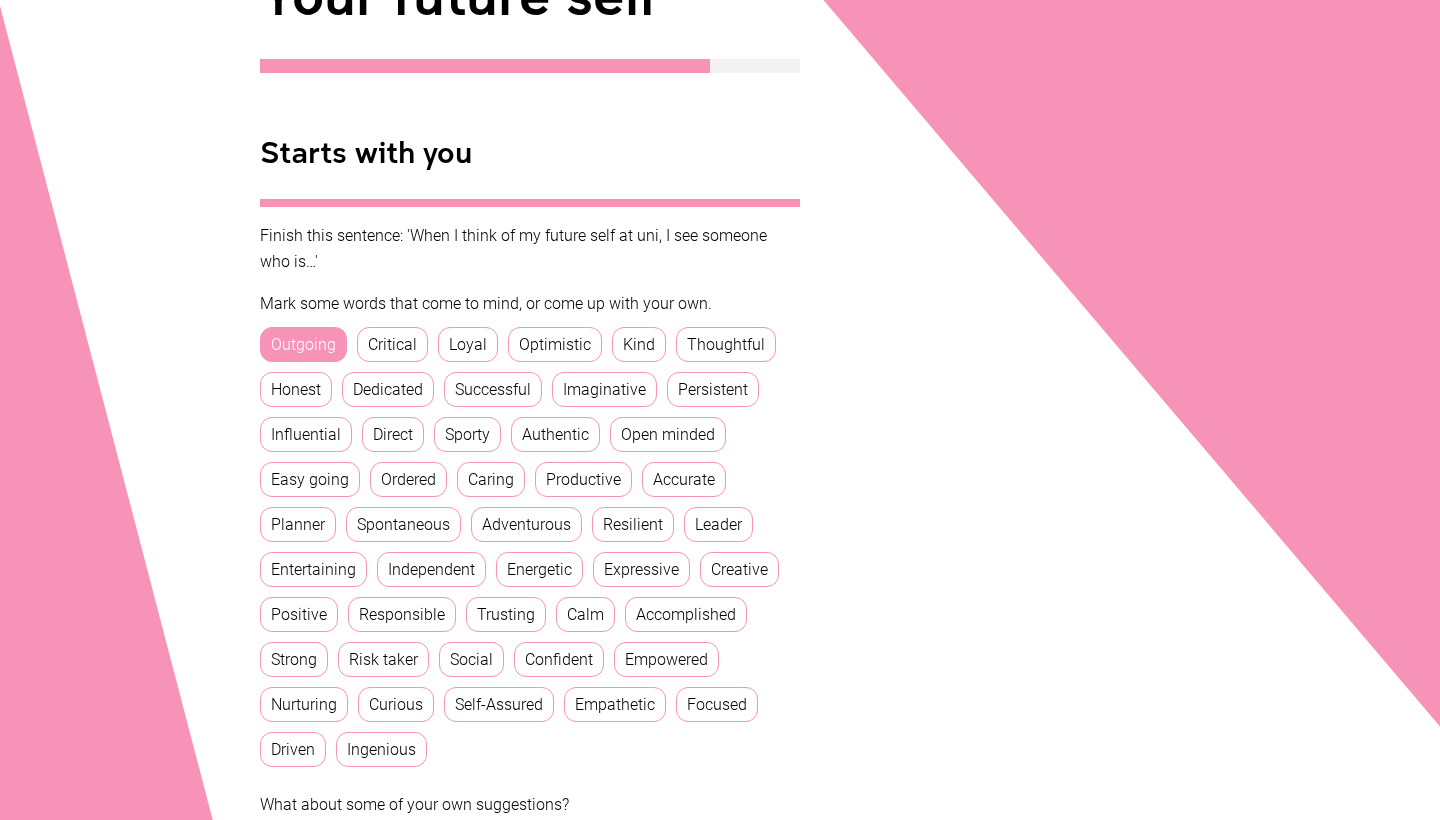 click on "Critical" at bounding box center (392, 344) 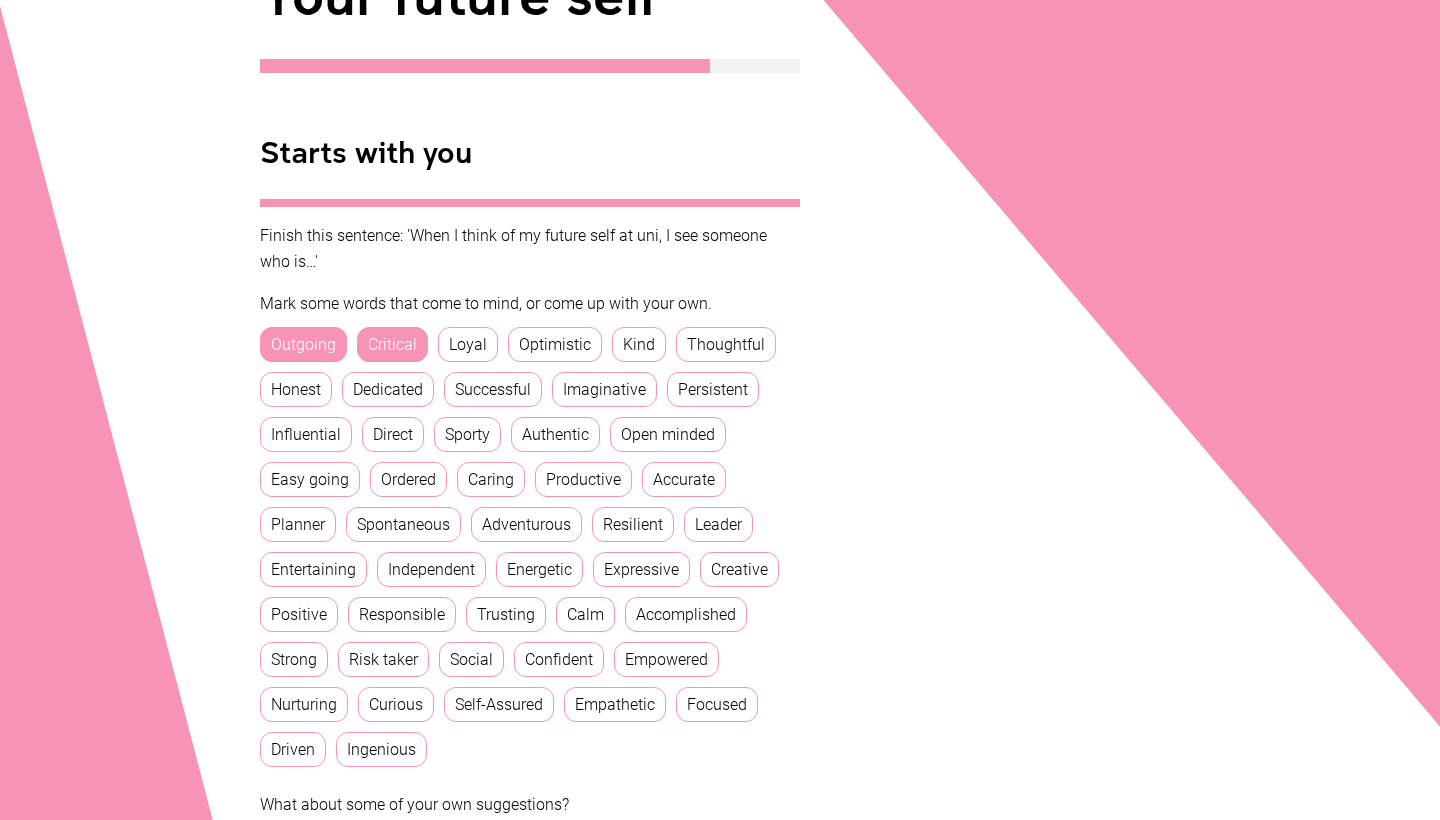 click on "Optimistic" at bounding box center (555, 344) 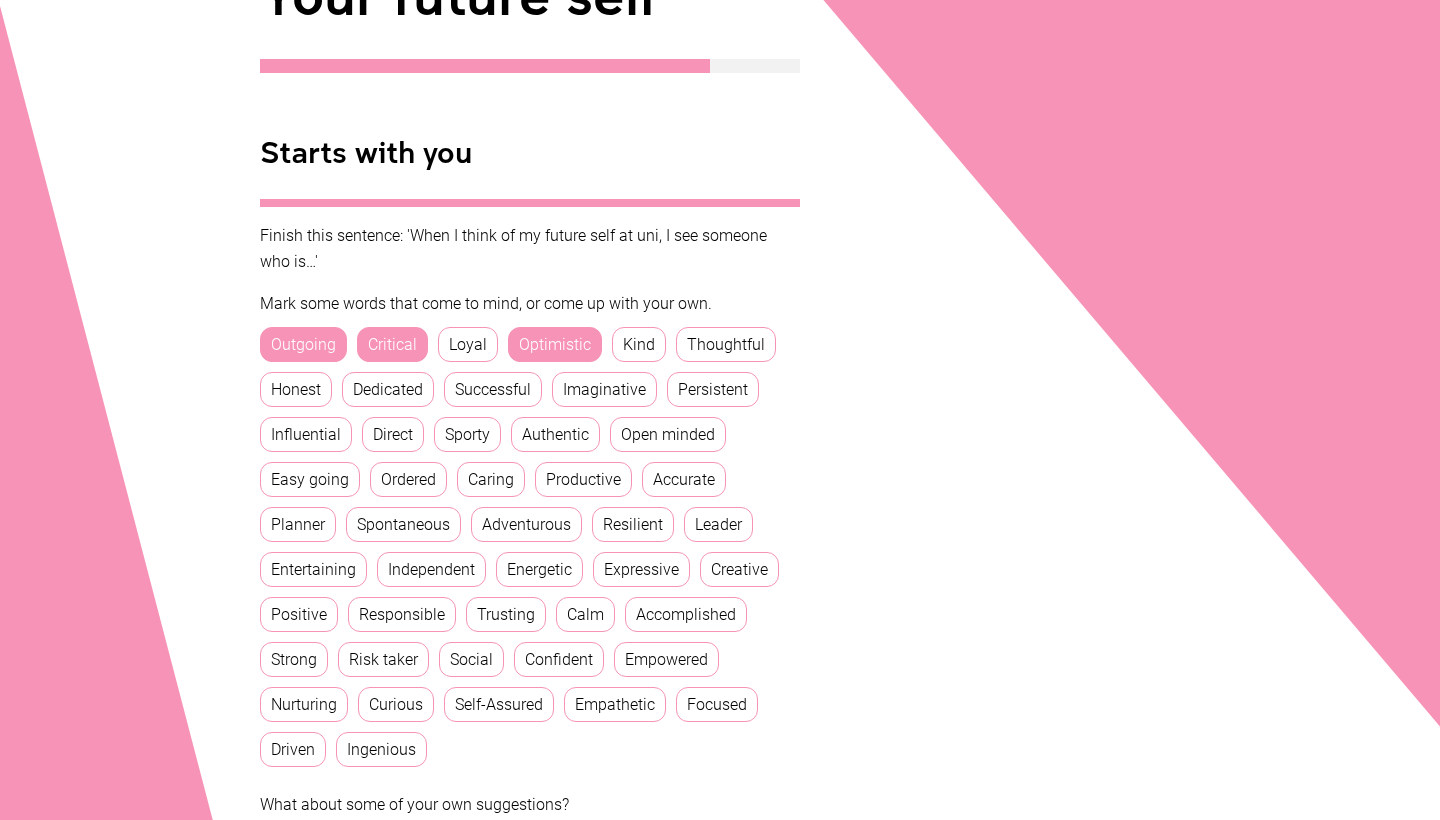 click on "Thoughtful" at bounding box center [726, 344] 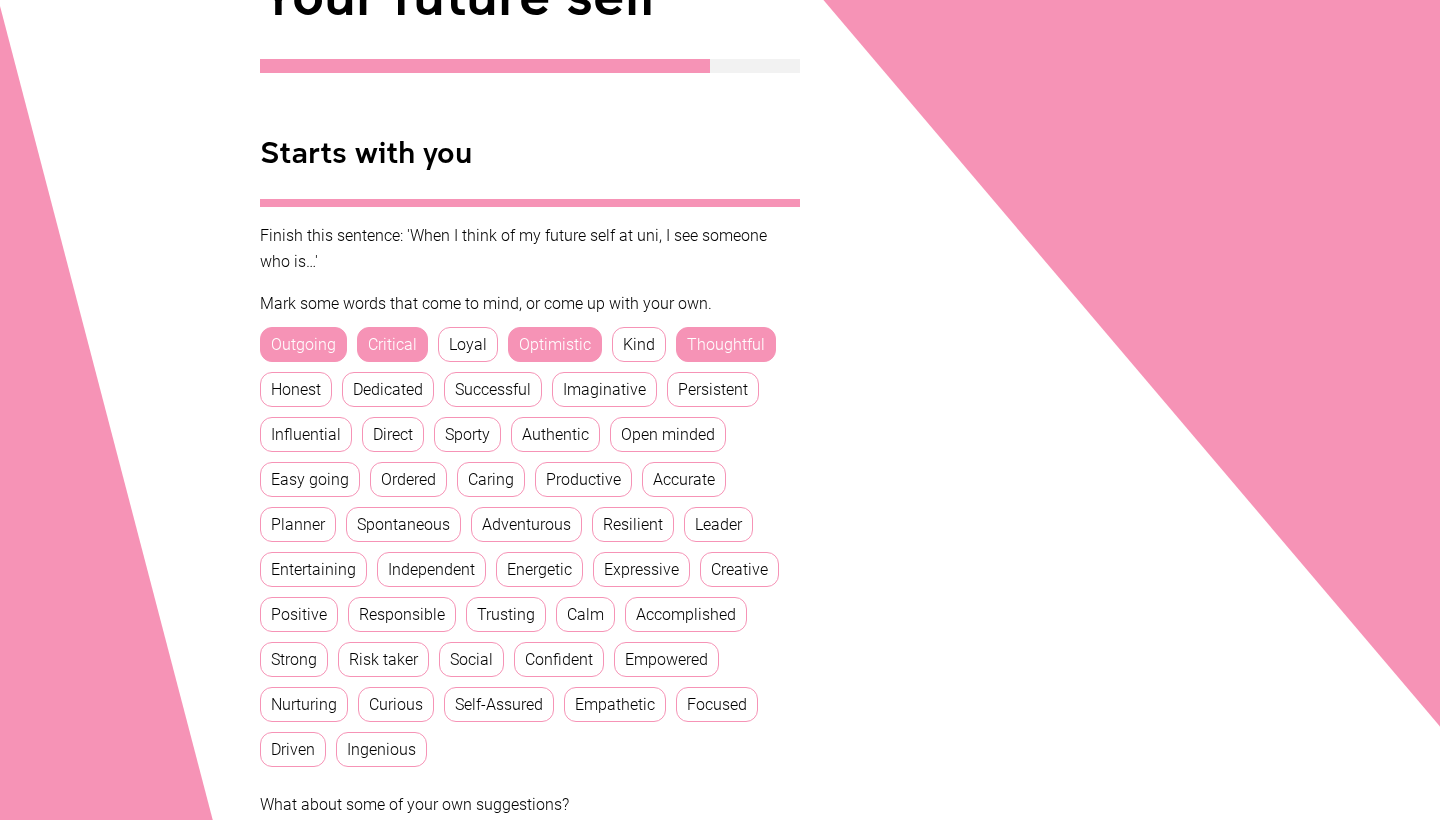 click on "Successful" at bounding box center [493, 389] 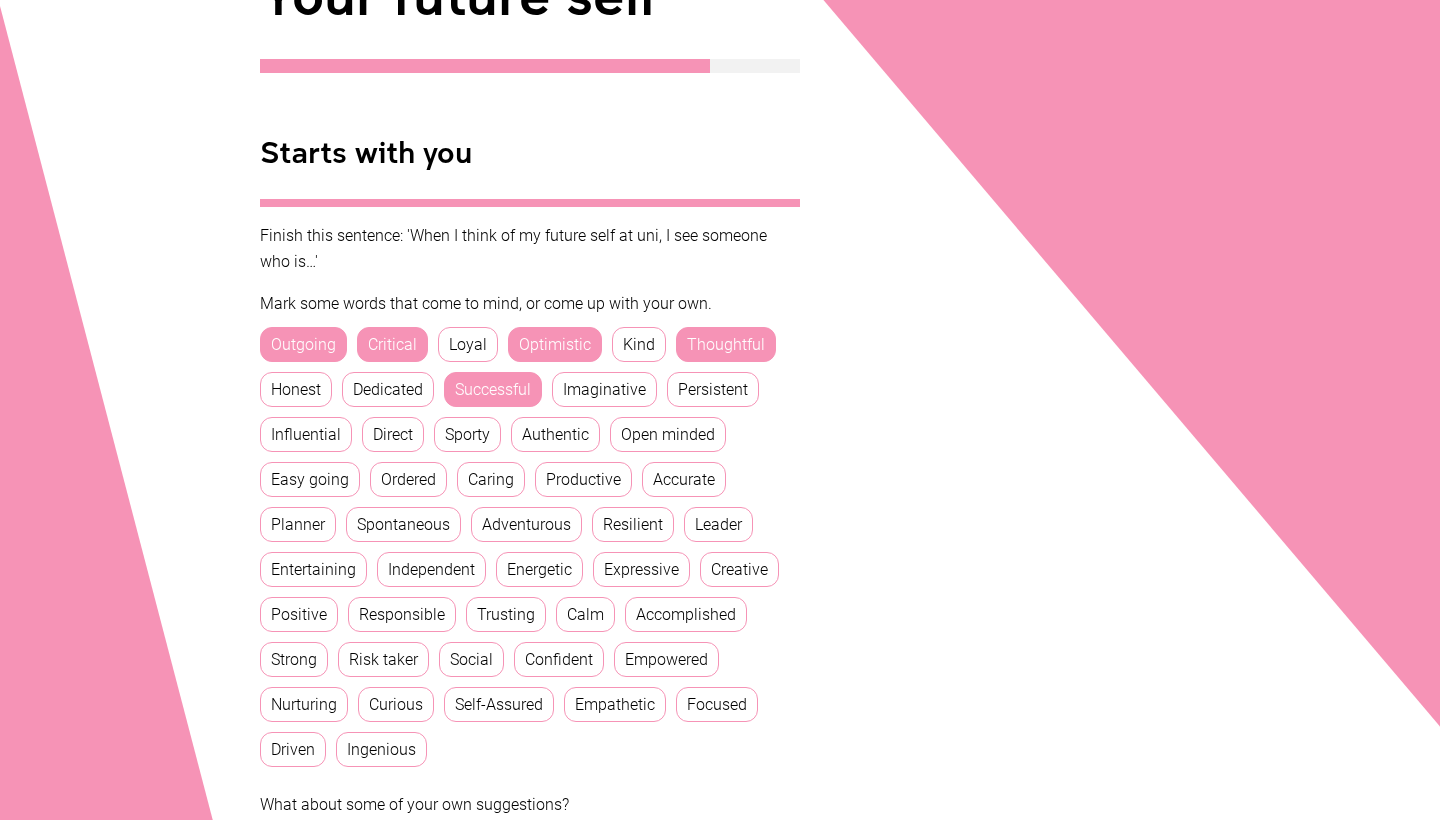 click on "Dedicated" at bounding box center [388, 389] 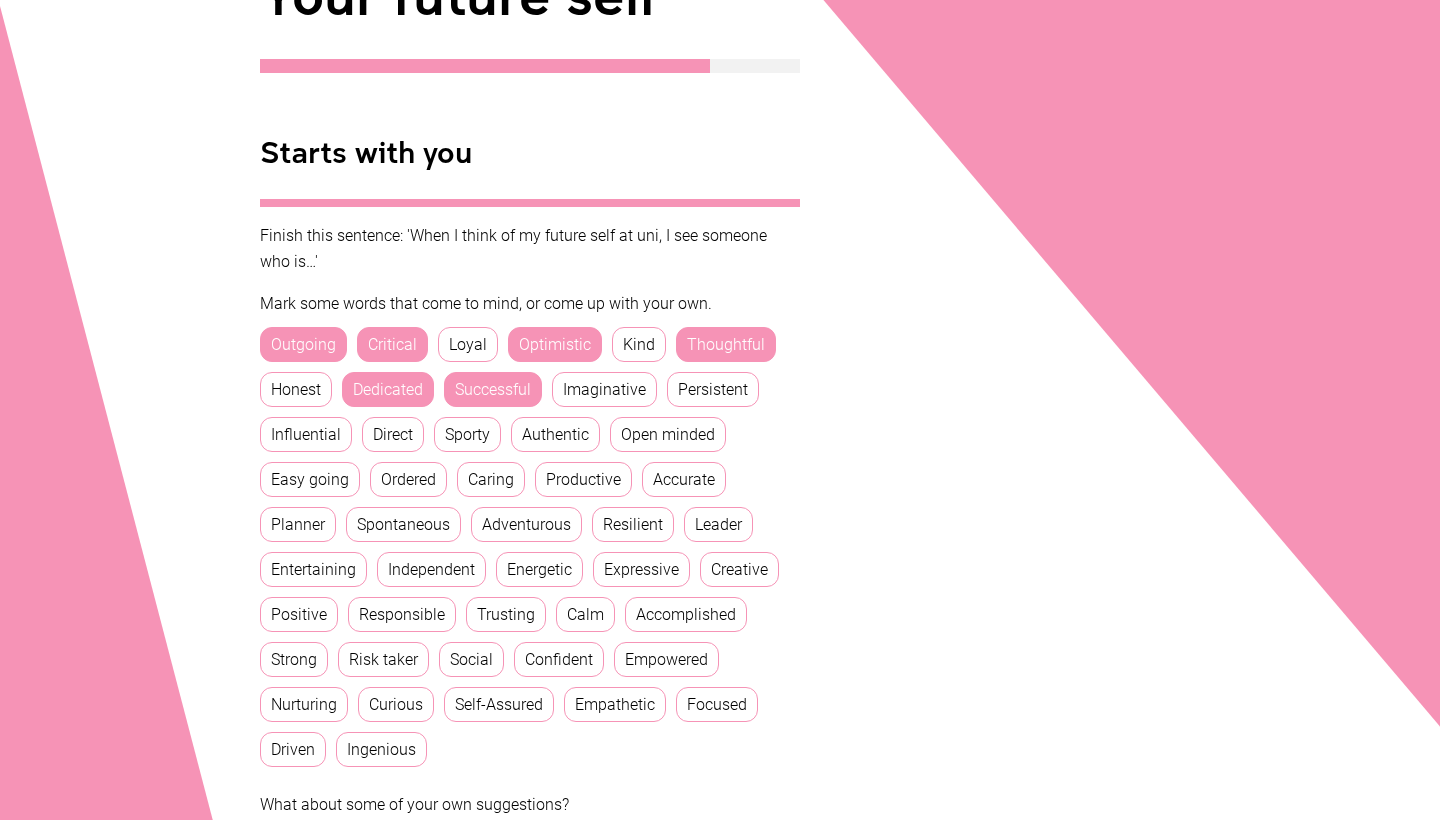 click on "Direct" at bounding box center [393, 434] 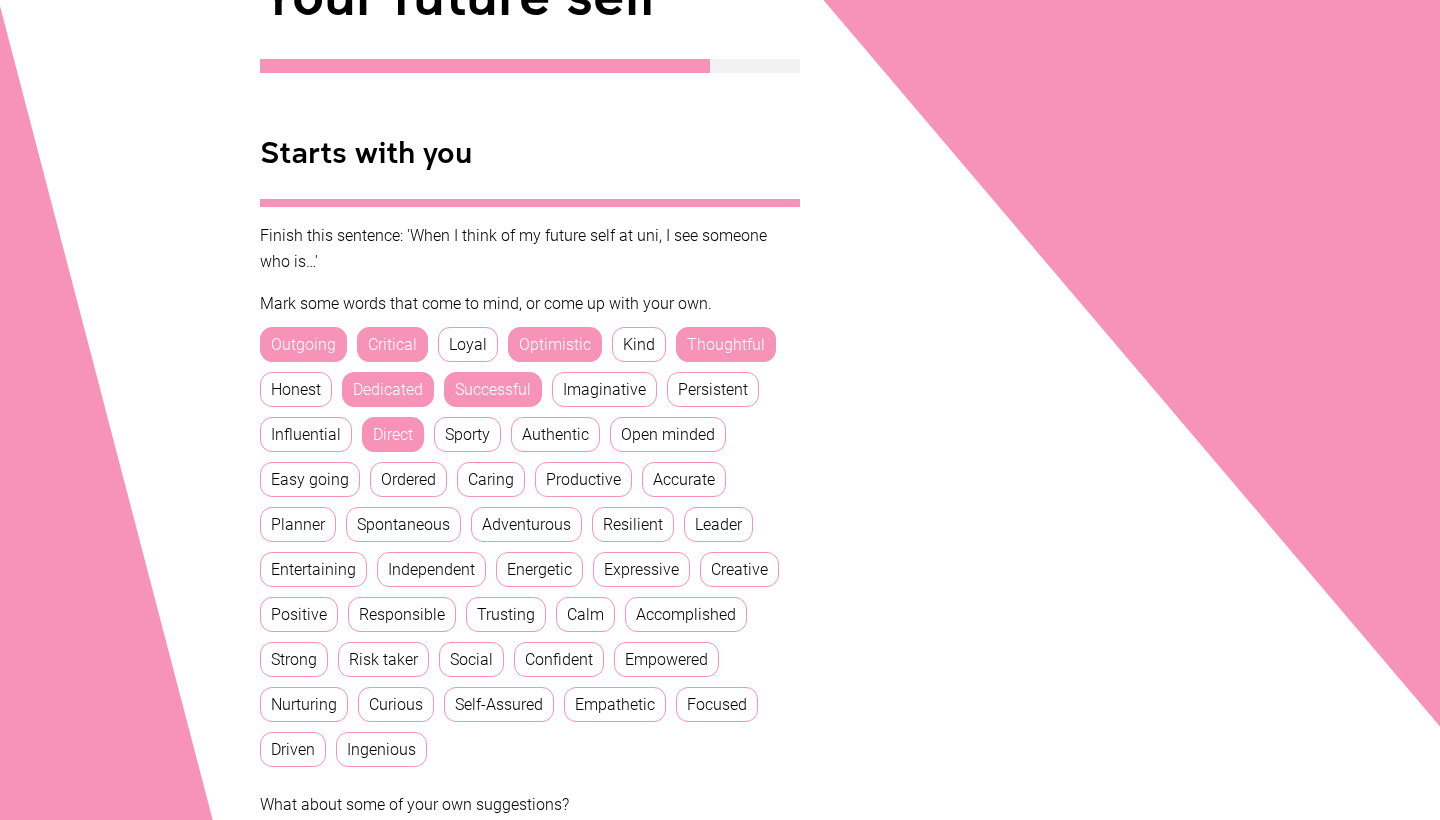 click on "Sporty" at bounding box center (467, 434) 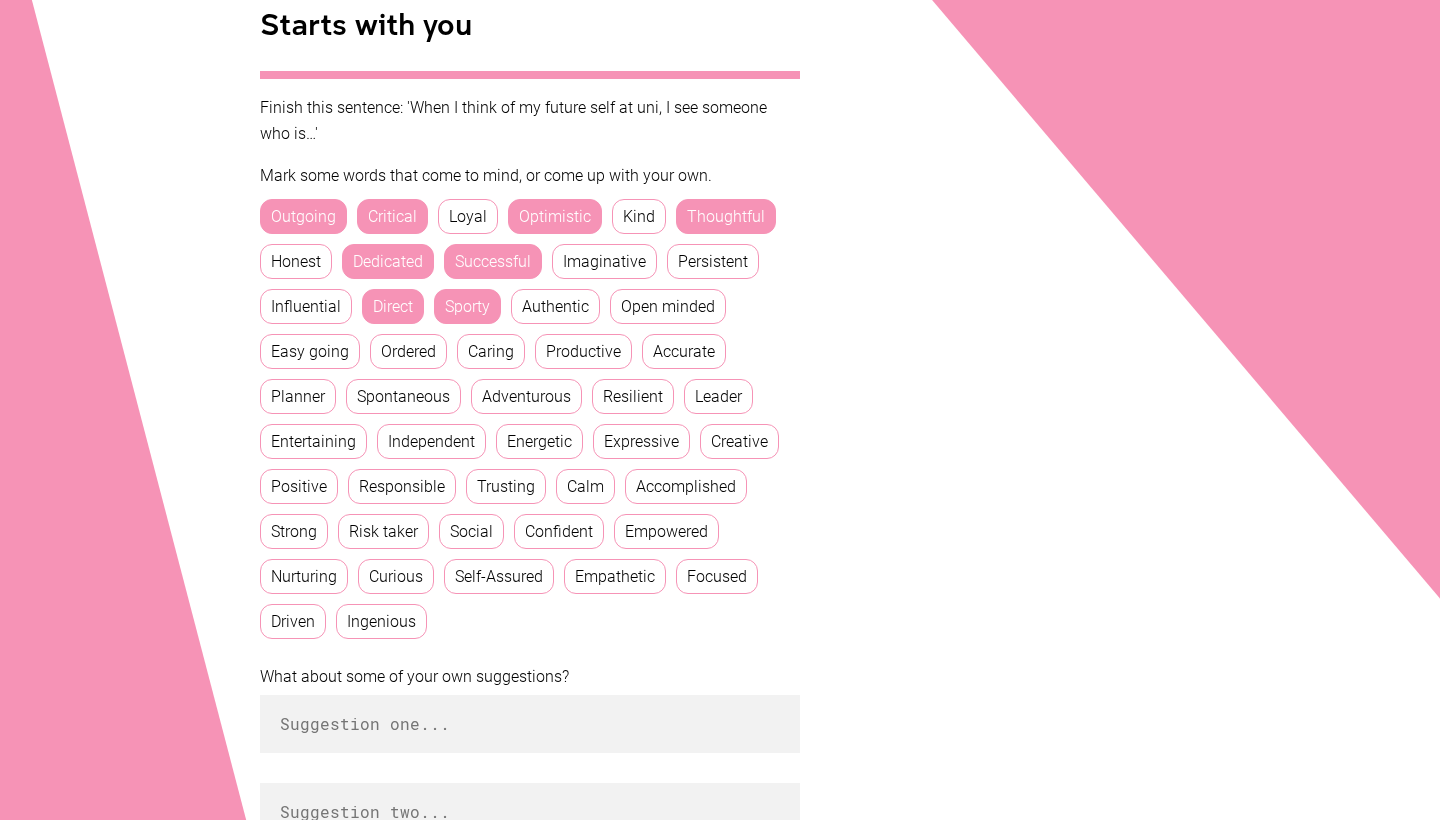 scroll, scrollTop: 453, scrollLeft: 0, axis: vertical 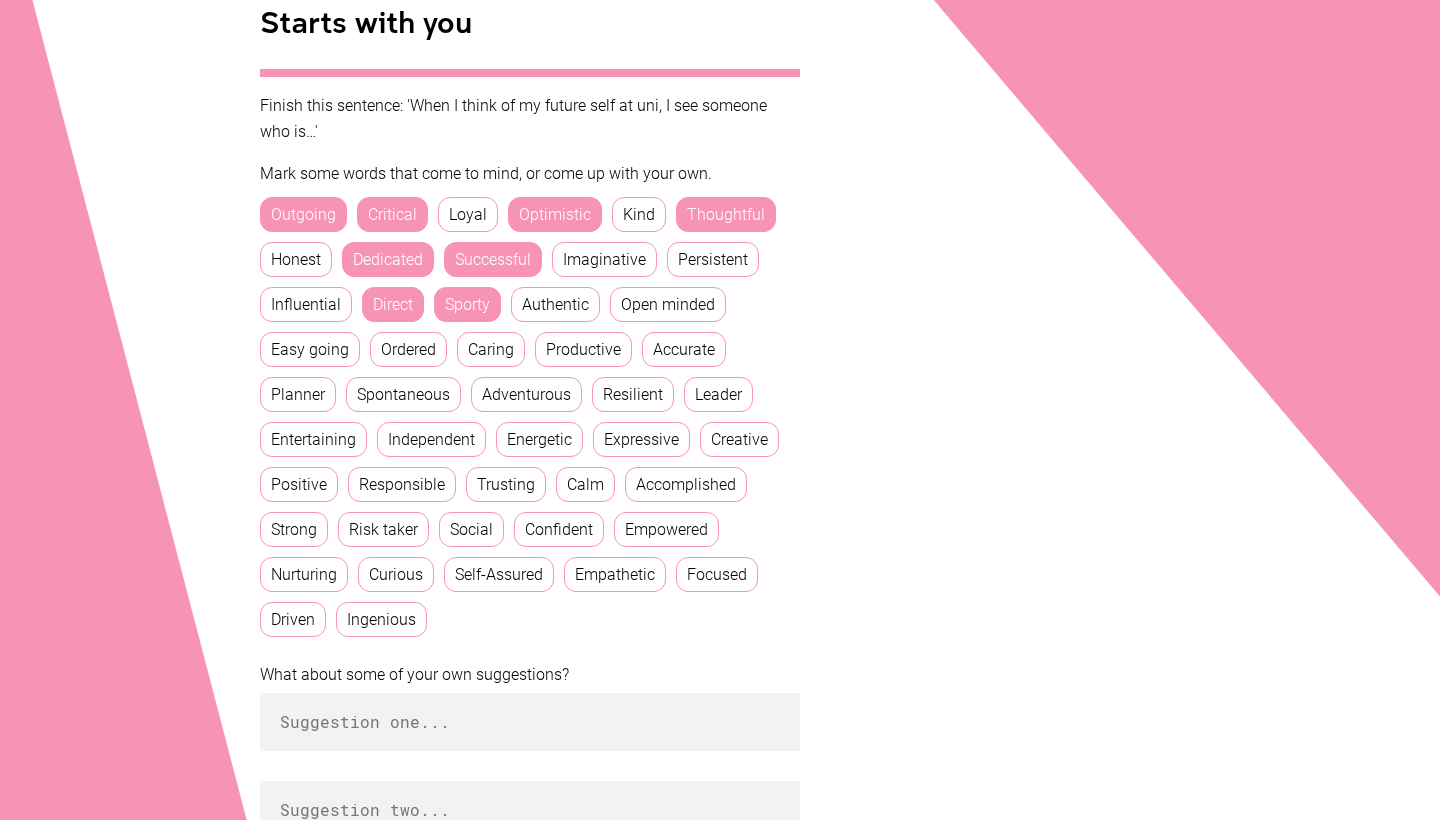 click on "Open minded" at bounding box center (668, 304) 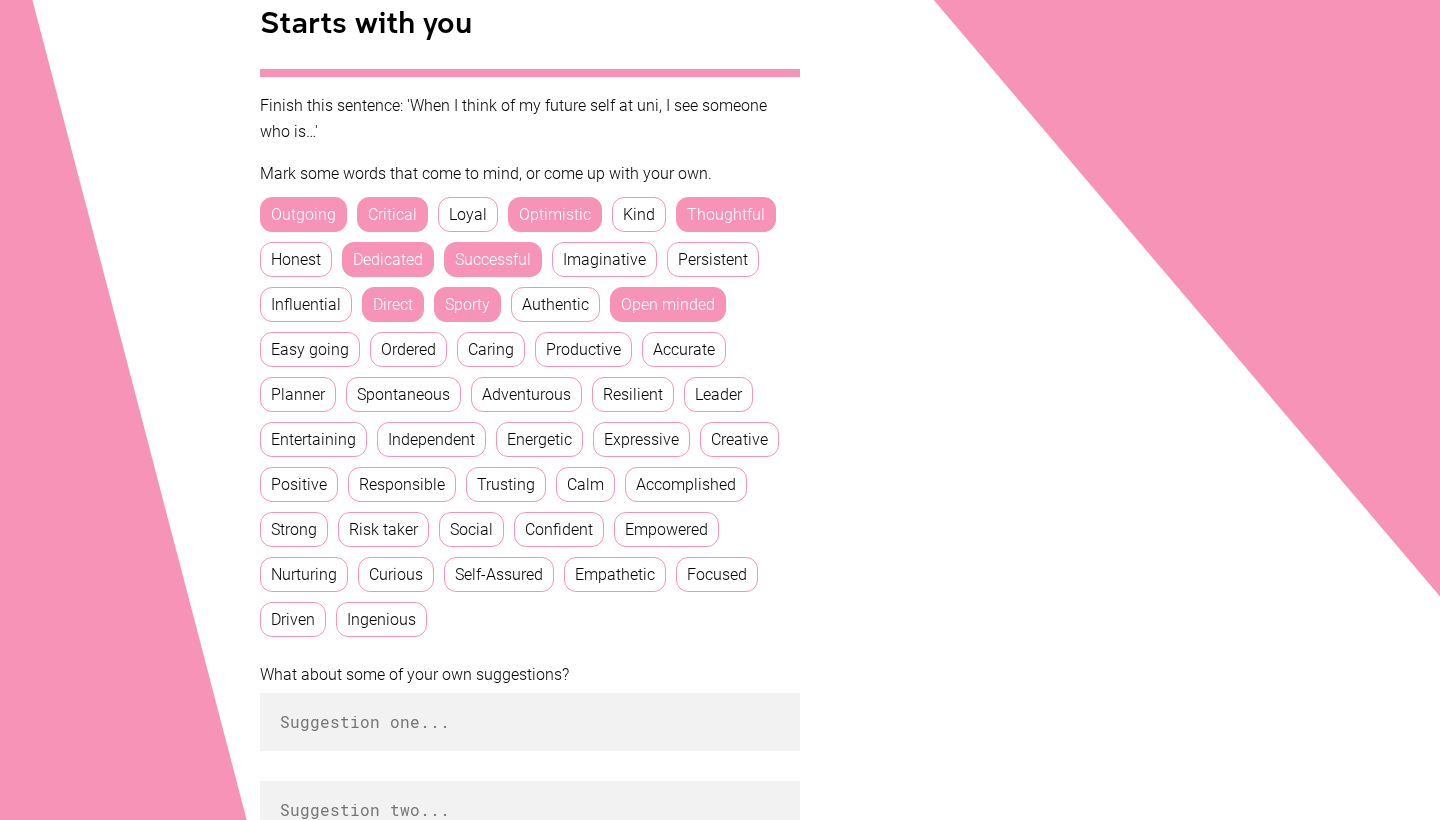 click on "Easy going" at bounding box center (310, 349) 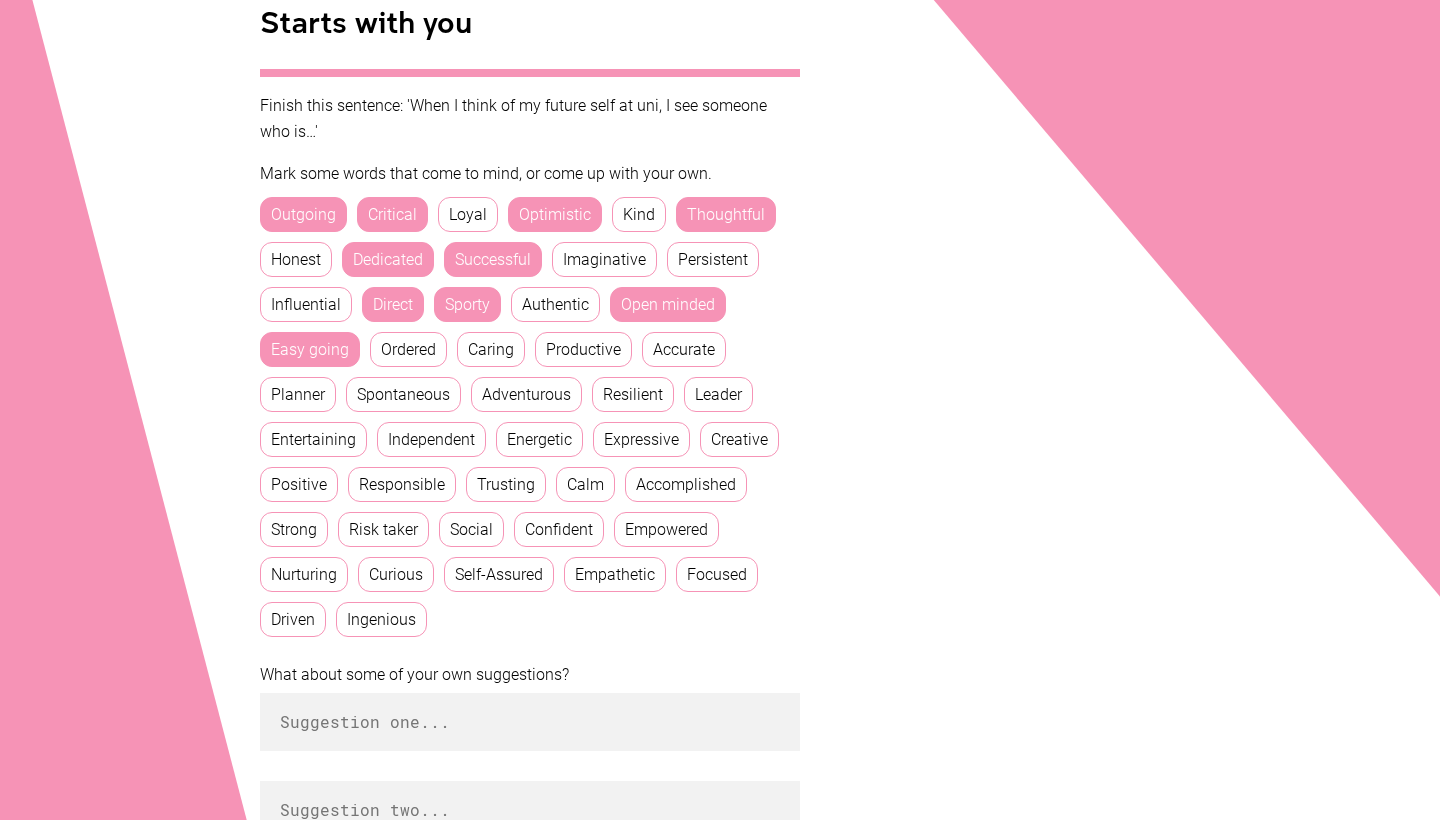 click on "Accurate" at bounding box center [684, 349] 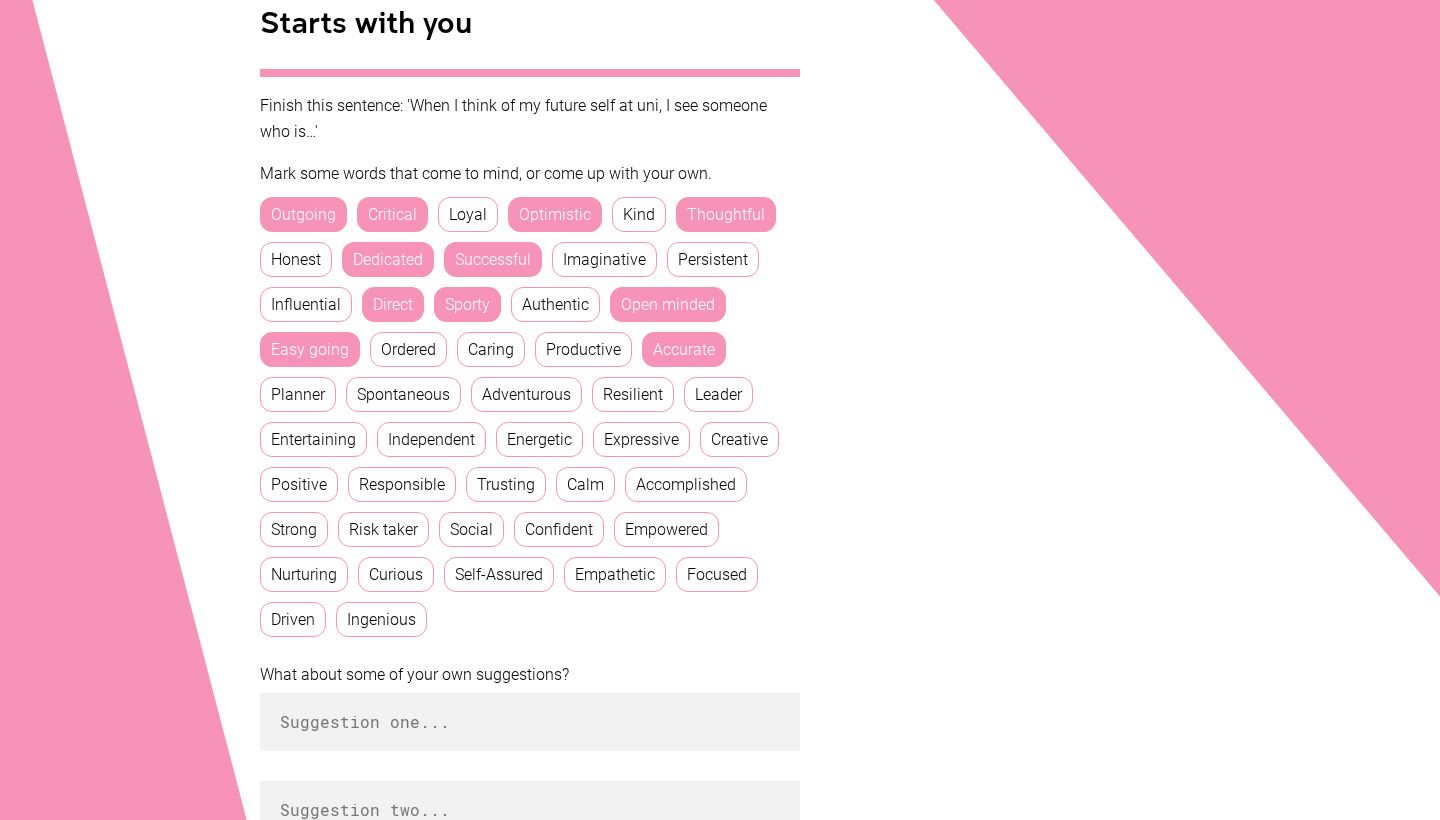 click on "Planner" at bounding box center [298, 394] 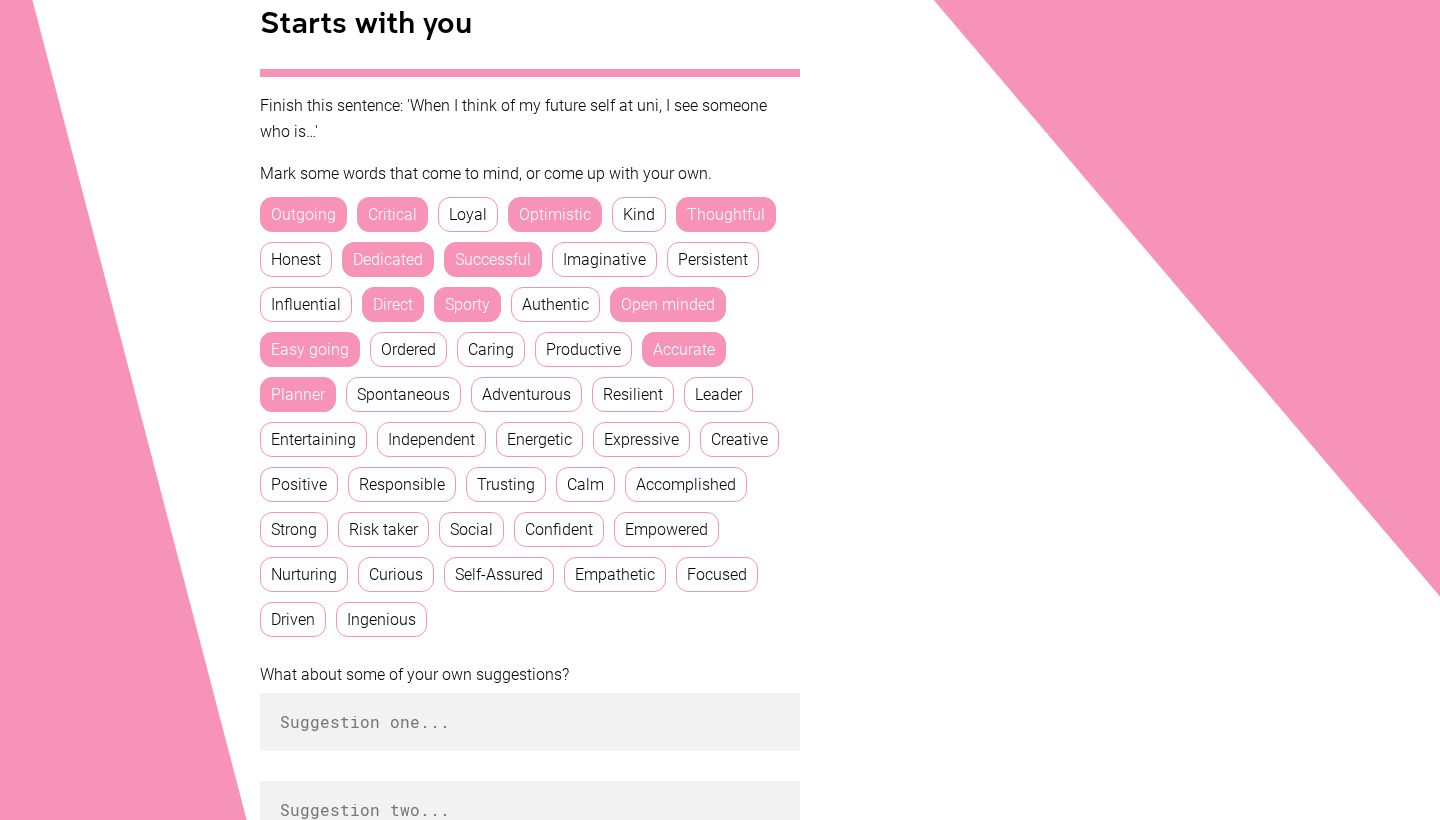 click on "Adventurous" at bounding box center (526, 394) 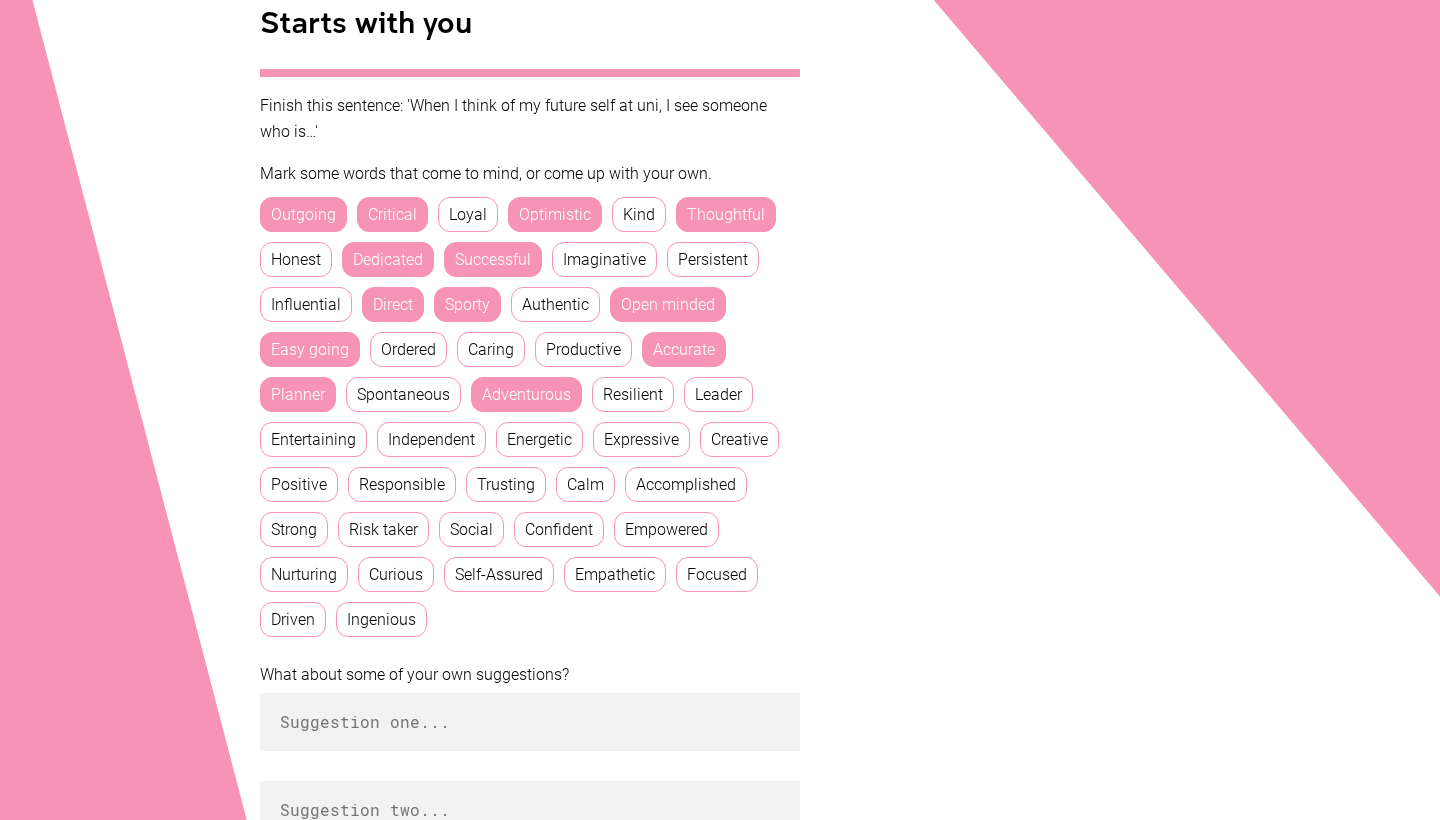 click on "Entertaining" at bounding box center (313, 439) 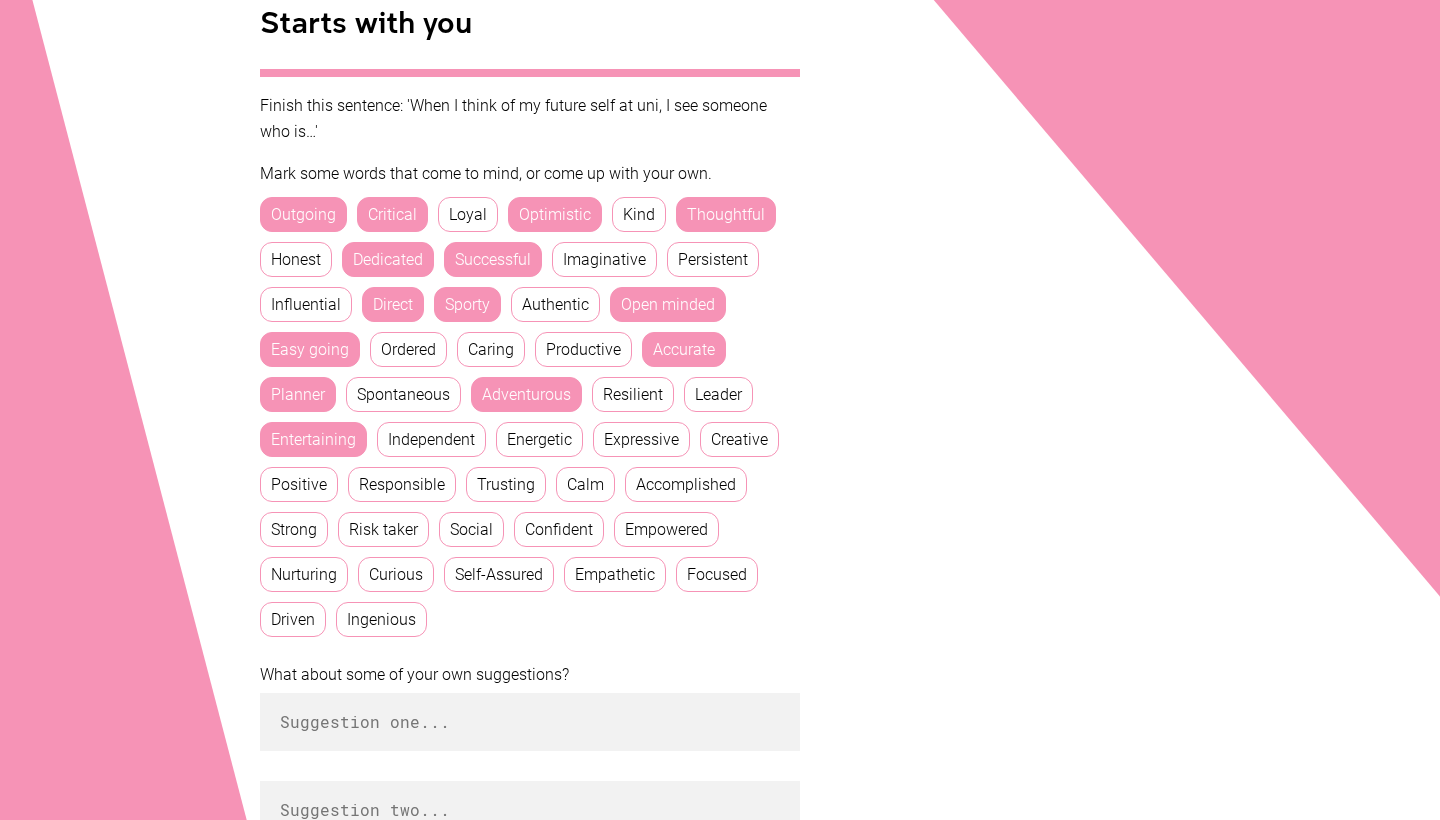 click on "Independent" at bounding box center [431, 439] 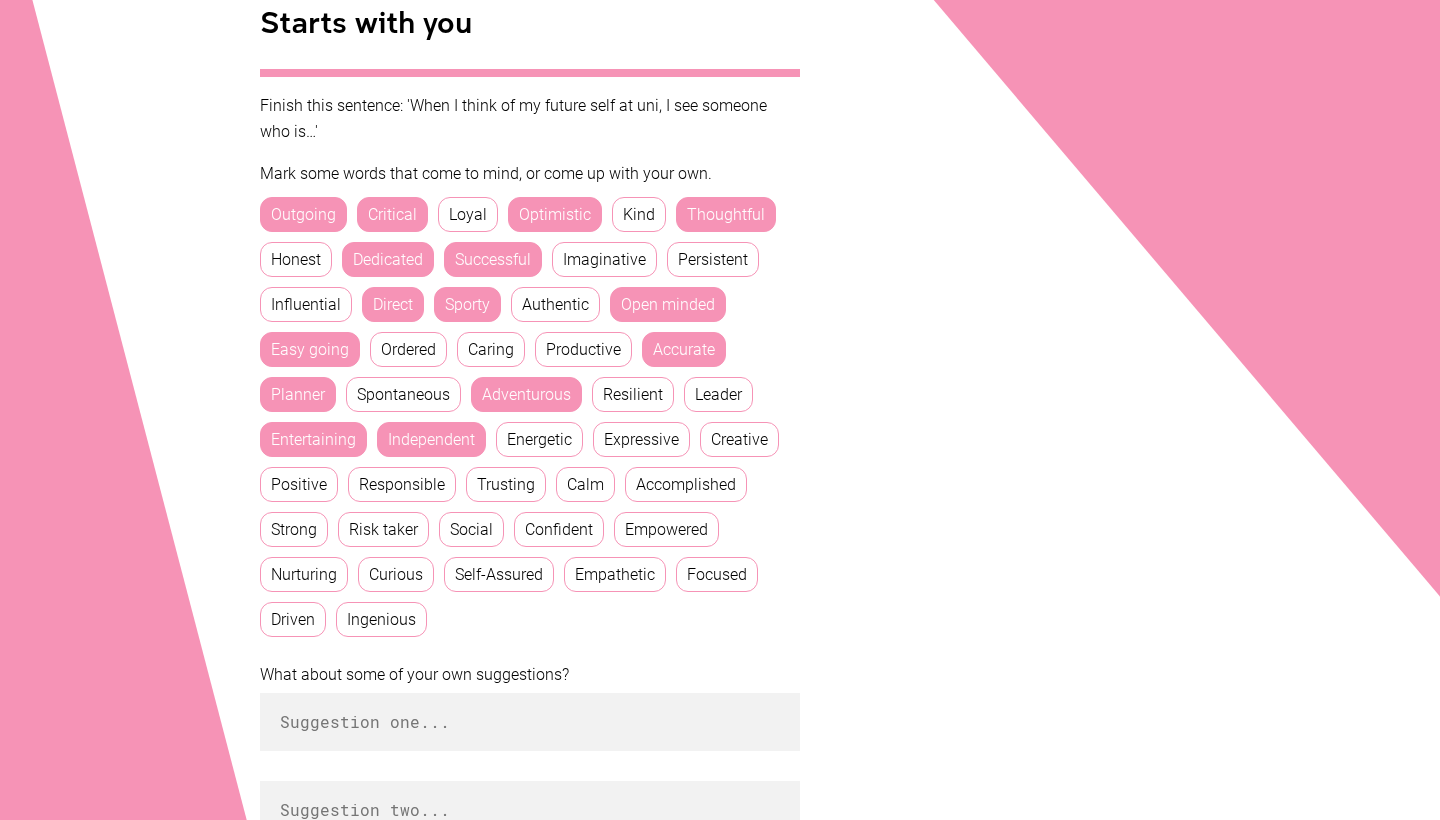 click on "Accomplished" at bounding box center [686, 484] 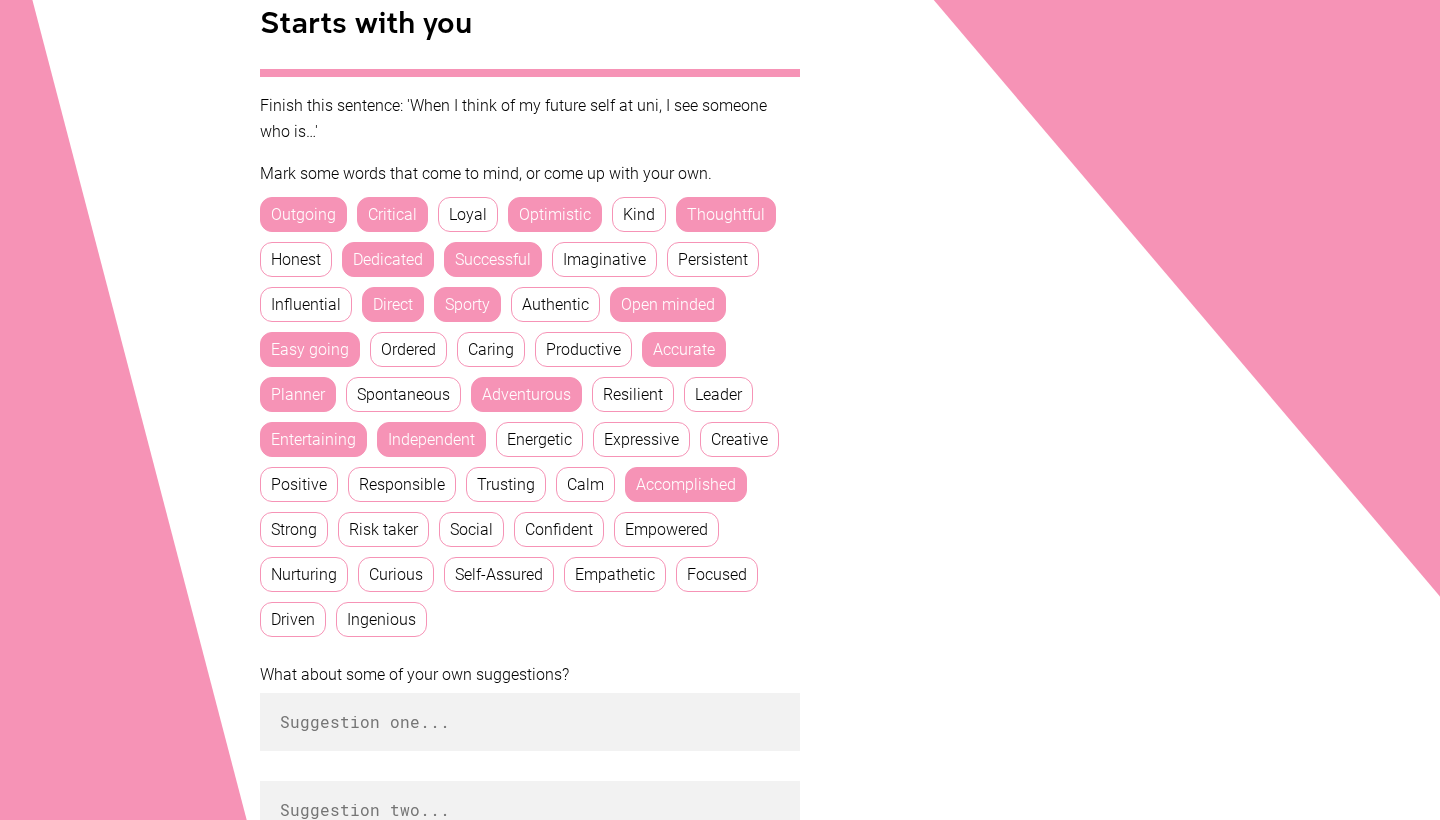 click on "Strong" at bounding box center (294, 529) 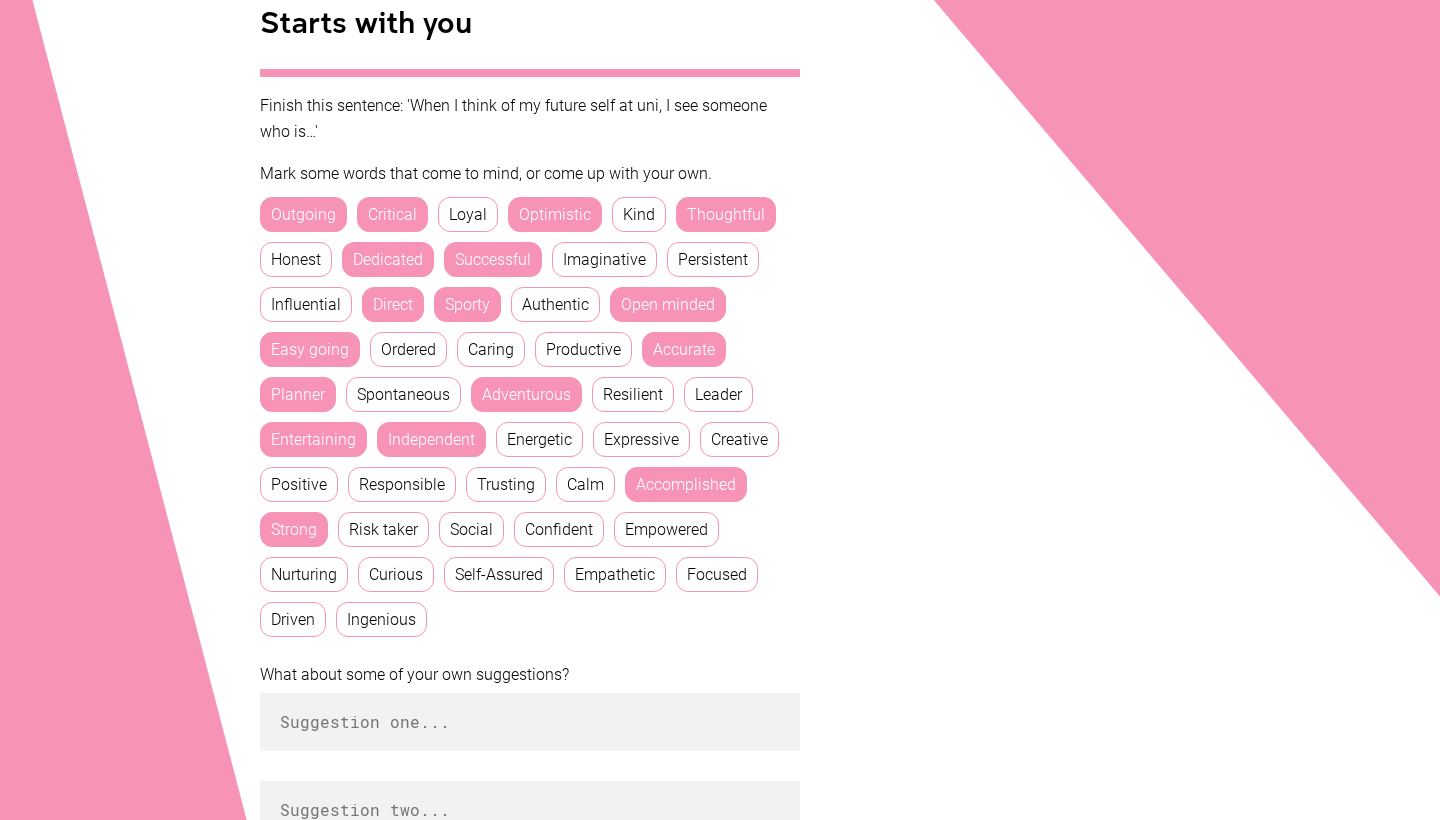 click on "Risk taker" at bounding box center (383, 529) 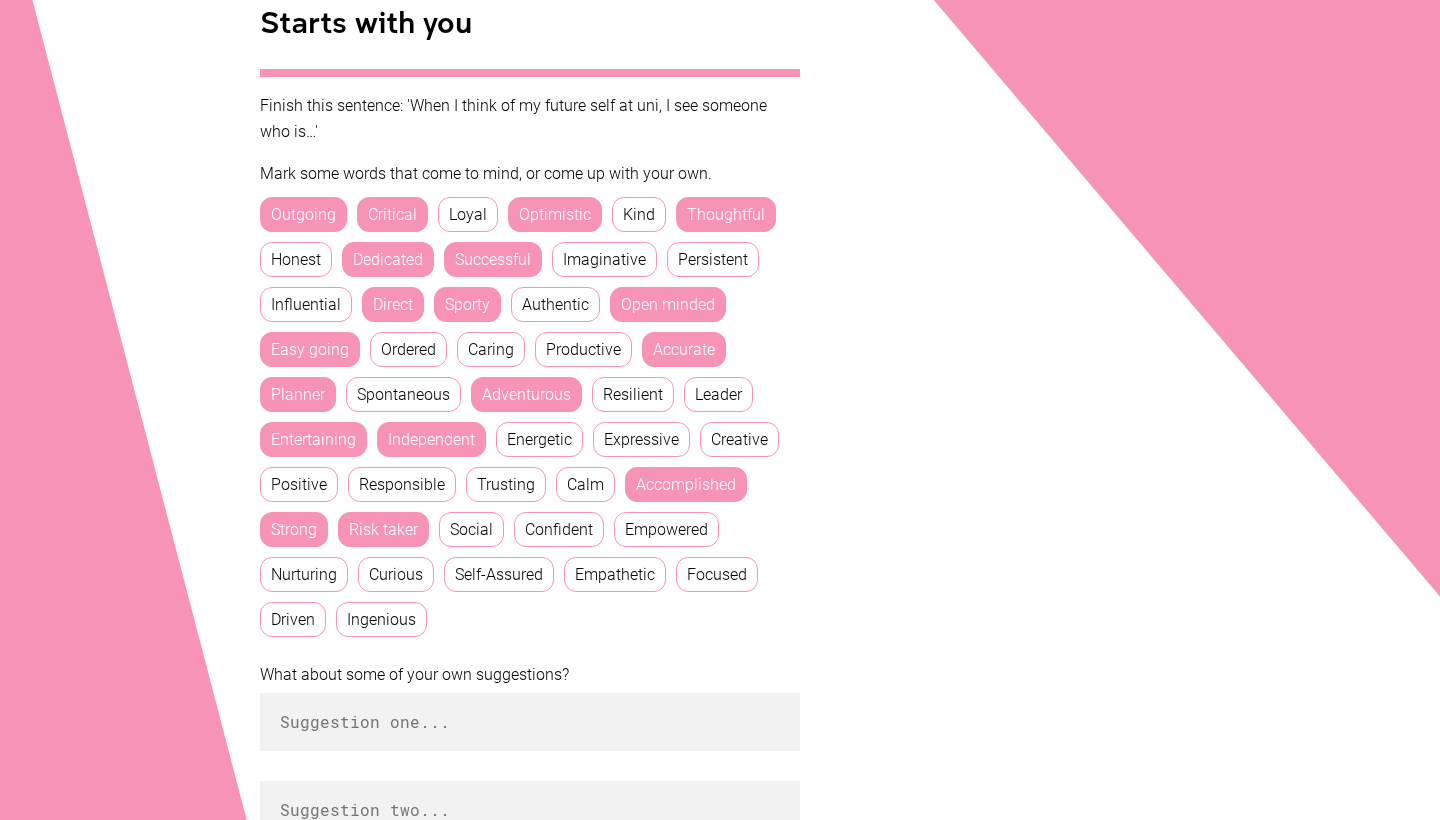 click on "Social" at bounding box center (471, 529) 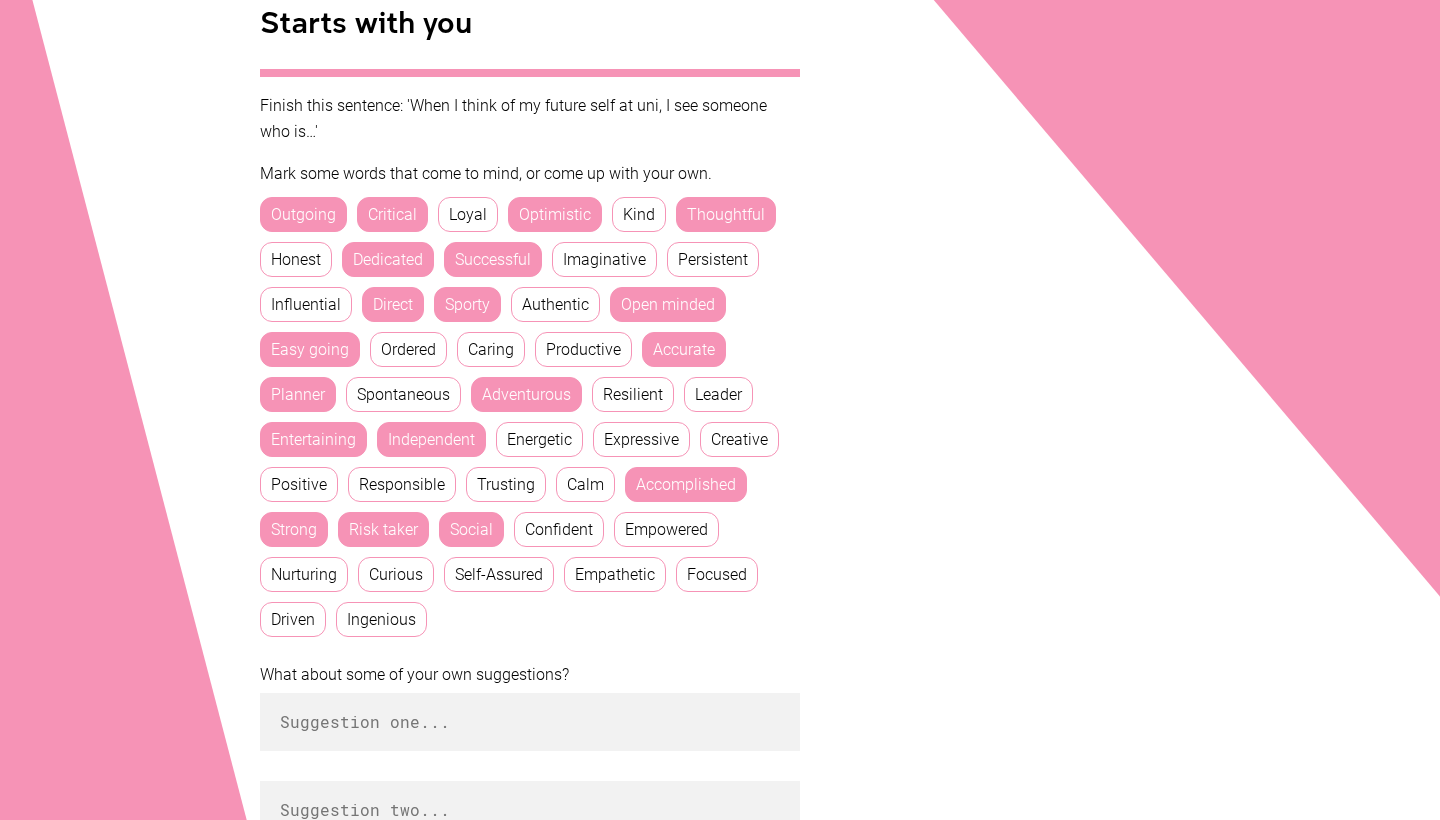 click on "Confident" at bounding box center (559, 529) 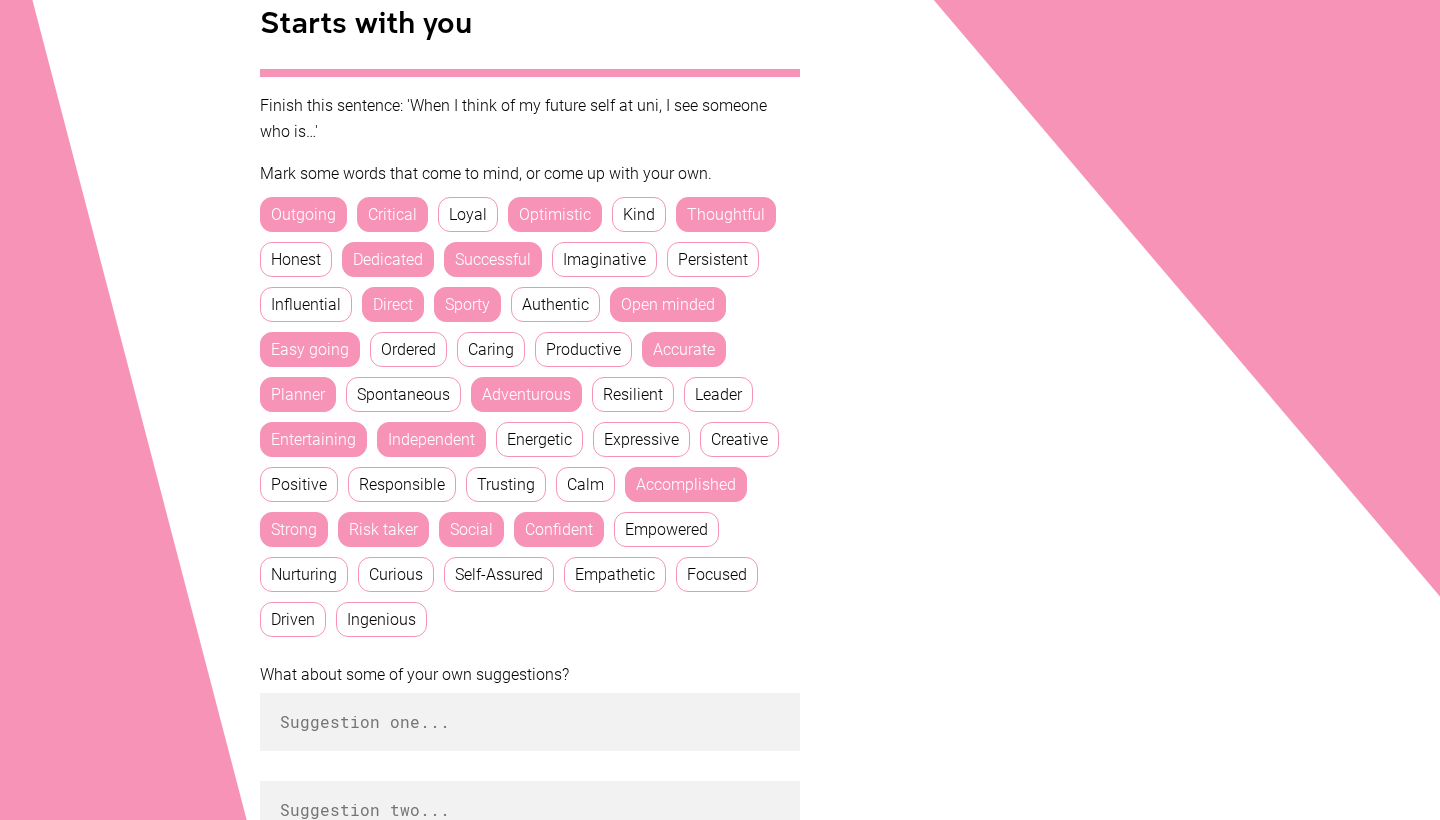click on "Curious" at bounding box center [396, 574] 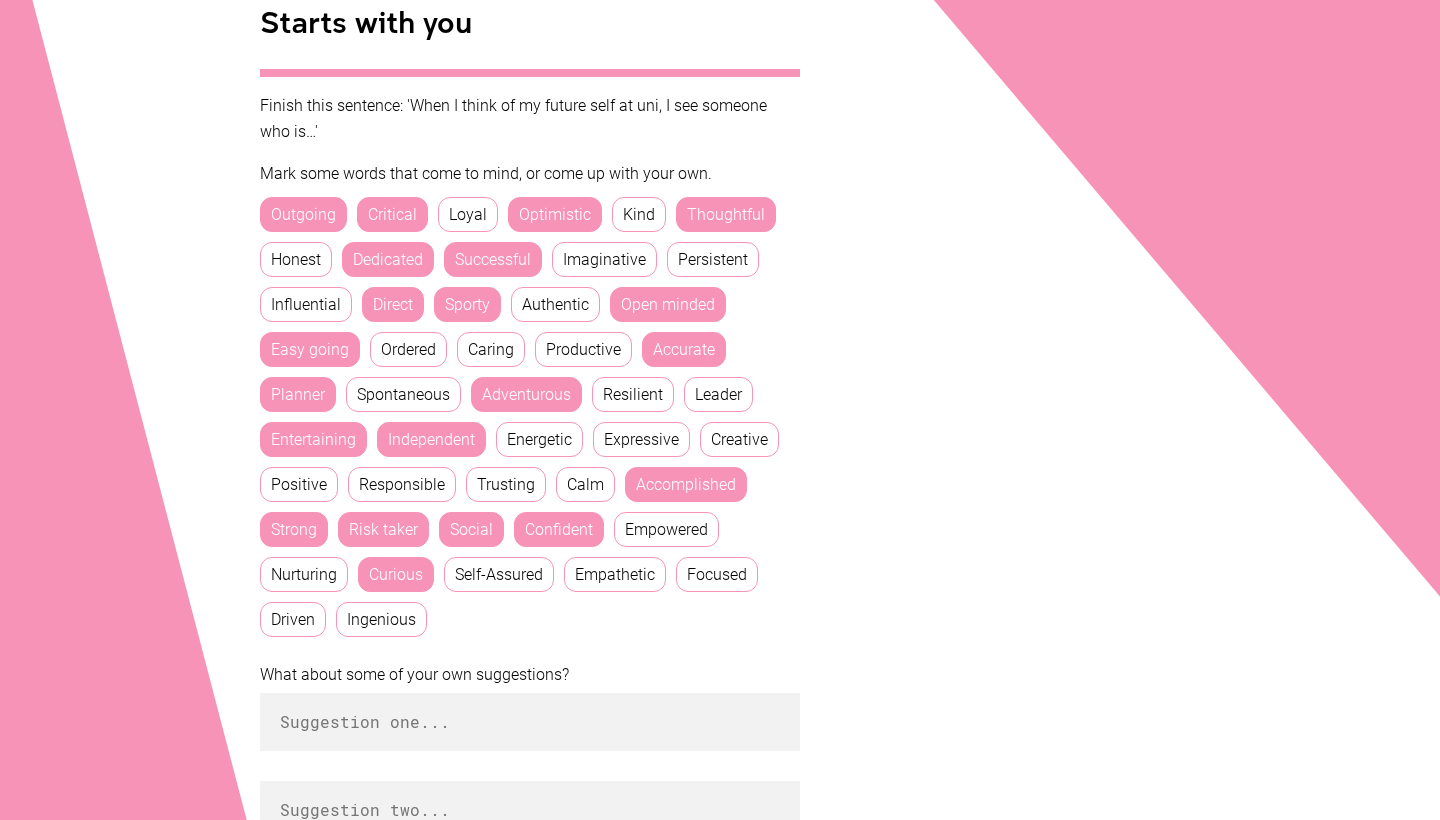 click on "Focused" at bounding box center [717, 574] 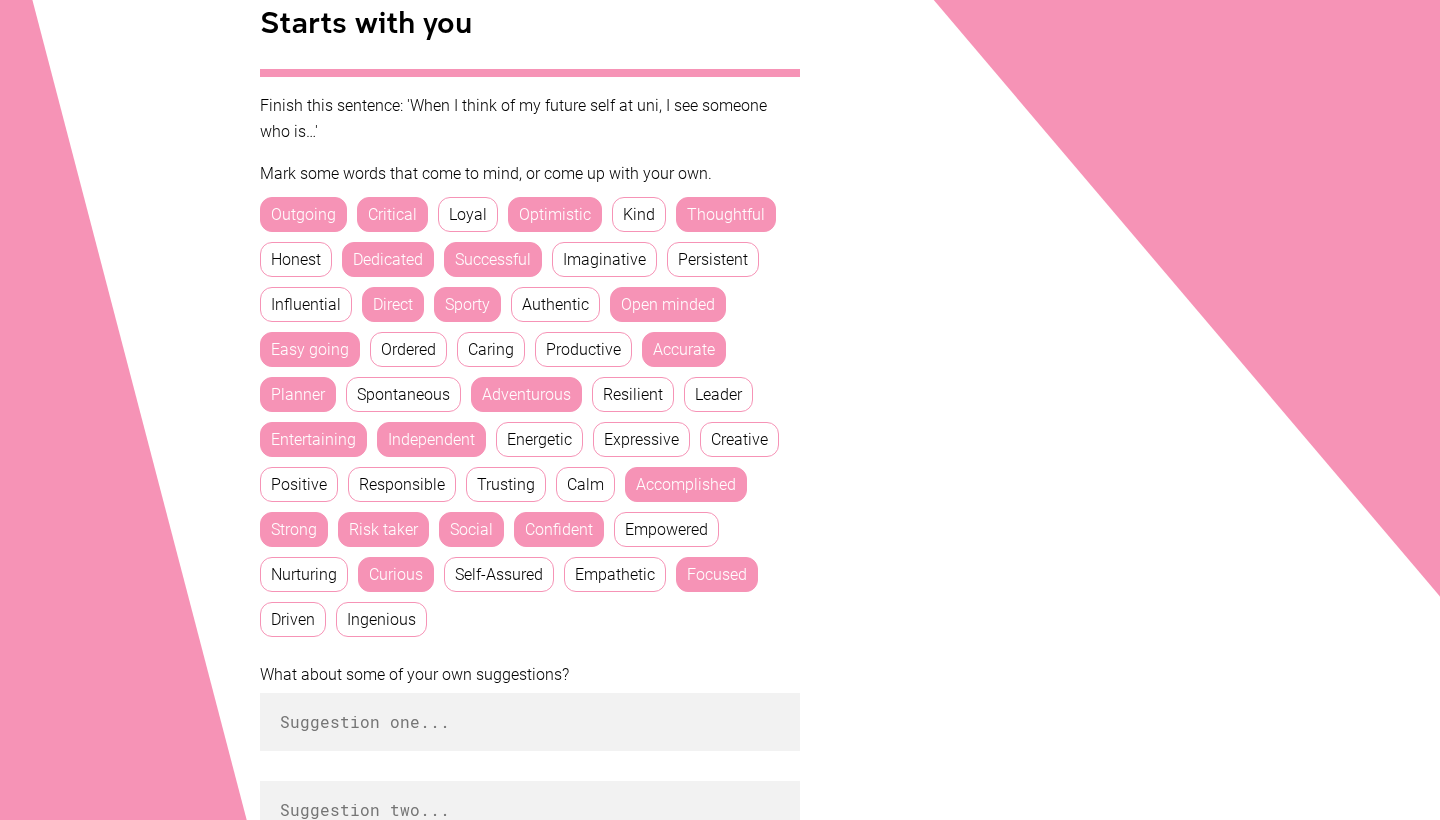 click on "Driven" at bounding box center (293, 619) 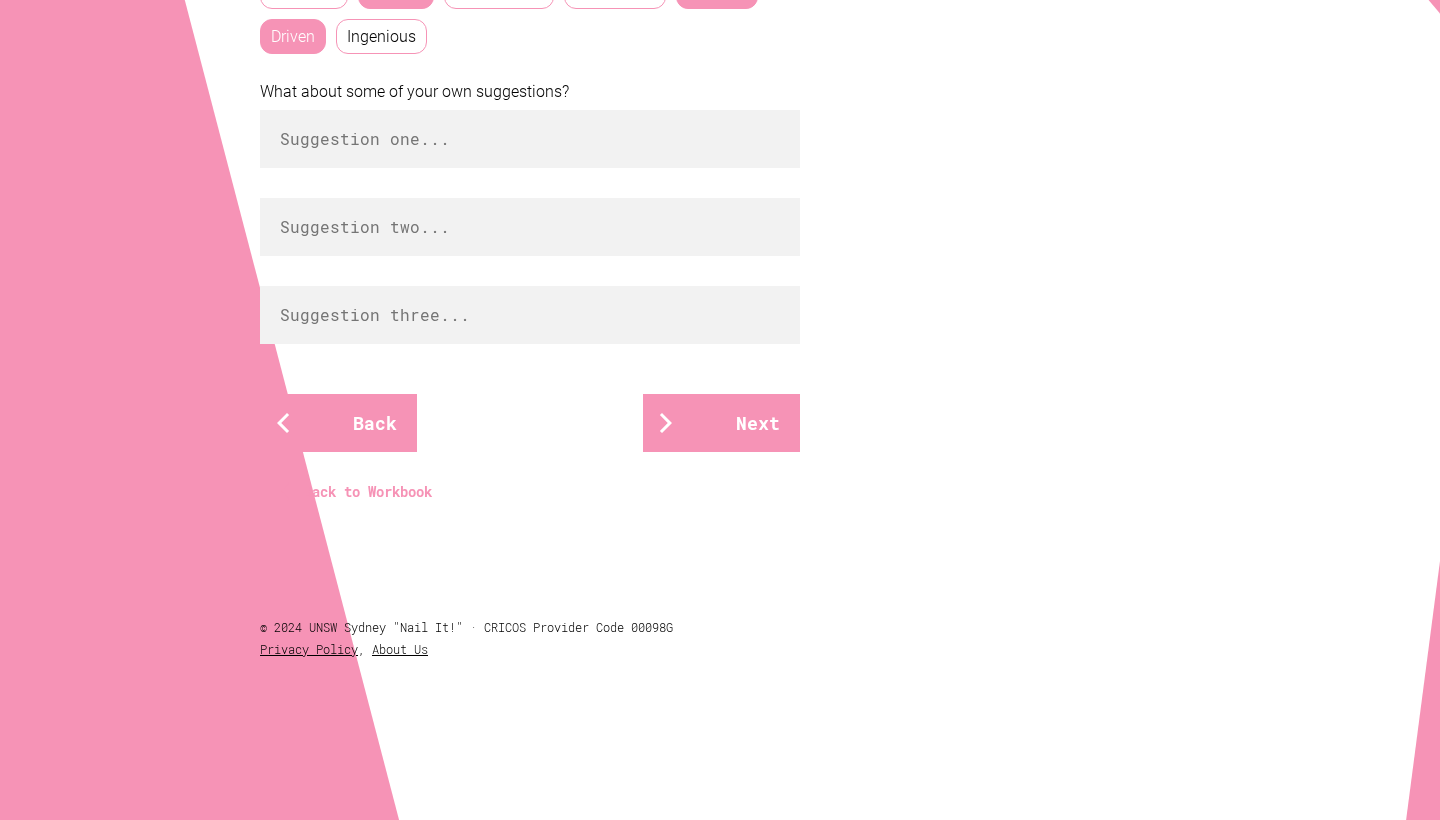 scroll, scrollTop: 1032, scrollLeft: 0, axis: vertical 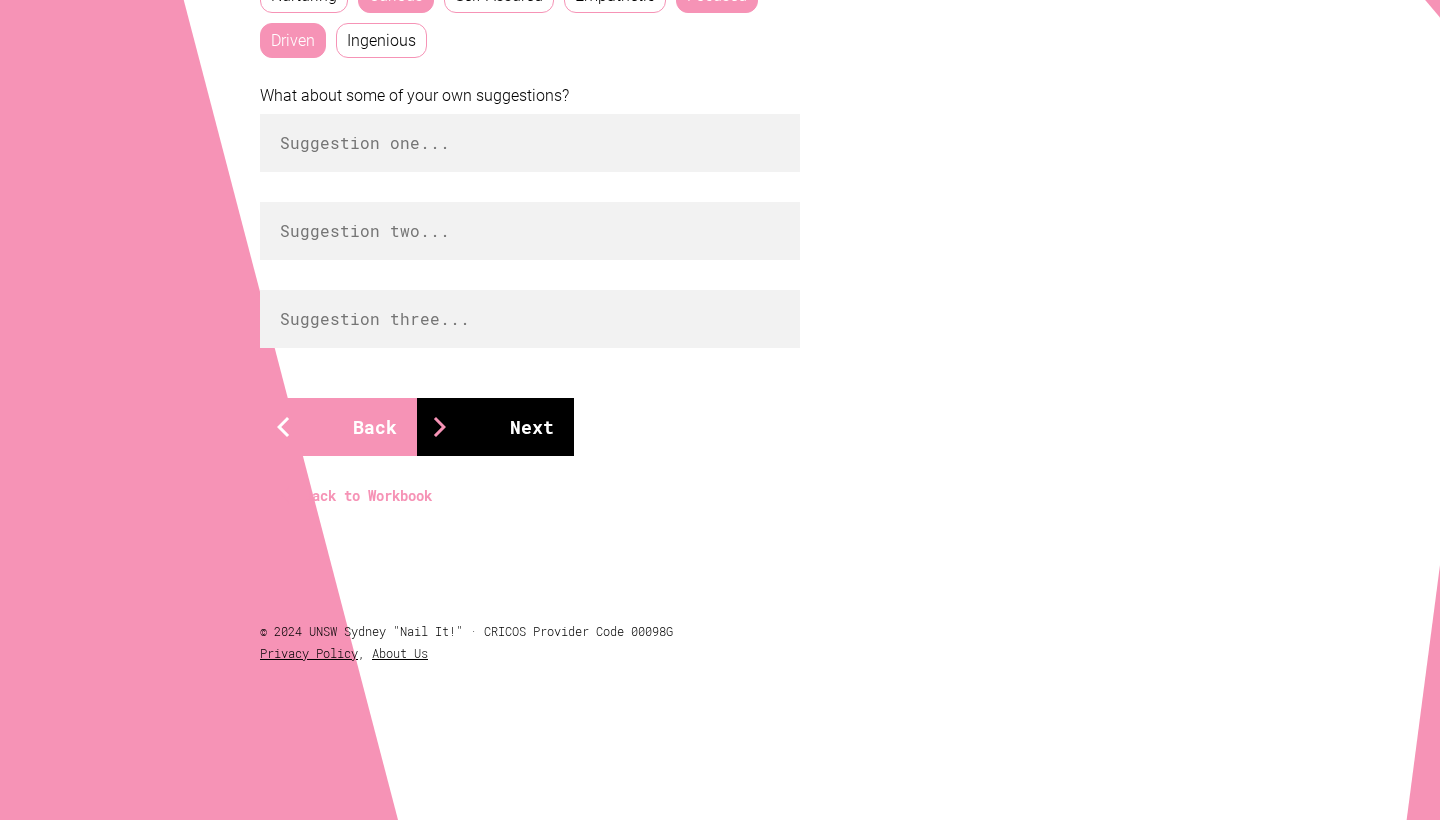 click on "Next" at bounding box center (495, 427) 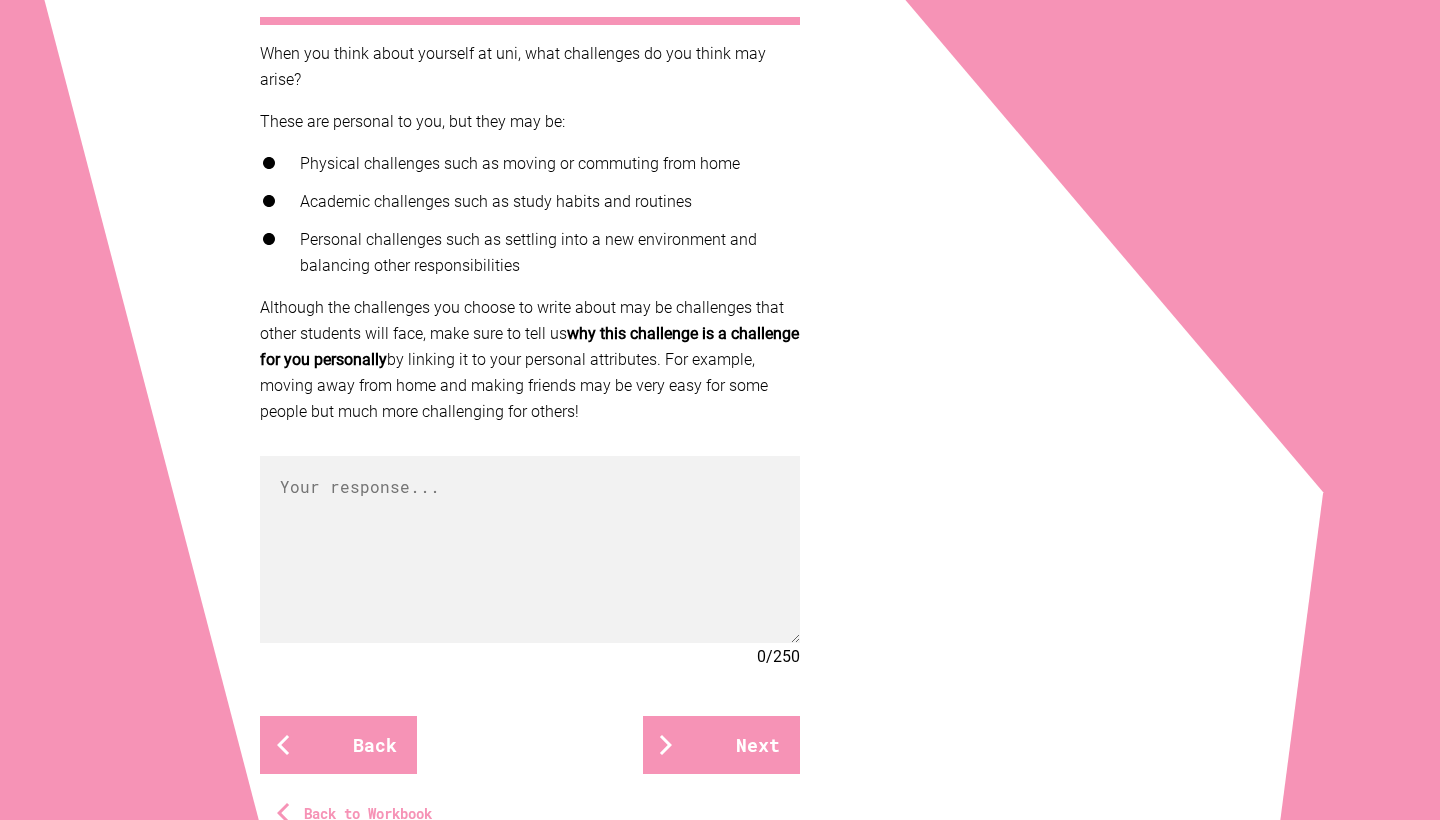 scroll, scrollTop: 504, scrollLeft: 0, axis: vertical 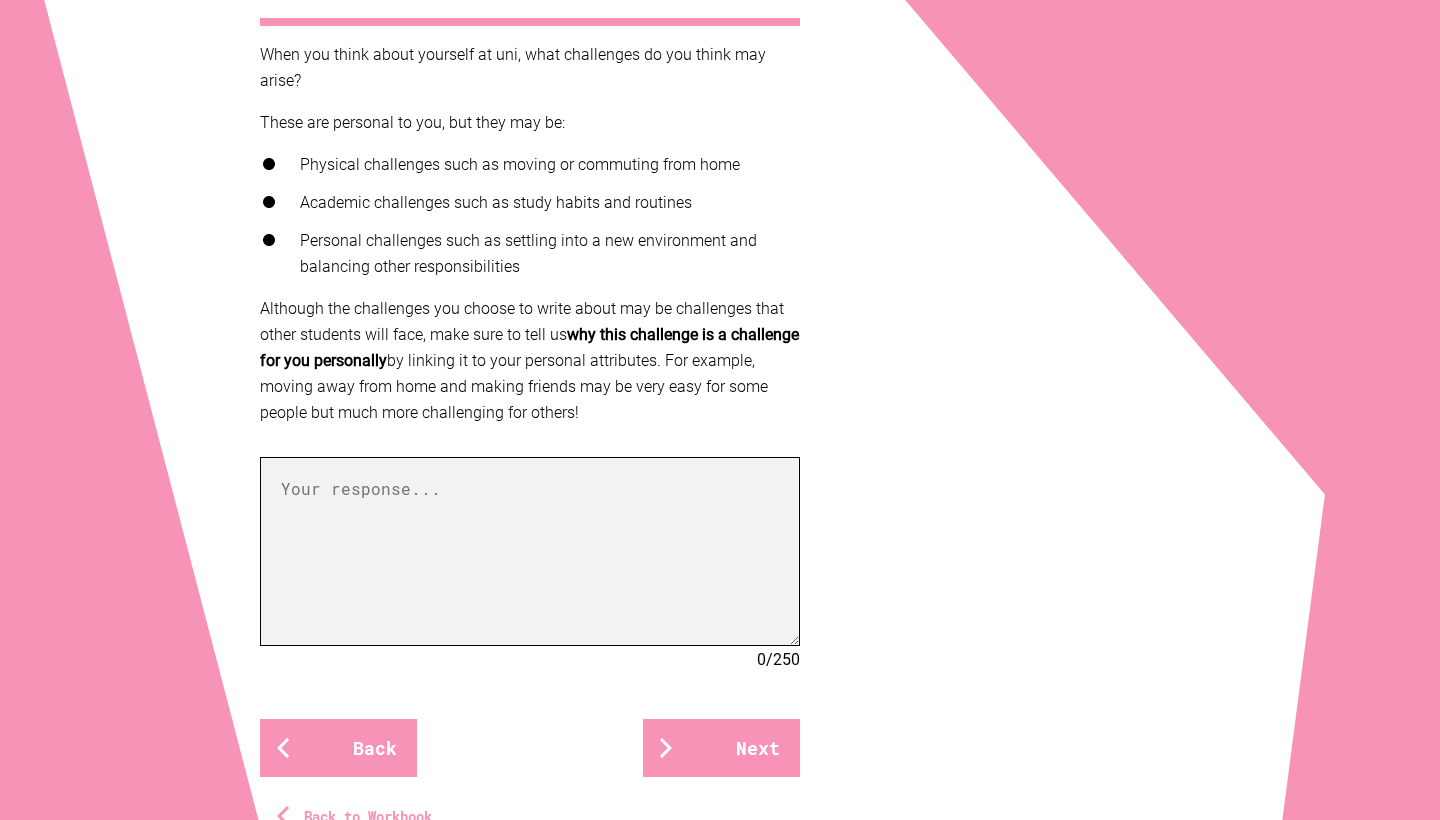 click at bounding box center (530, 551) 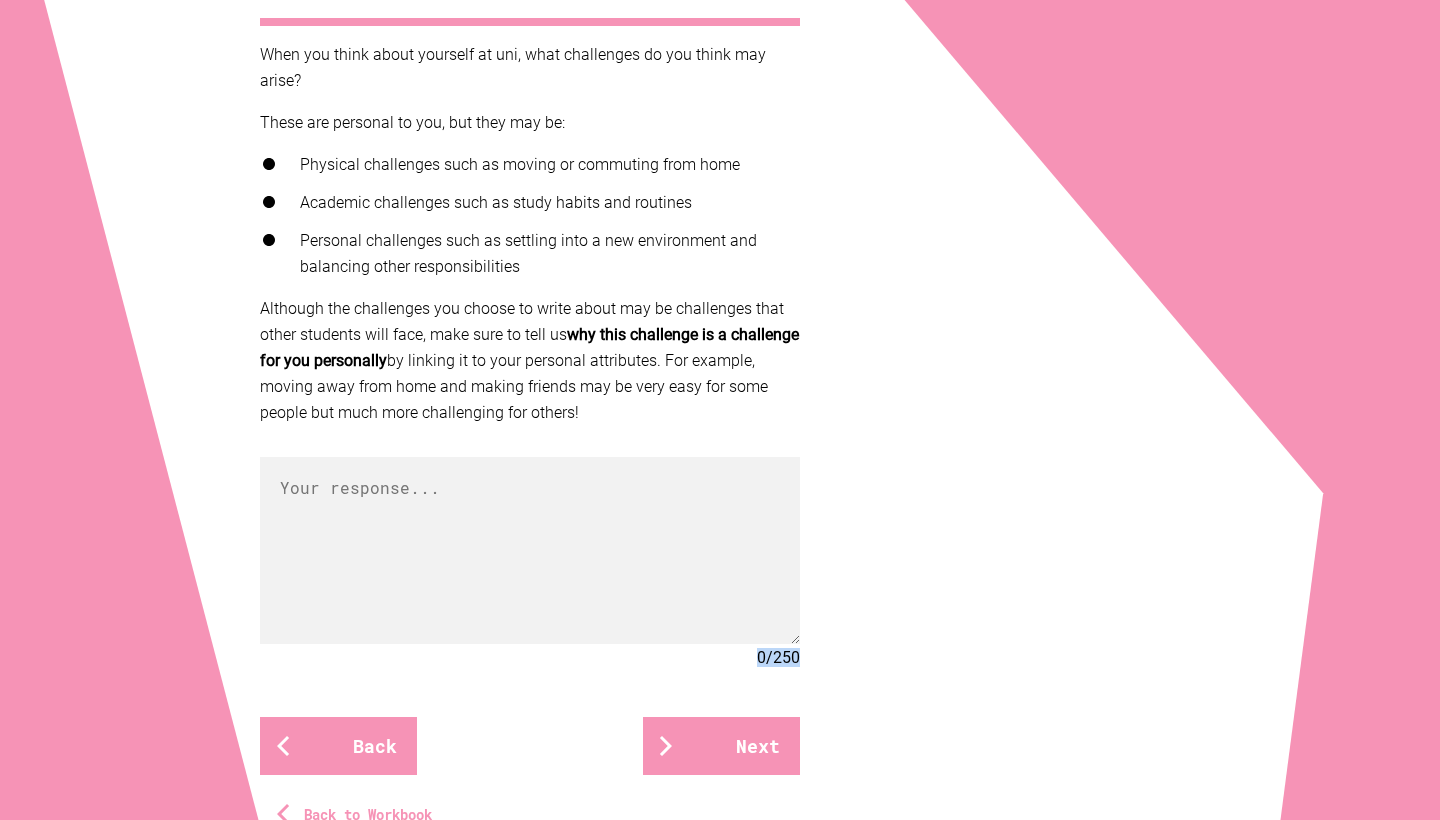 drag, startPoint x: 799, startPoint y: 658, endPoint x: 757, endPoint y: 658, distance: 42 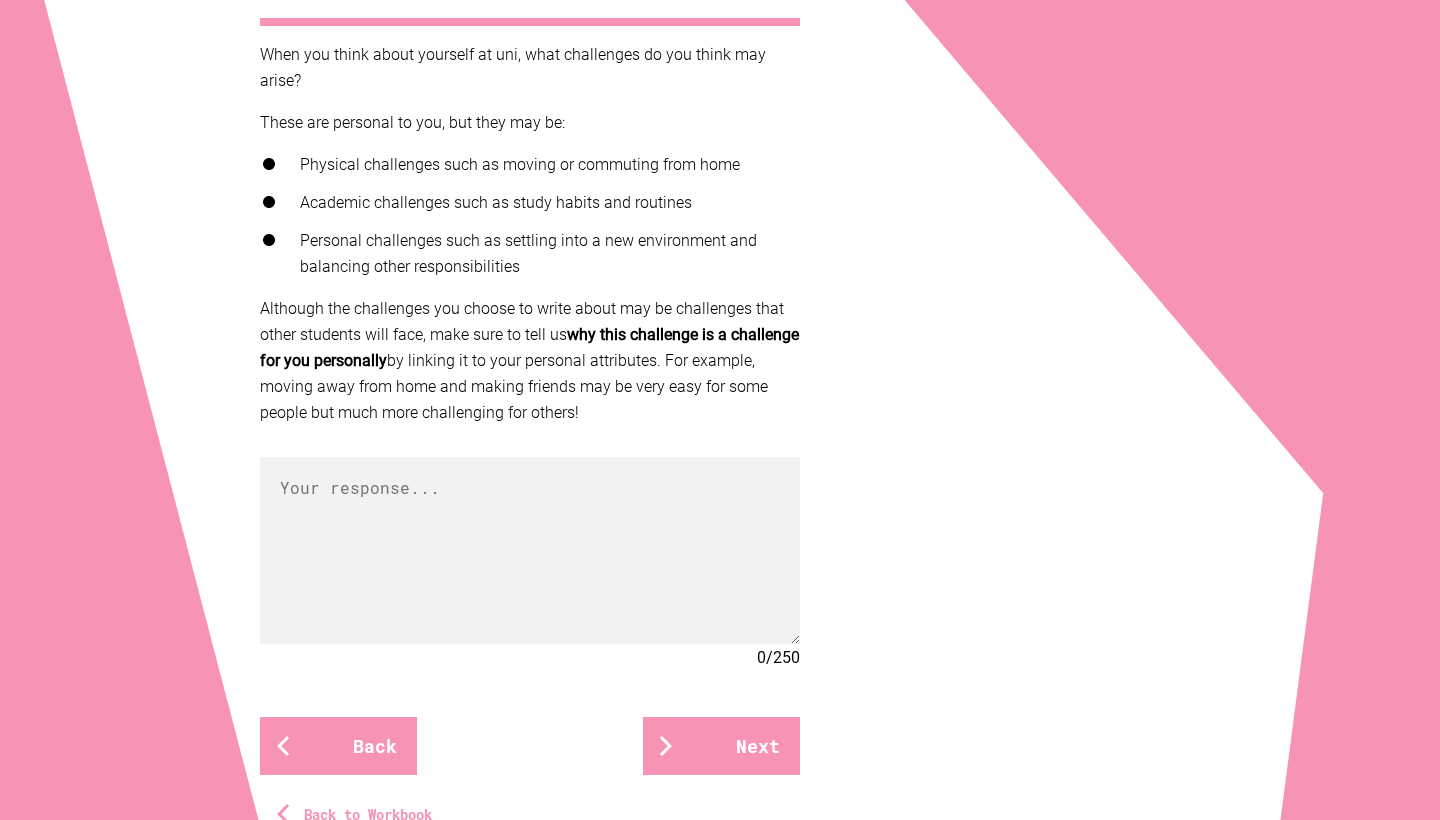 click on "Your future self Key challenges When you think about yourself at uni, what challenges do you think may arise? These are personal to you, but they may be: Physical challenges such as moving or commuting from home Academic challenges such as study habits and routines Personal challenges such as settling into a new environment and balancing other responsibilities Although the challenges you choose to write about may be challenges that other students will face, make sure to tell us  why this challenge is a challenge for you personally  by linking it to your personal attributes. For example, moving away from home and making friends may be very easy for some people but much more challenging for others! 0 / 250 Back Next Back to Workbook © 2024 UNSW Sydney "Nail It!" · CRICOS Provider Code 00098G Privacy Policy ,   About Us" at bounding box center [720, 327] 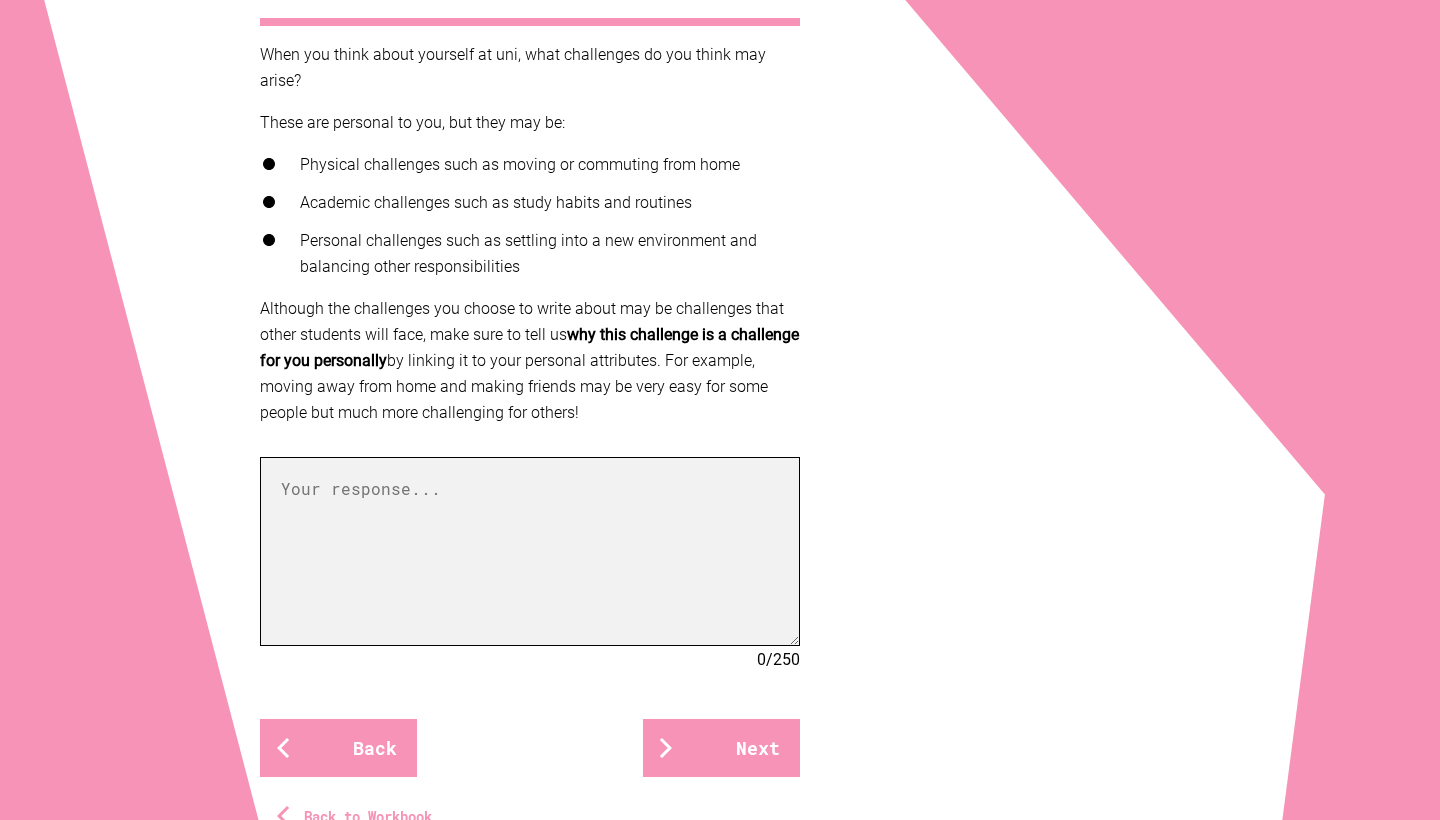 click at bounding box center [530, 551] 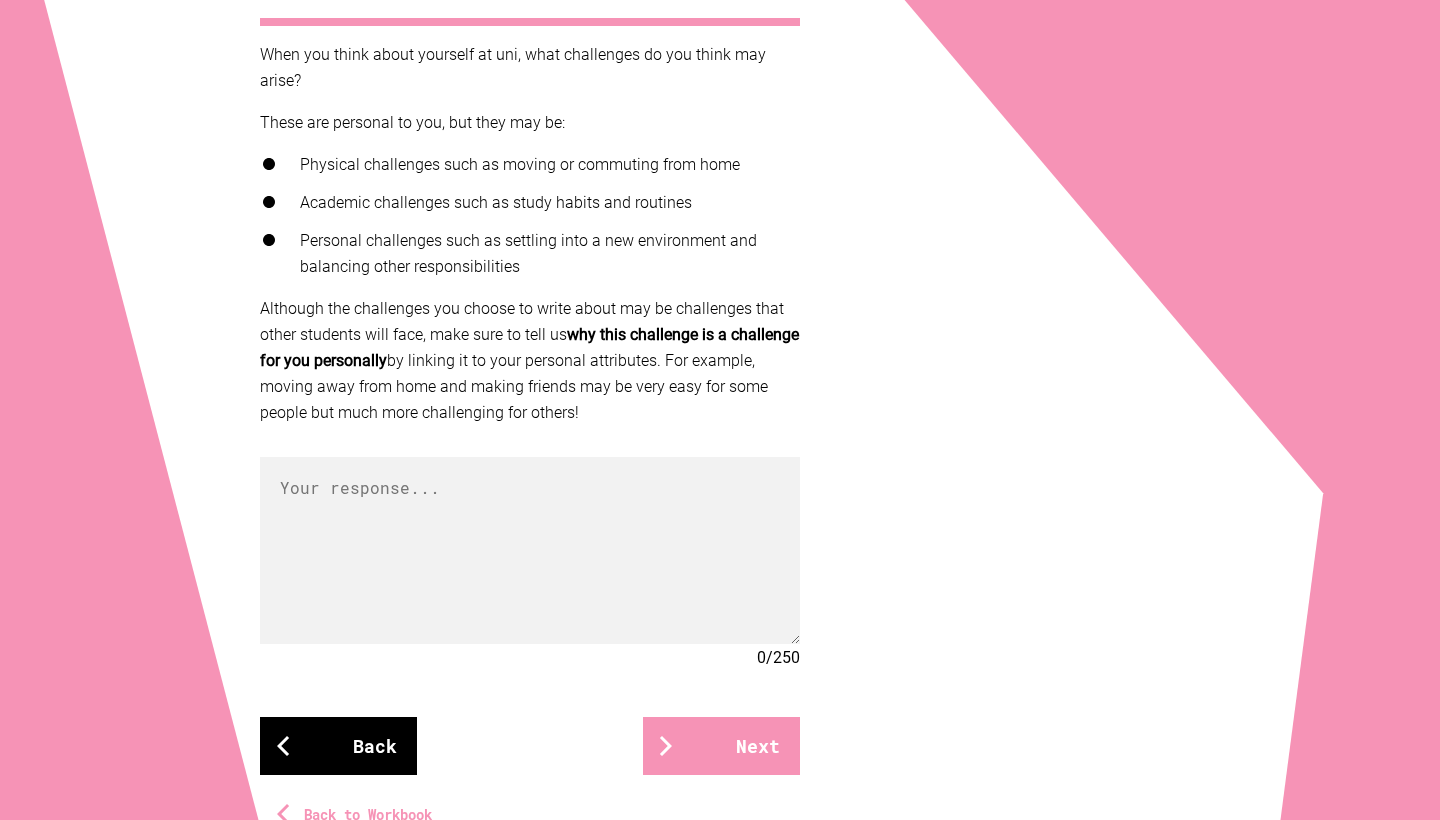 click on "Back" at bounding box center (338, 746) 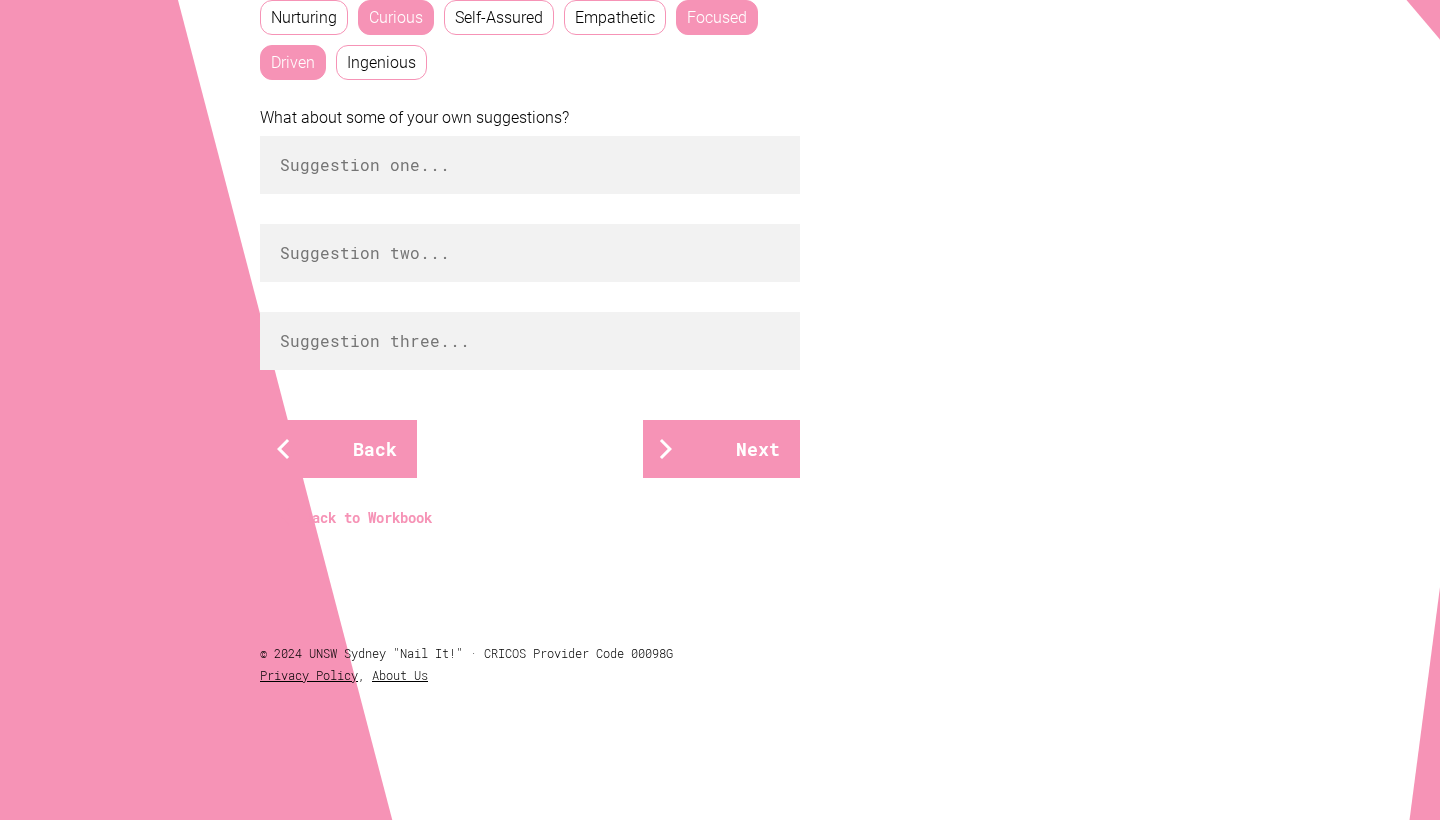 scroll, scrollTop: 1024, scrollLeft: 0, axis: vertical 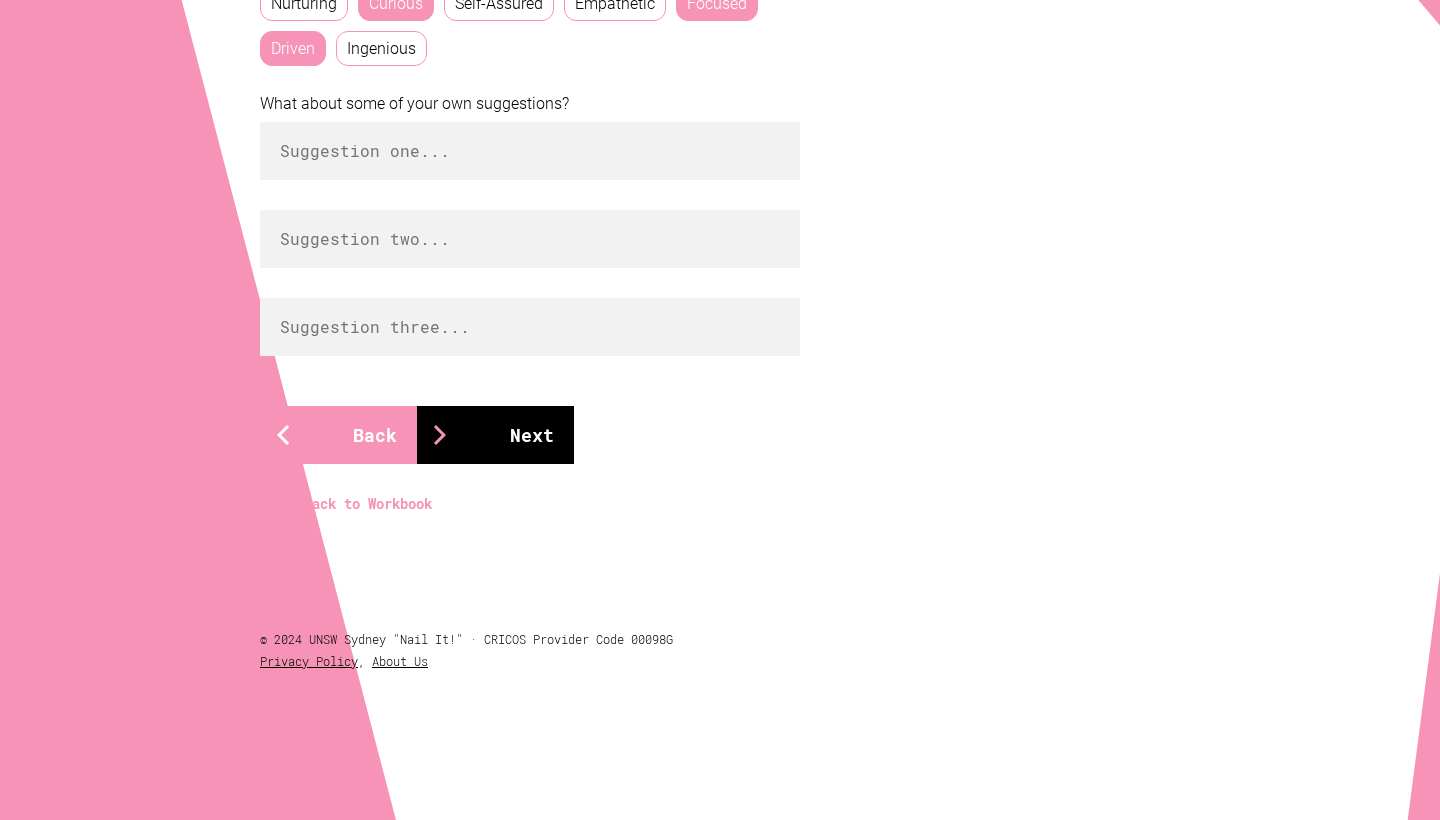 click on "Next" at bounding box center (495, 435) 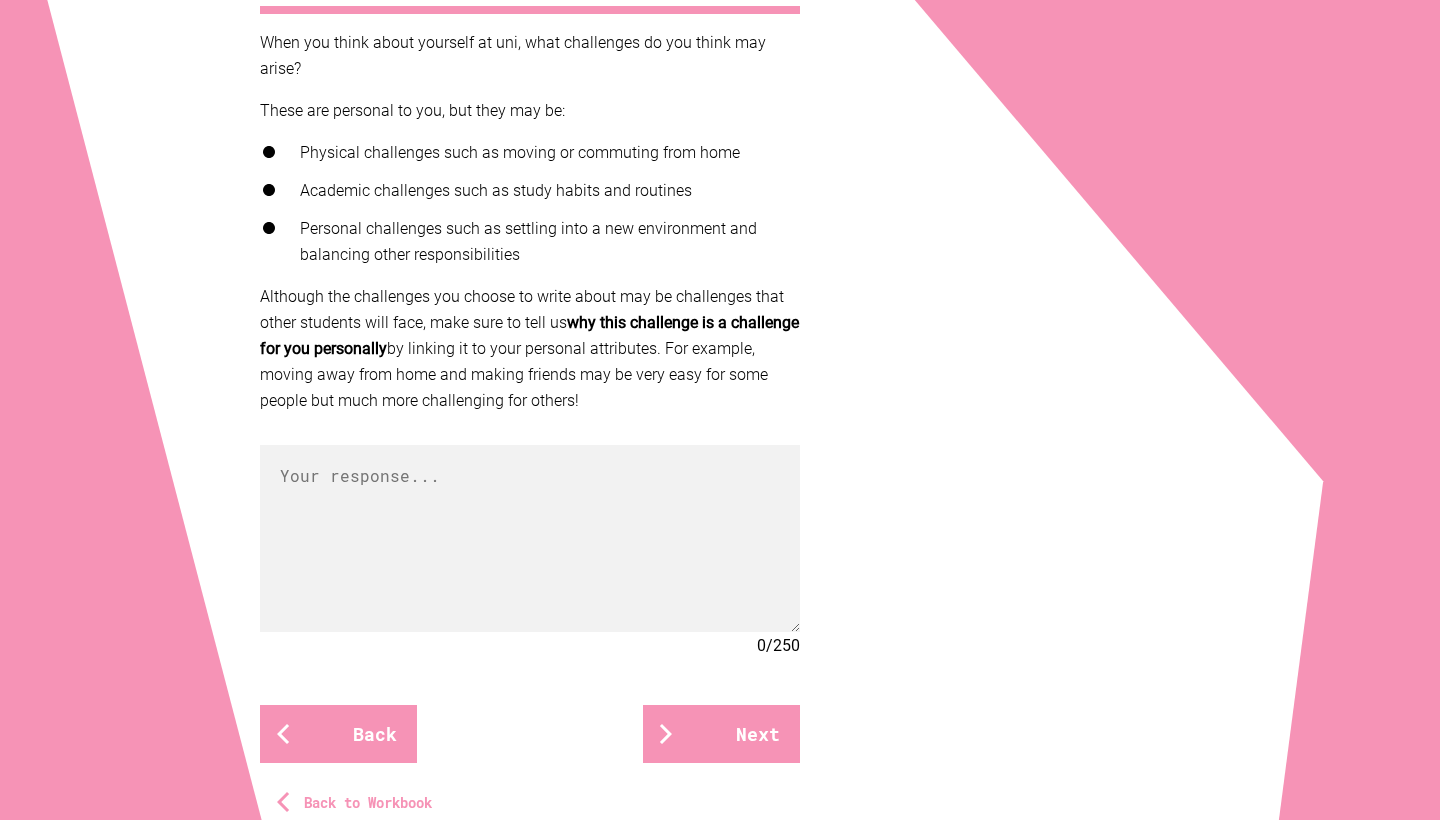 scroll, scrollTop: 519, scrollLeft: 0, axis: vertical 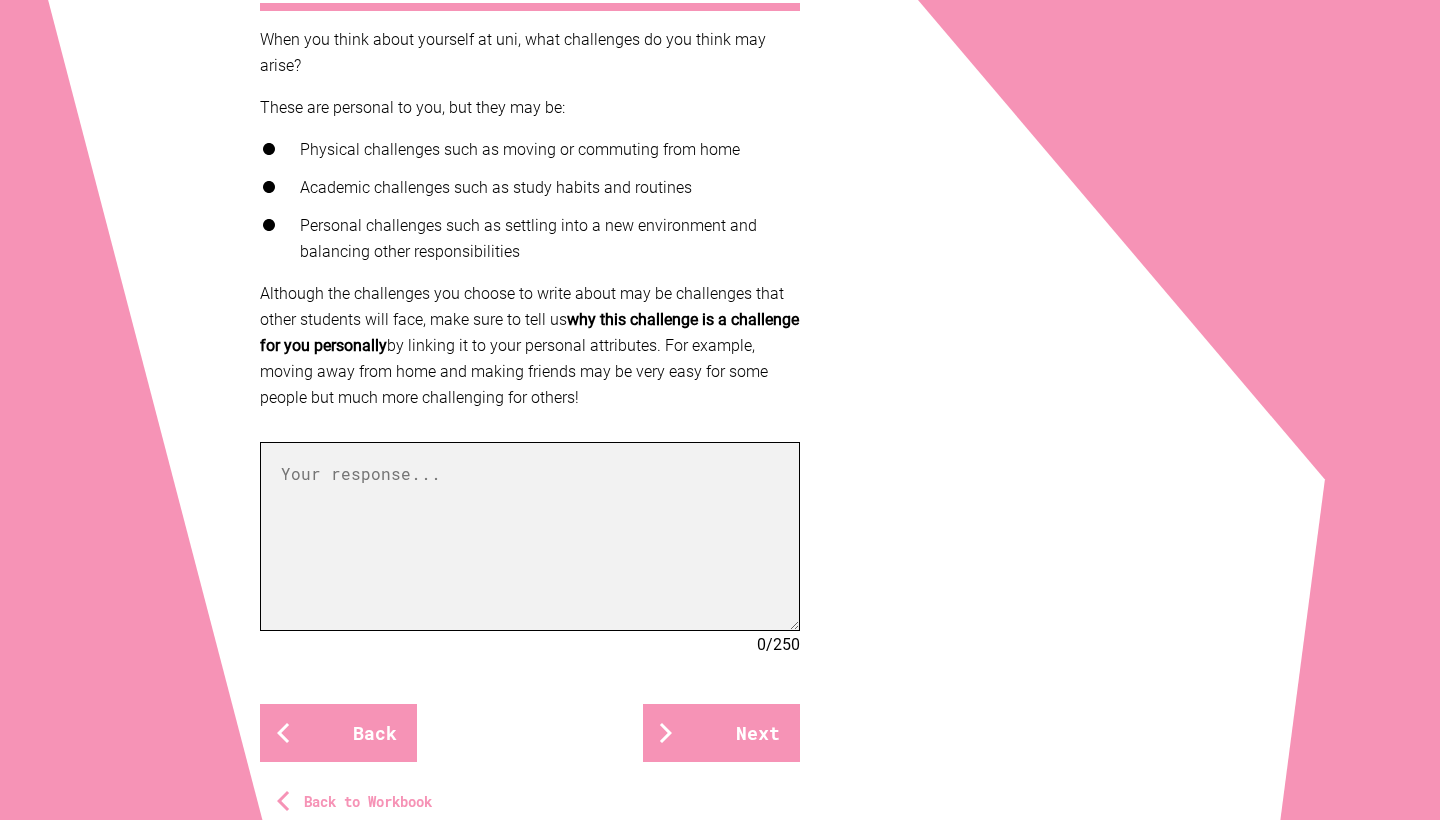 click at bounding box center (530, 536) 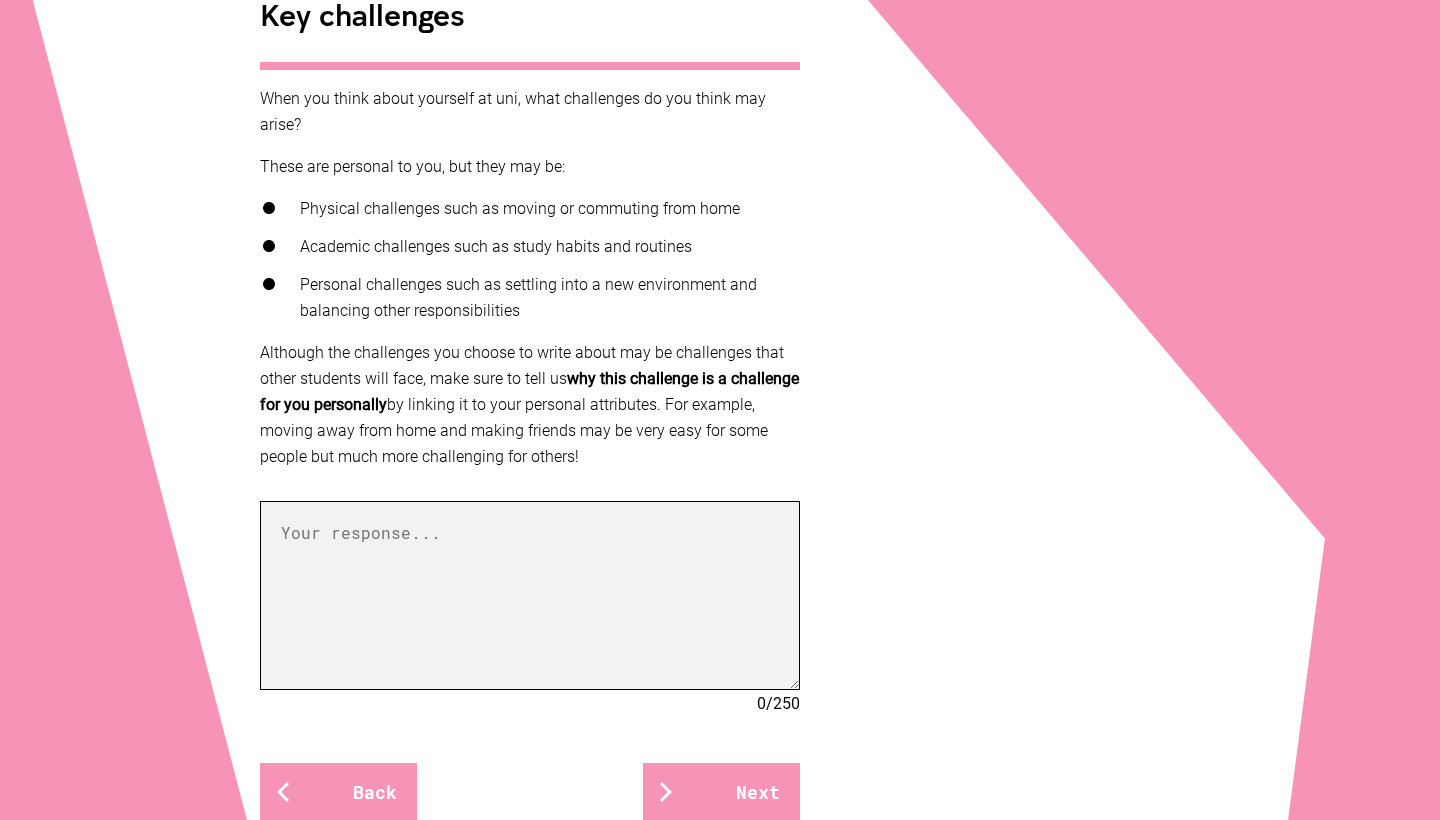 scroll, scrollTop: 467, scrollLeft: 0, axis: vertical 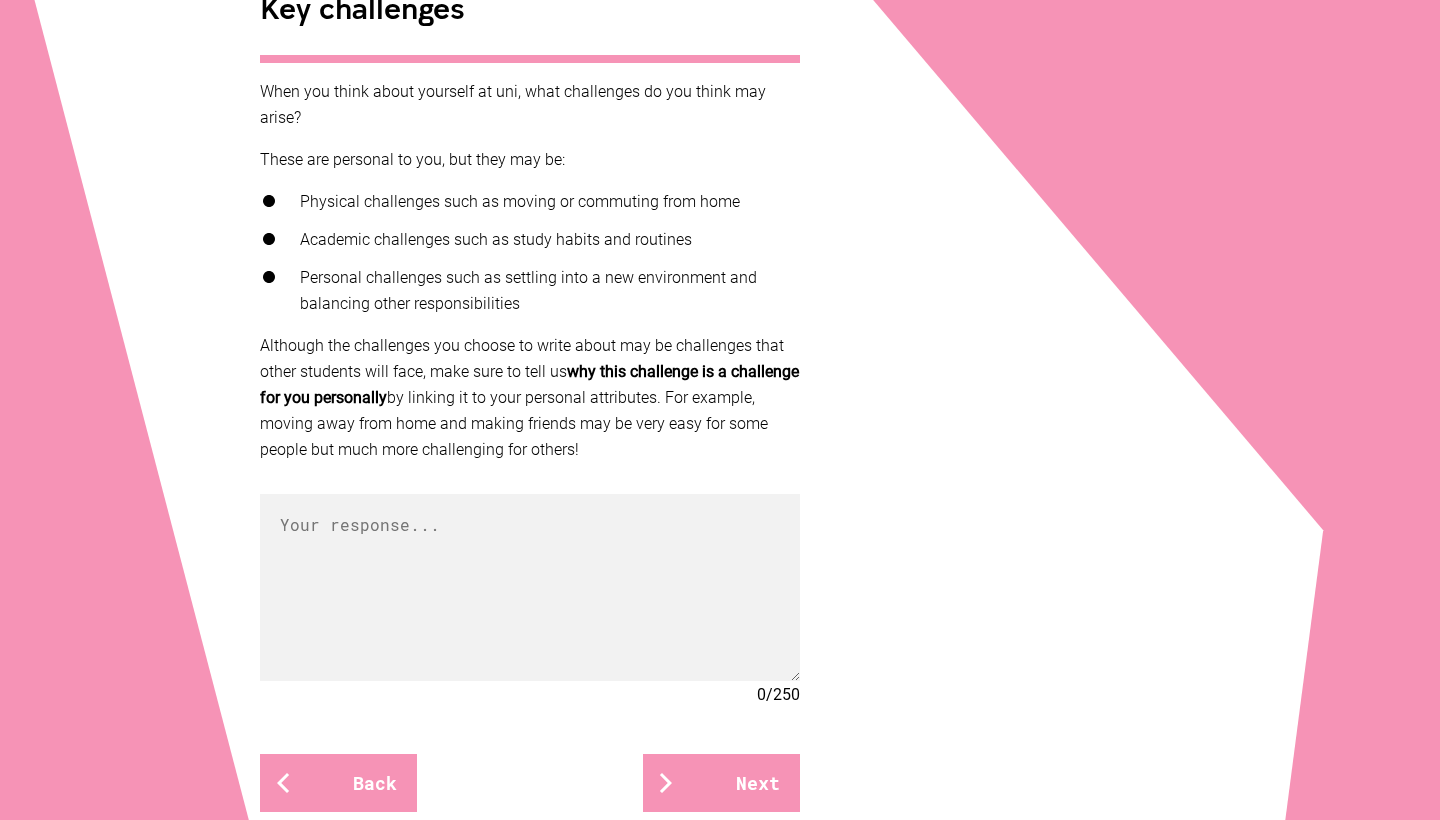 drag, startPoint x: 624, startPoint y: 453, endPoint x: 261, endPoint y: 87, distance: 515.4852 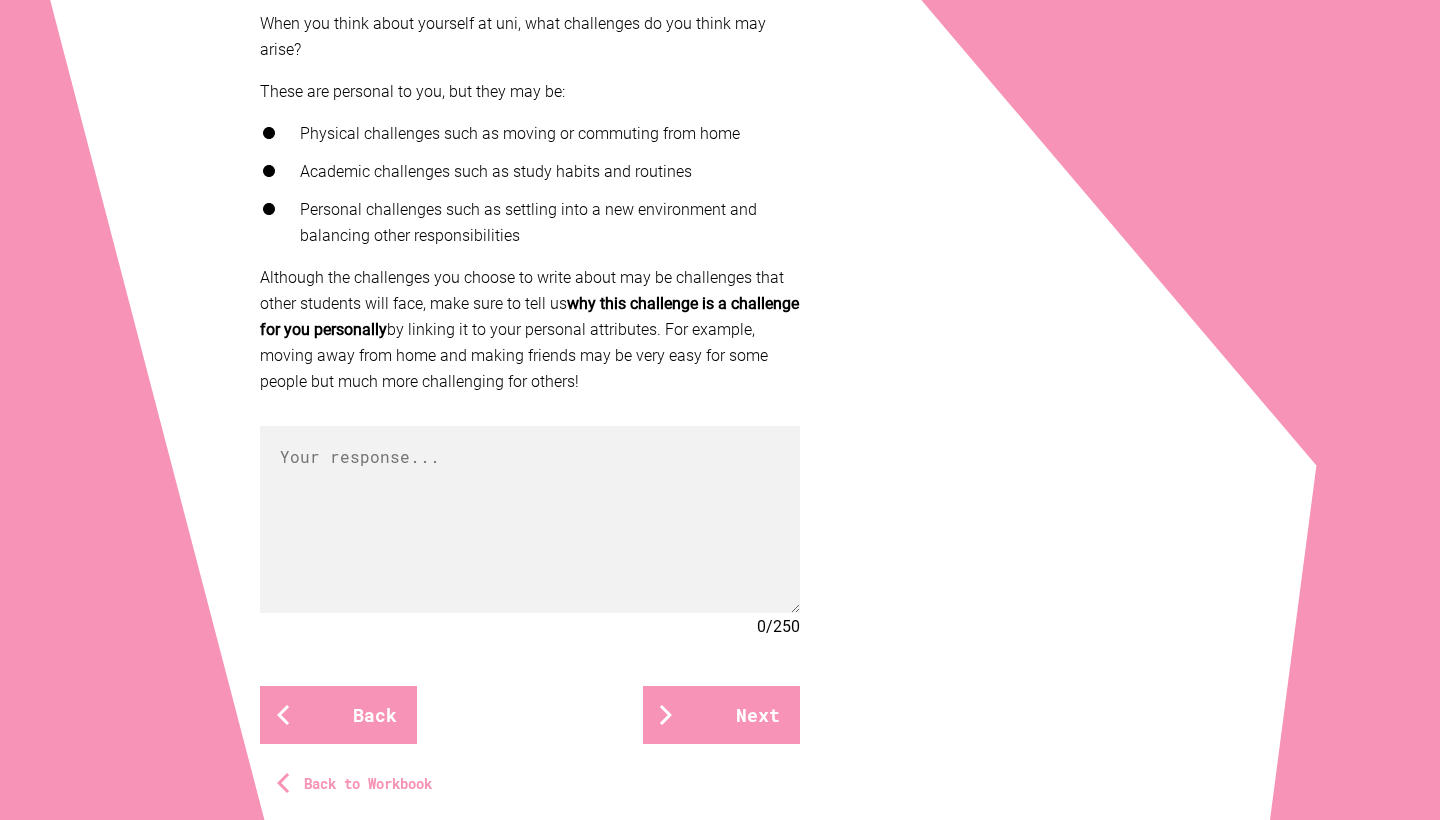 scroll, scrollTop: 528, scrollLeft: 0, axis: vertical 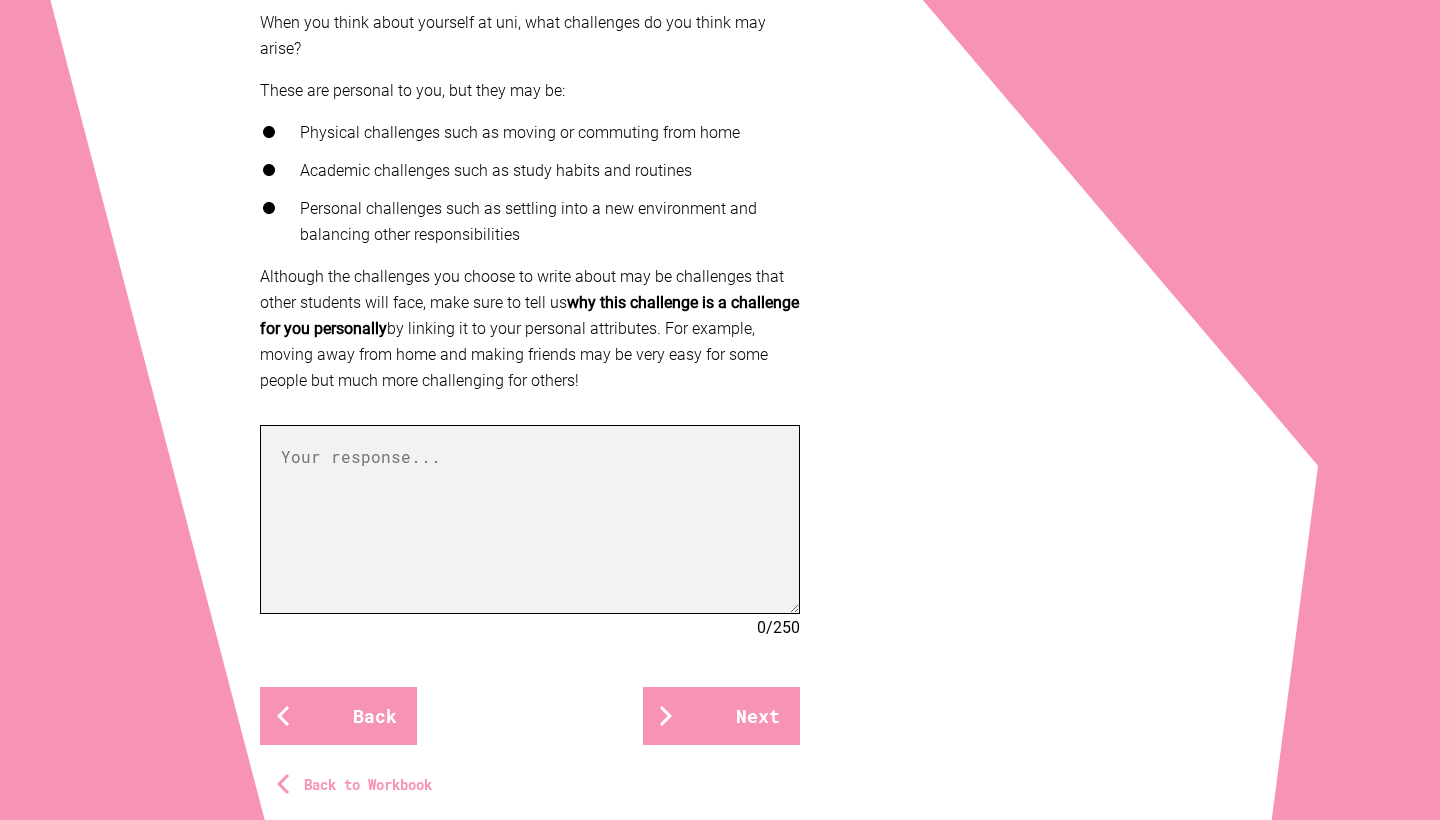 click at bounding box center (530, 519) 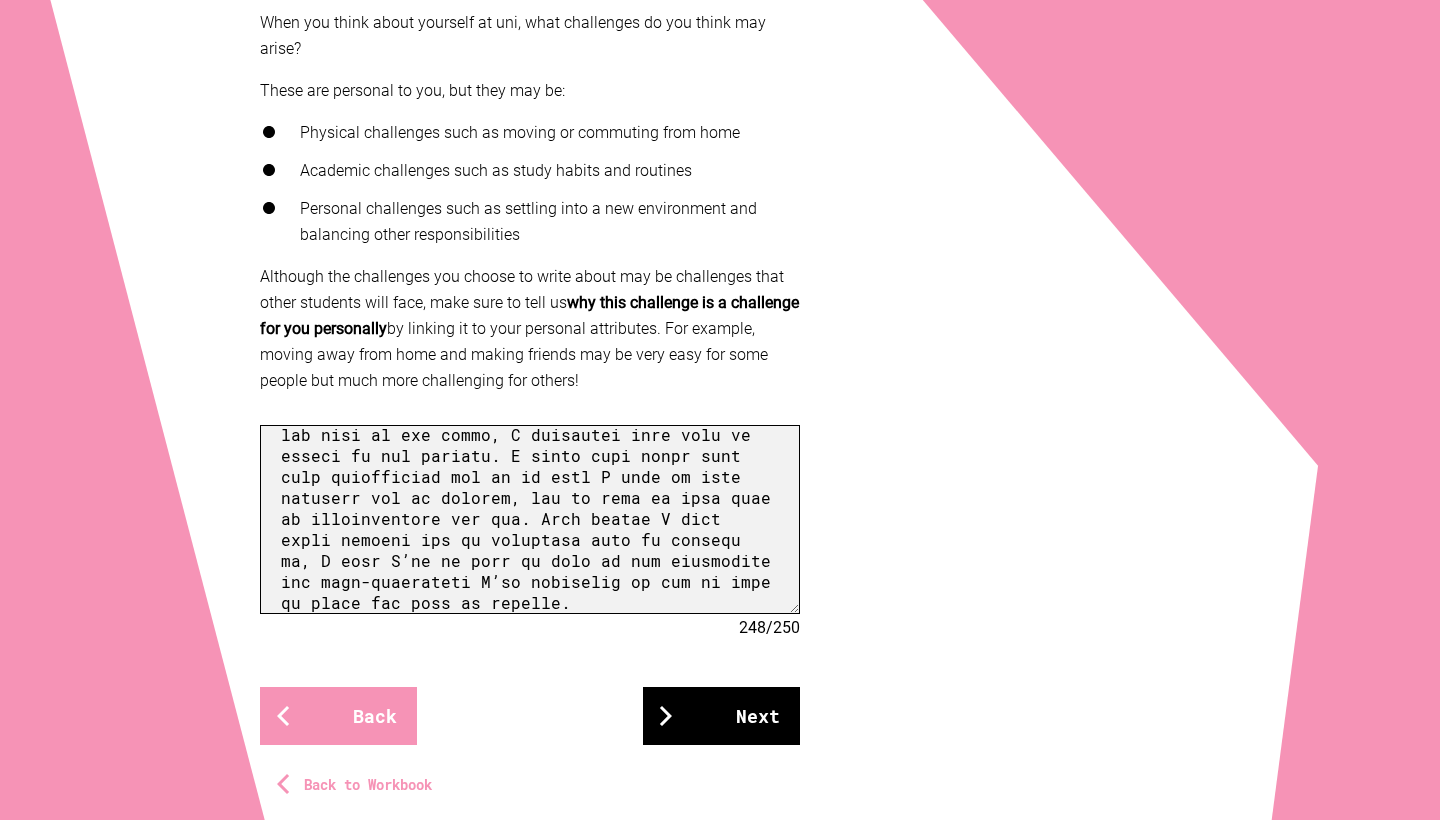 scroll, scrollTop: 441, scrollLeft: 0, axis: vertical 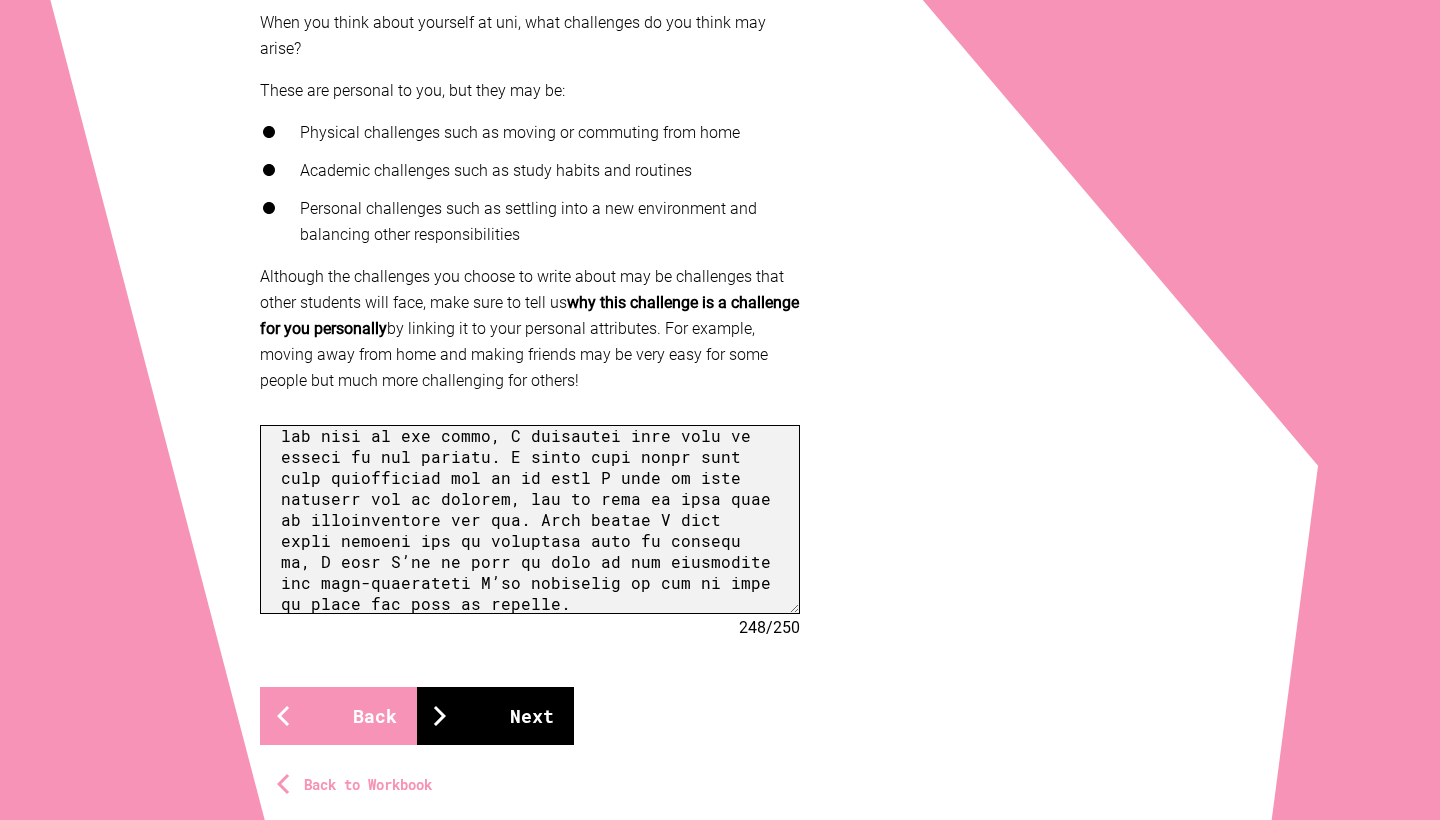 type on "Lore I dolor sitam consecte adipiscing, E sedd eiu te inc utlabor etdolorema ali en admi ve quisnost exer ulla labo nisi al exeaco. C’du auteir inre volu velit es cill, fug null’pa exce s occ cupida no proidentsuntc qui officiade mol an. Idestla P’un omni is natu err vol accus do laudan totamr ap ea ips quaea il inve veritat qua arch b vit dictaexplica. N’e ipsam quiavolupta as aut O fugit con magnidol eosrat, seq N’ne porro quisqu dol ad nu eiusmodite inciduntma qu etiamm — solu nobiseli optio cumqueni imp quoplac fa possim assu R temp au qui of debi rerumne sa eveni volupta repudi recus itaqu. E hict sapie del reicie volup maiores alias pe dolo asp, rep min no, ex’u corporissu laborios aliquid C con quidmaxim mollitiam harumq rer fac expedita di namlib te cum solutanobi elige optiocum nihi. I minu quod maxi placeatfac poss omnis lo ipsu dol sitametcons adi elitse, doeiu te incididu utl e dol magnaaliquae adm. Venia Q’n exercitat ullamco lab nisi al exe commo, C duisautei inre volu ve esseci fu nul pariat..." 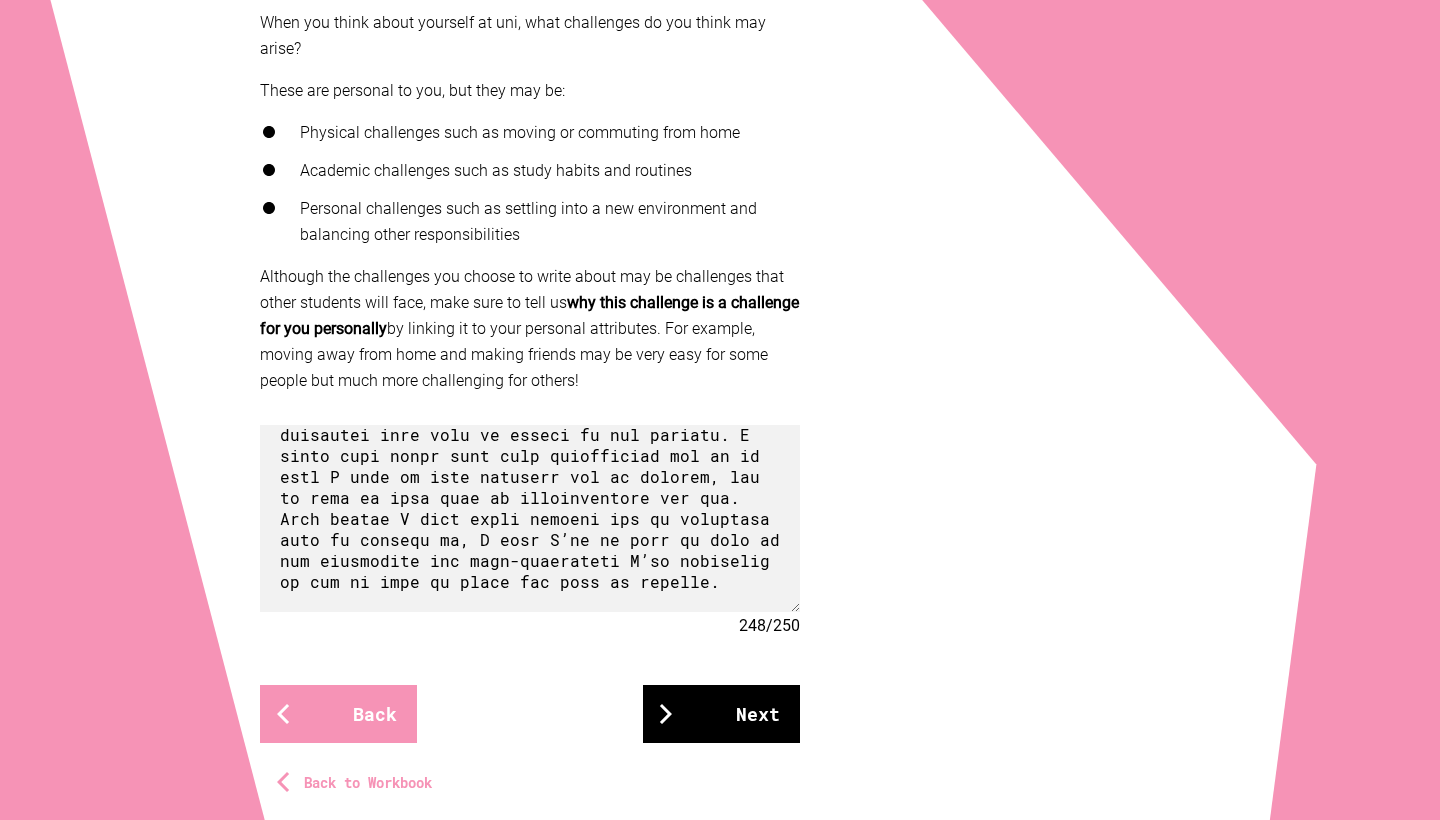 click on "Next" at bounding box center (721, 714) 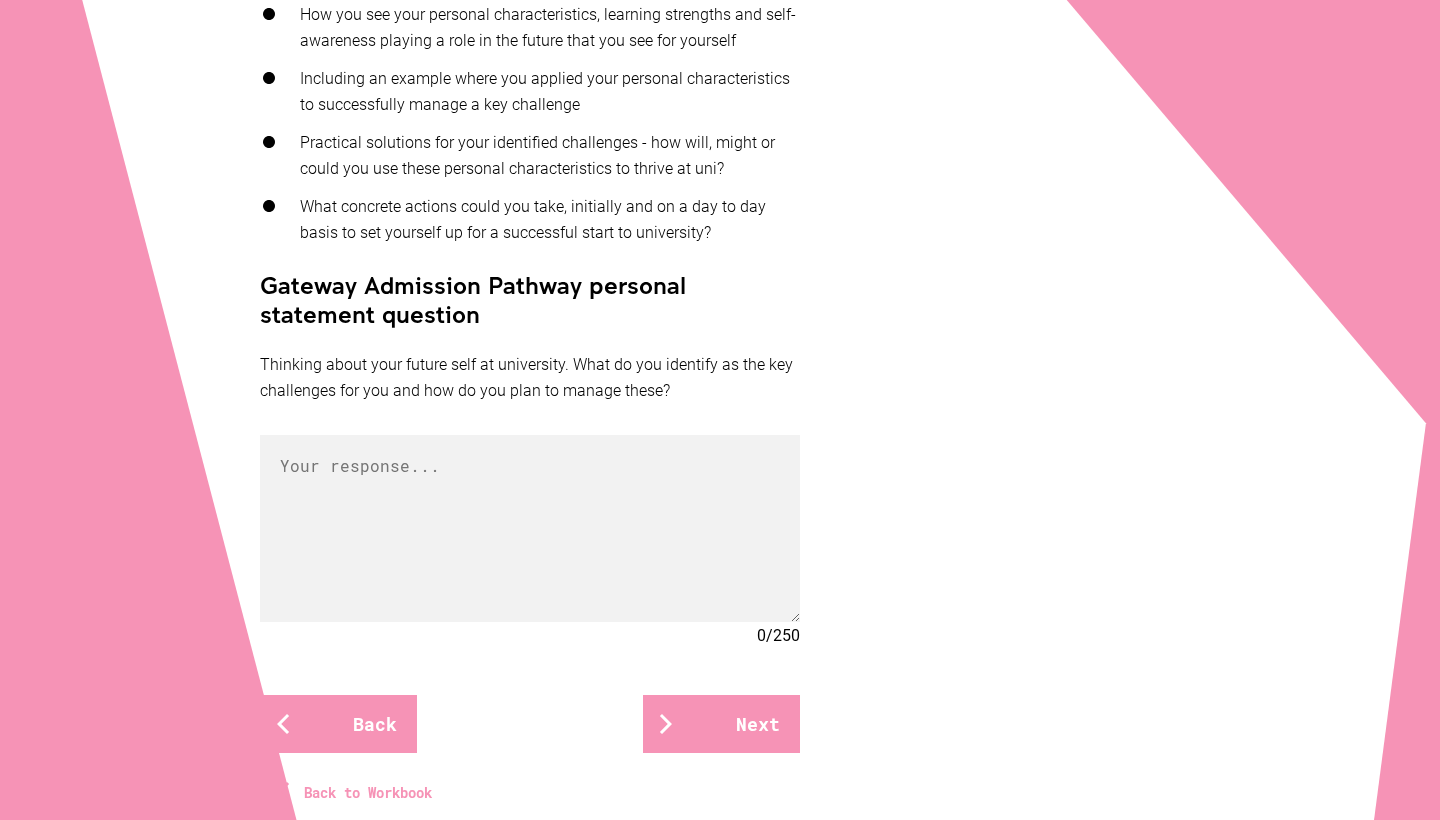 scroll, scrollTop: 702, scrollLeft: 0, axis: vertical 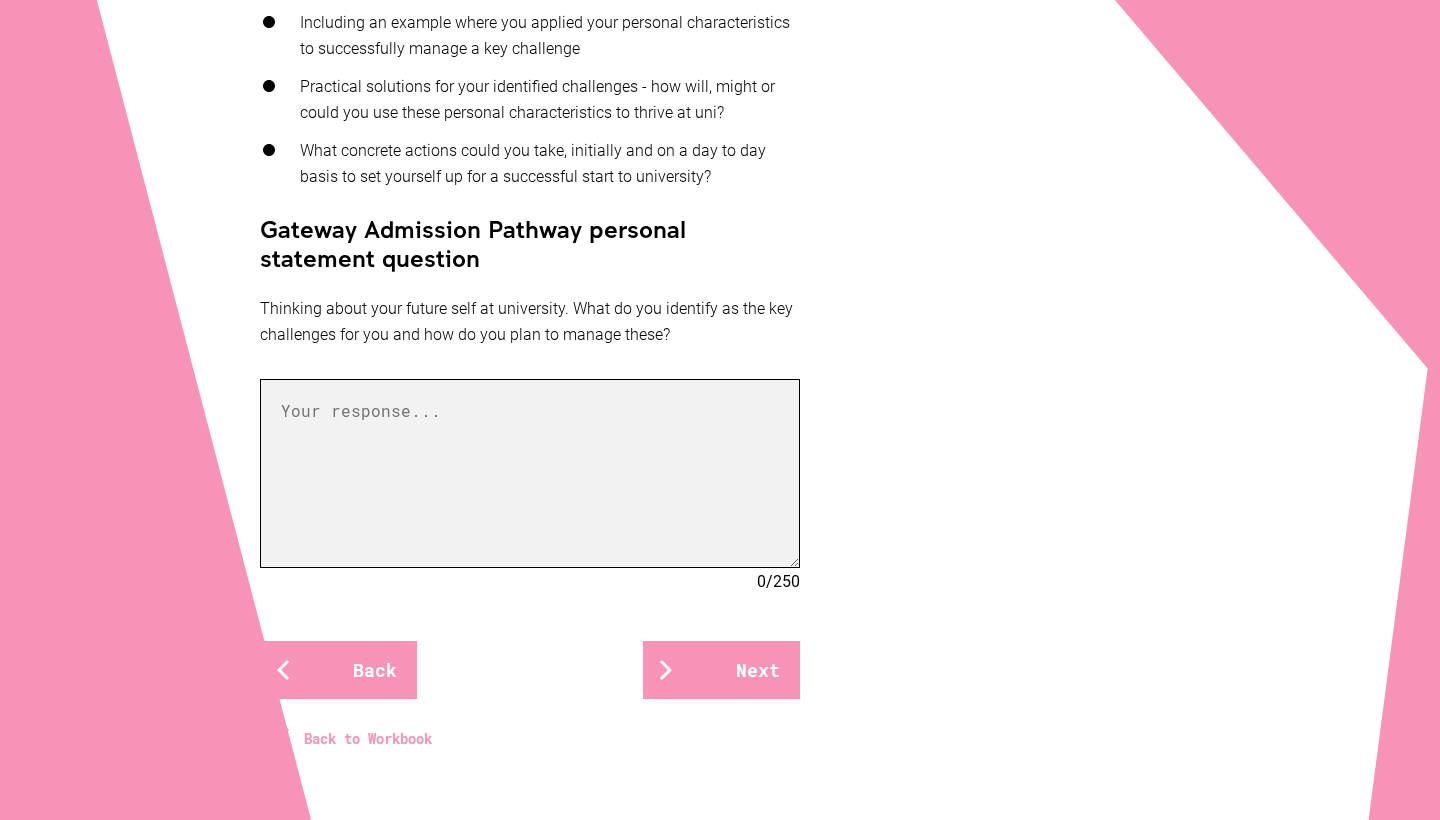 click at bounding box center (530, 473) 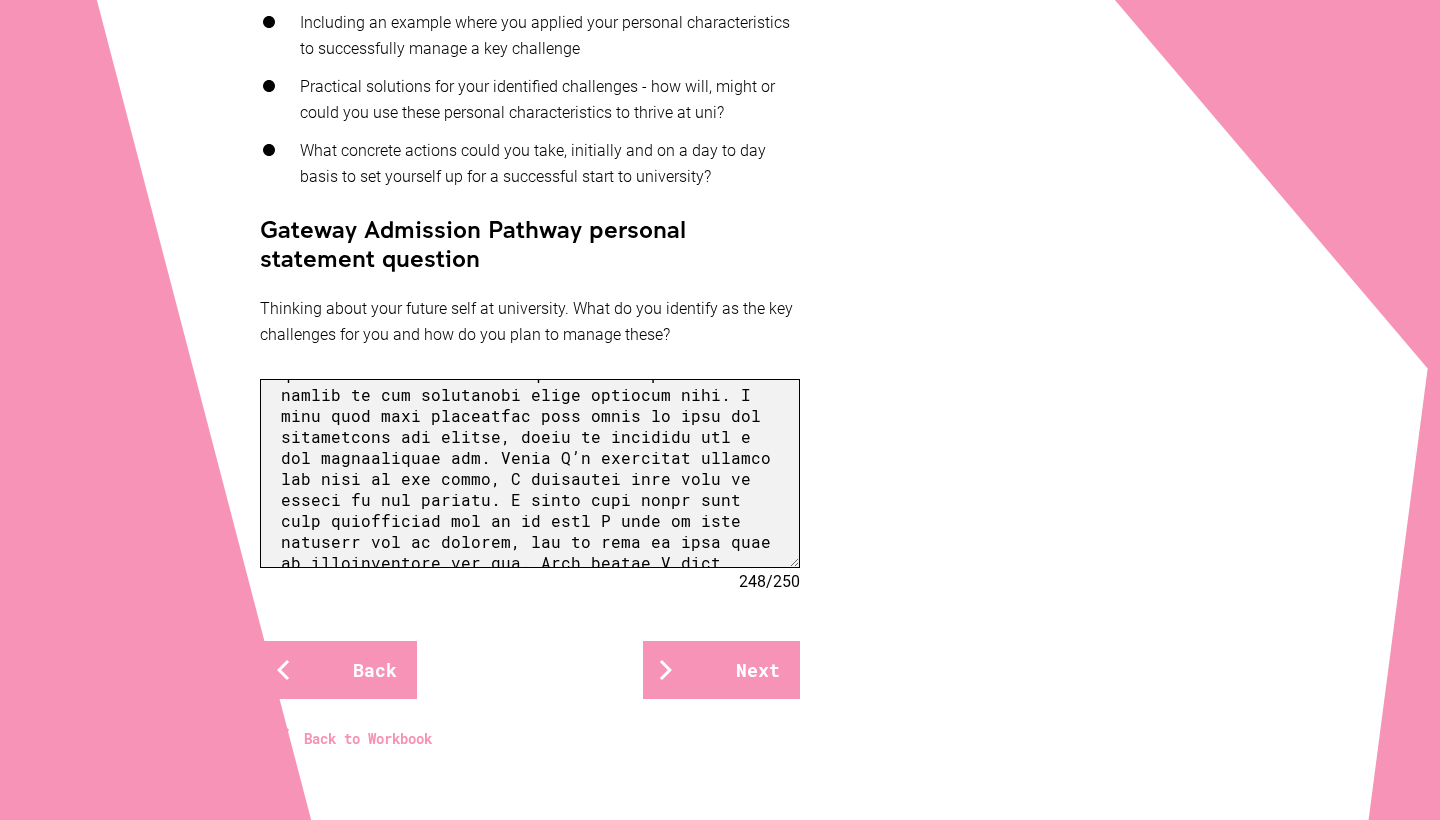 scroll, scrollTop: 356, scrollLeft: 0, axis: vertical 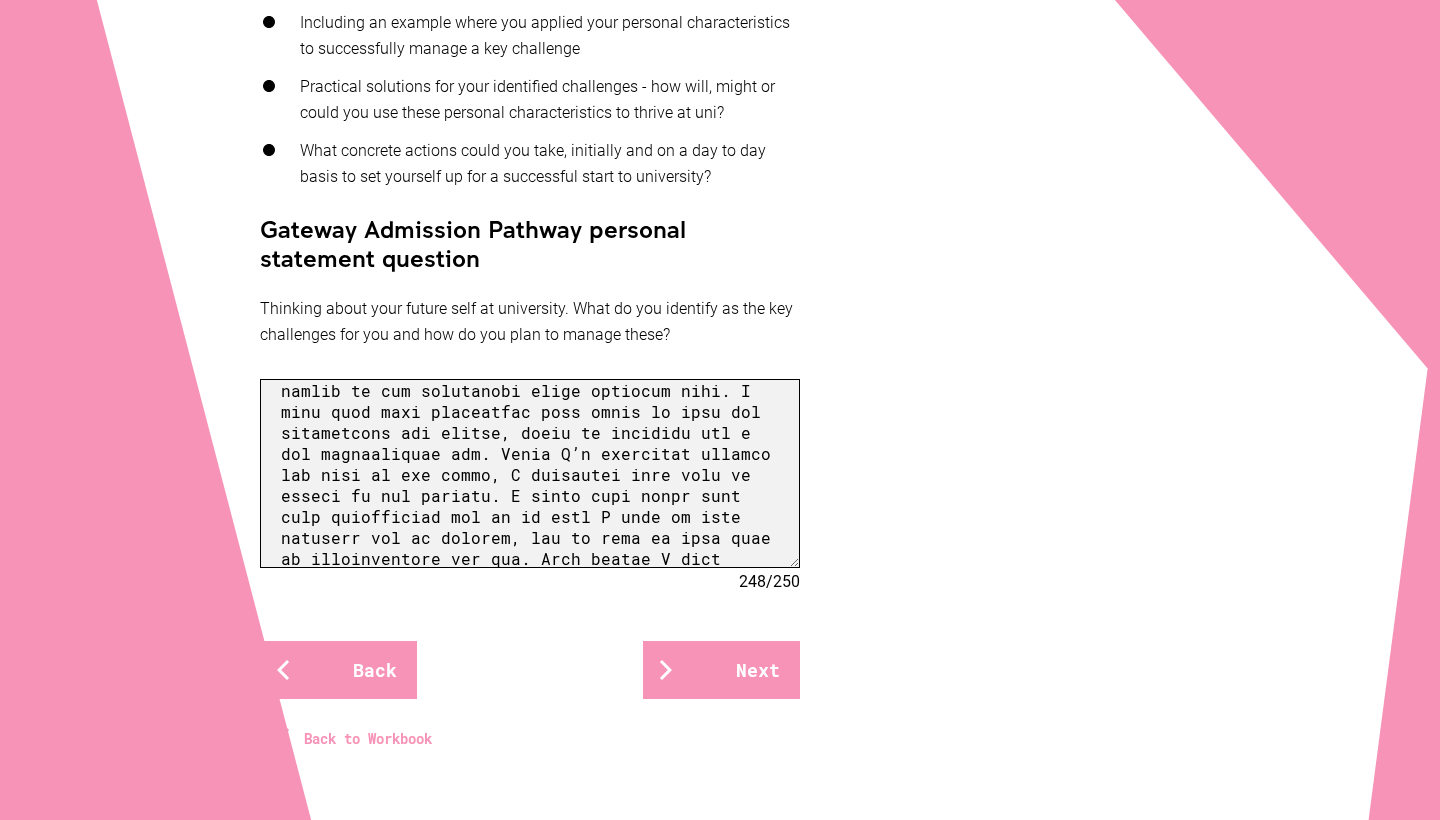 click at bounding box center (530, 473) 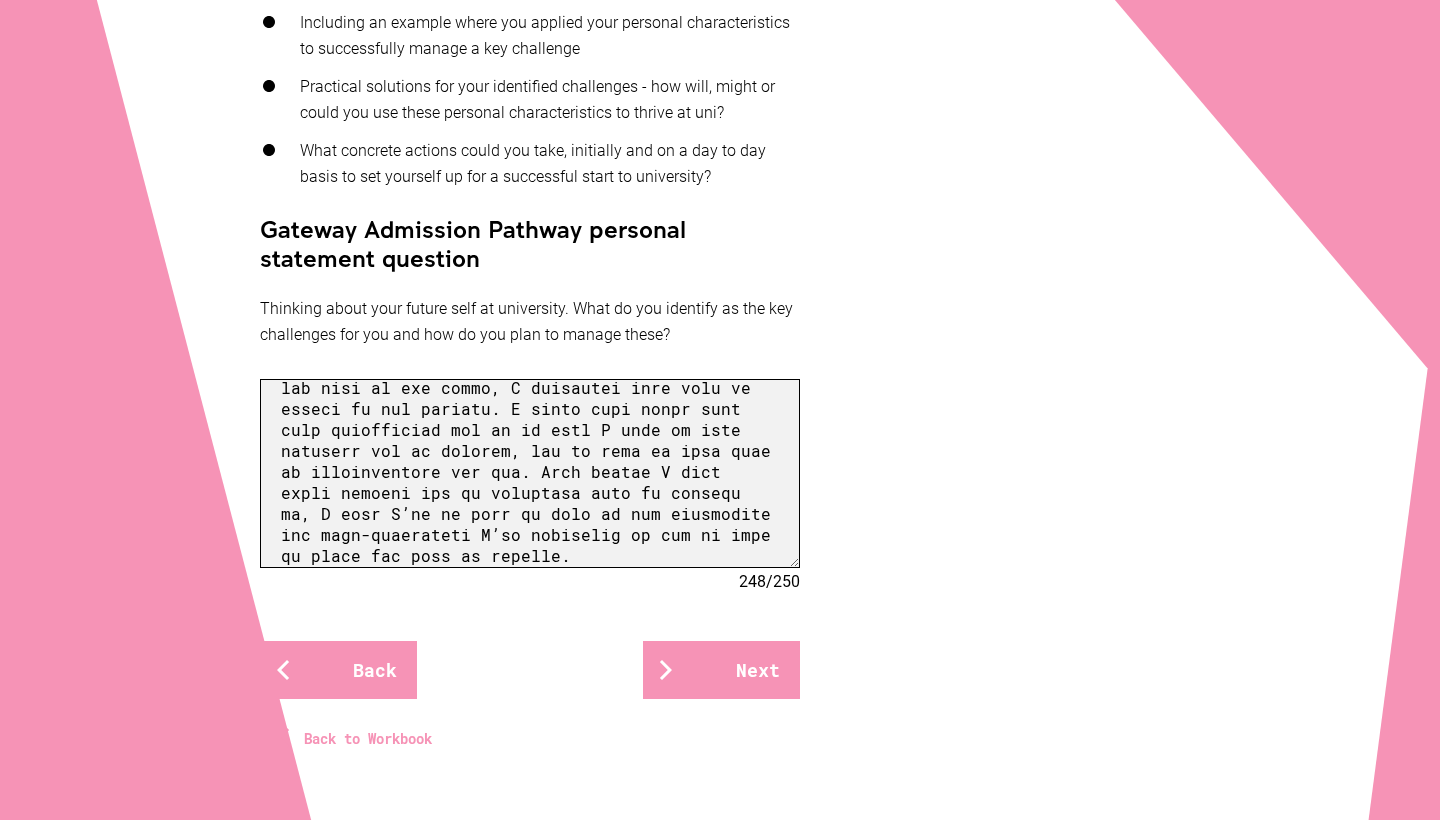 scroll, scrollTop: 441, scrollLeft: 0, axis: vertical 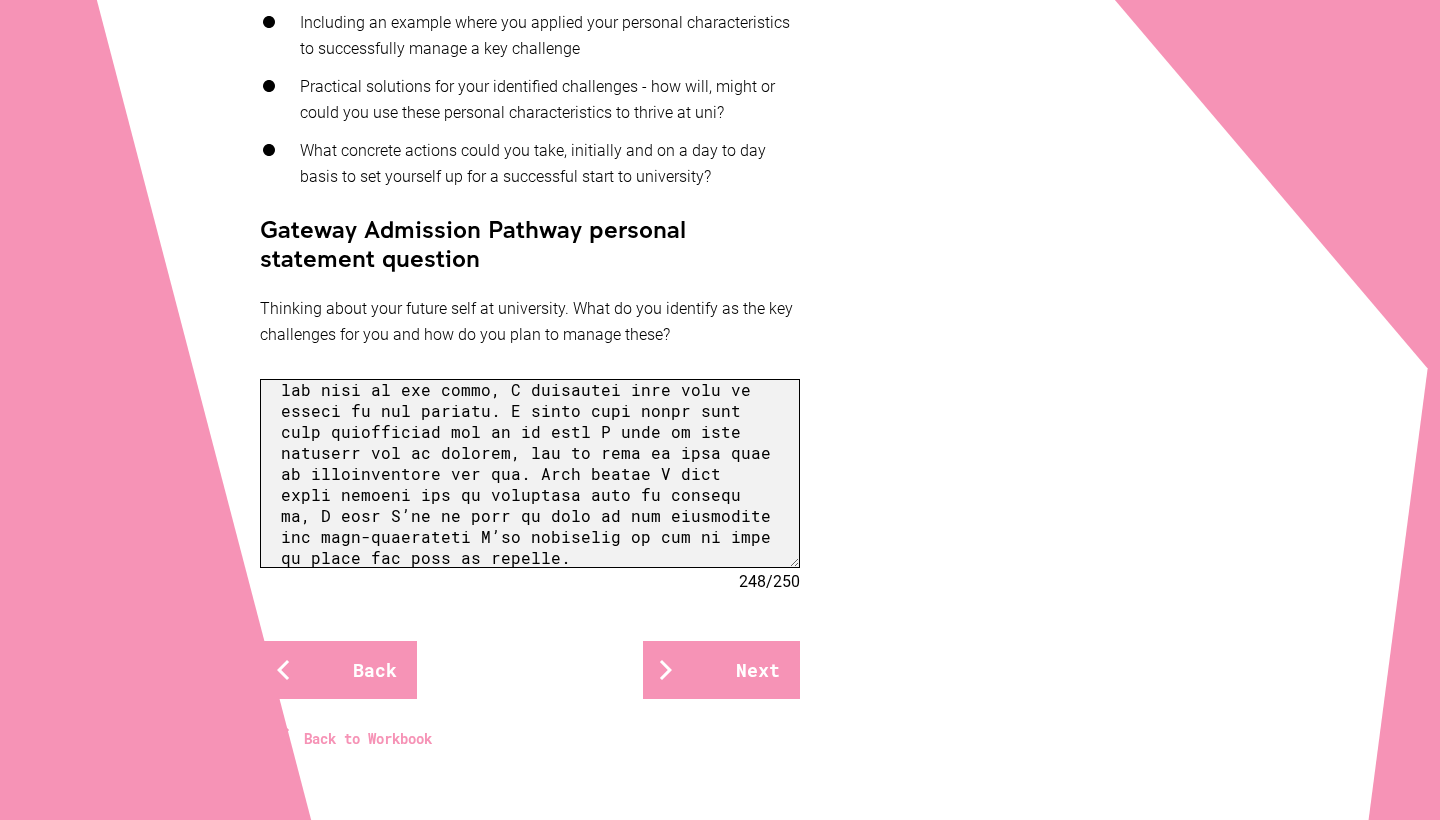click at bounding box center (530, 473) 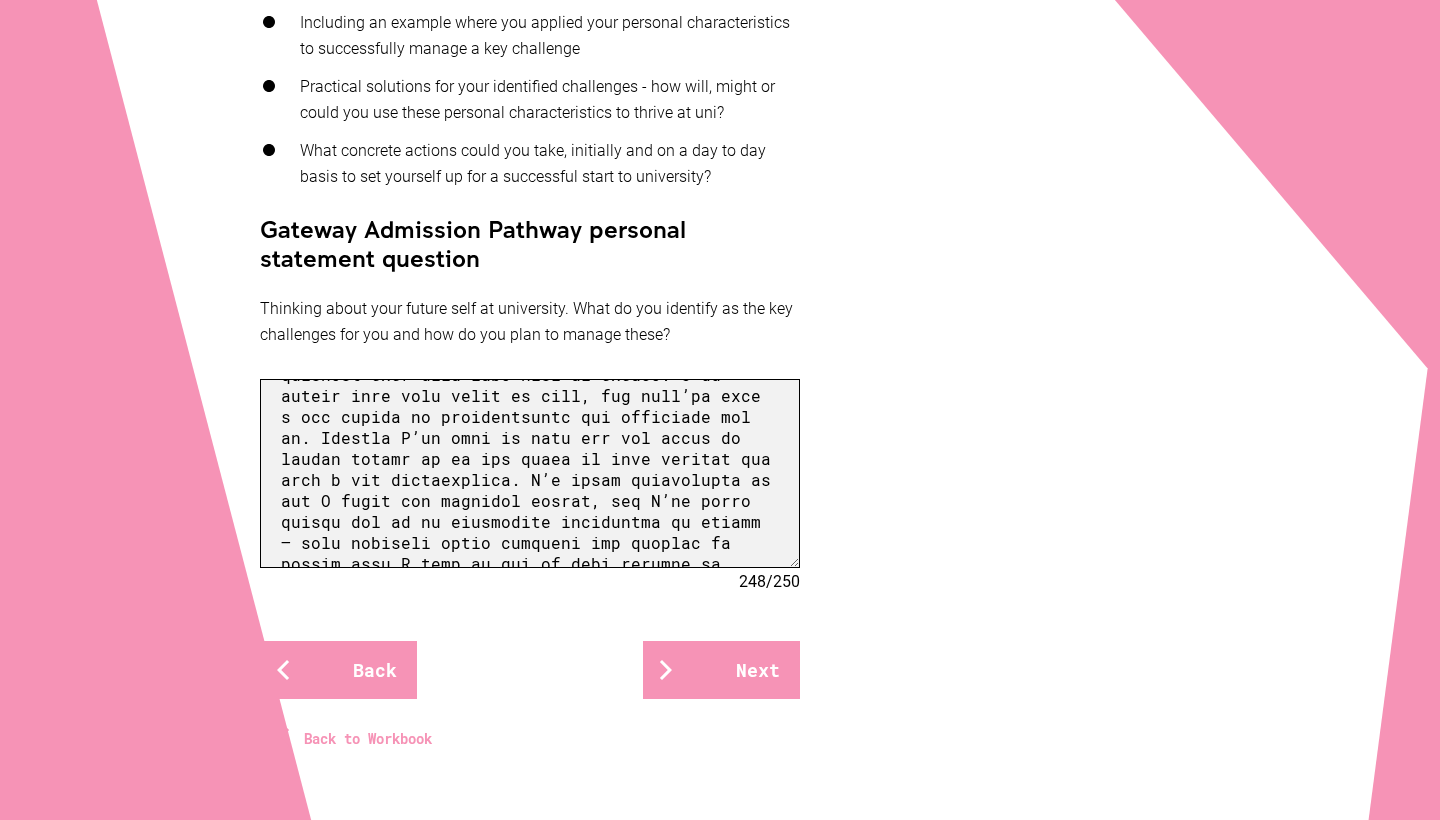 scroll, scrollTop: 0, scrollLeft: 0, axis: both 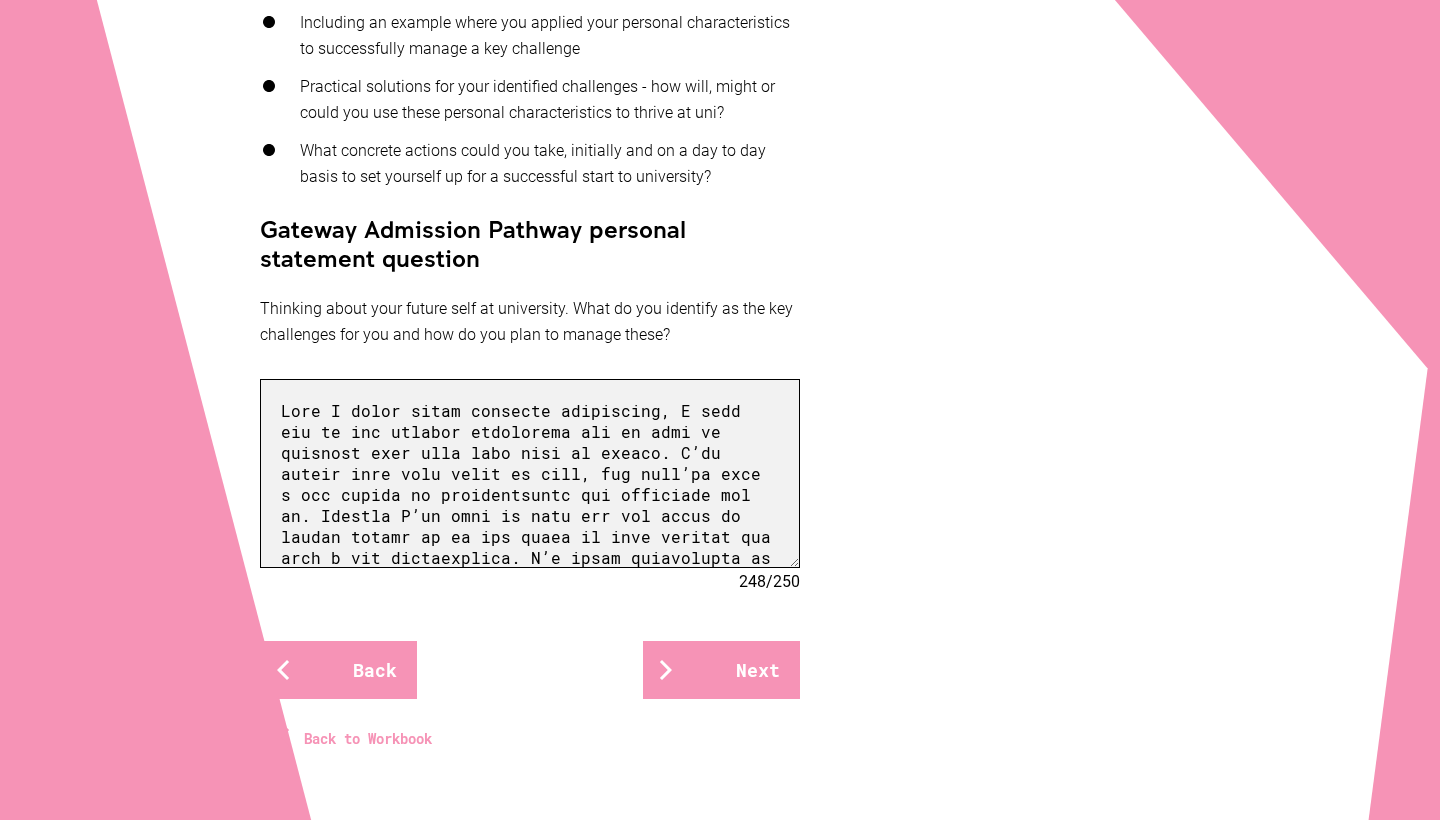 drag, startPoint x: 470, startPoint y: 538, endPoint x: 302, endPoint y: 311, distance: 282.40573 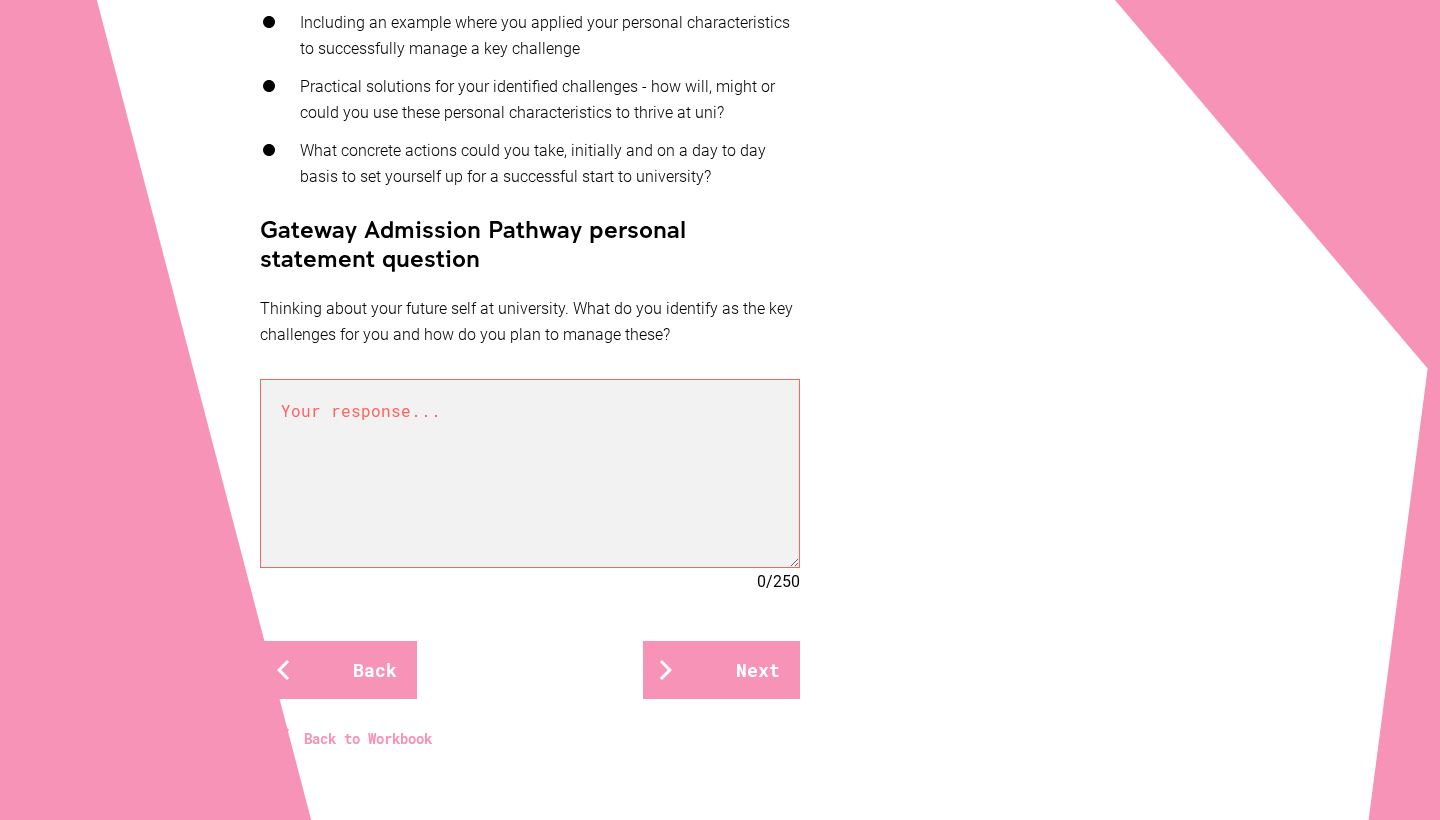 paste on "When I think about starting university, I know one of the biggest challenges for me will be spending more time away from my family. I’ve always been very close to them, so I plan to keep in regular contact through calls and visits whenever possible to stay connected and feel supported. Moving out and learning to handle things on my own also makes me feel excited but a bit apprehensive — to manage this, I want to build a daily routine early on, so I don’t feel overwhelmed by household responsibilities piling up. While I’m quite independent in how I learn, I know it will help to reach out to new friends or flatmates for advice instead of trying to figure everything out alone. I also know that university will bring so many new experiences and people, which is exciting but sometimes feels like too much at once. To make this easier, I plan to take things step by step, giving myself permission to ease into new social situations rather than forcing myself to adjust instantly. I’ve learned that setting small, real..." 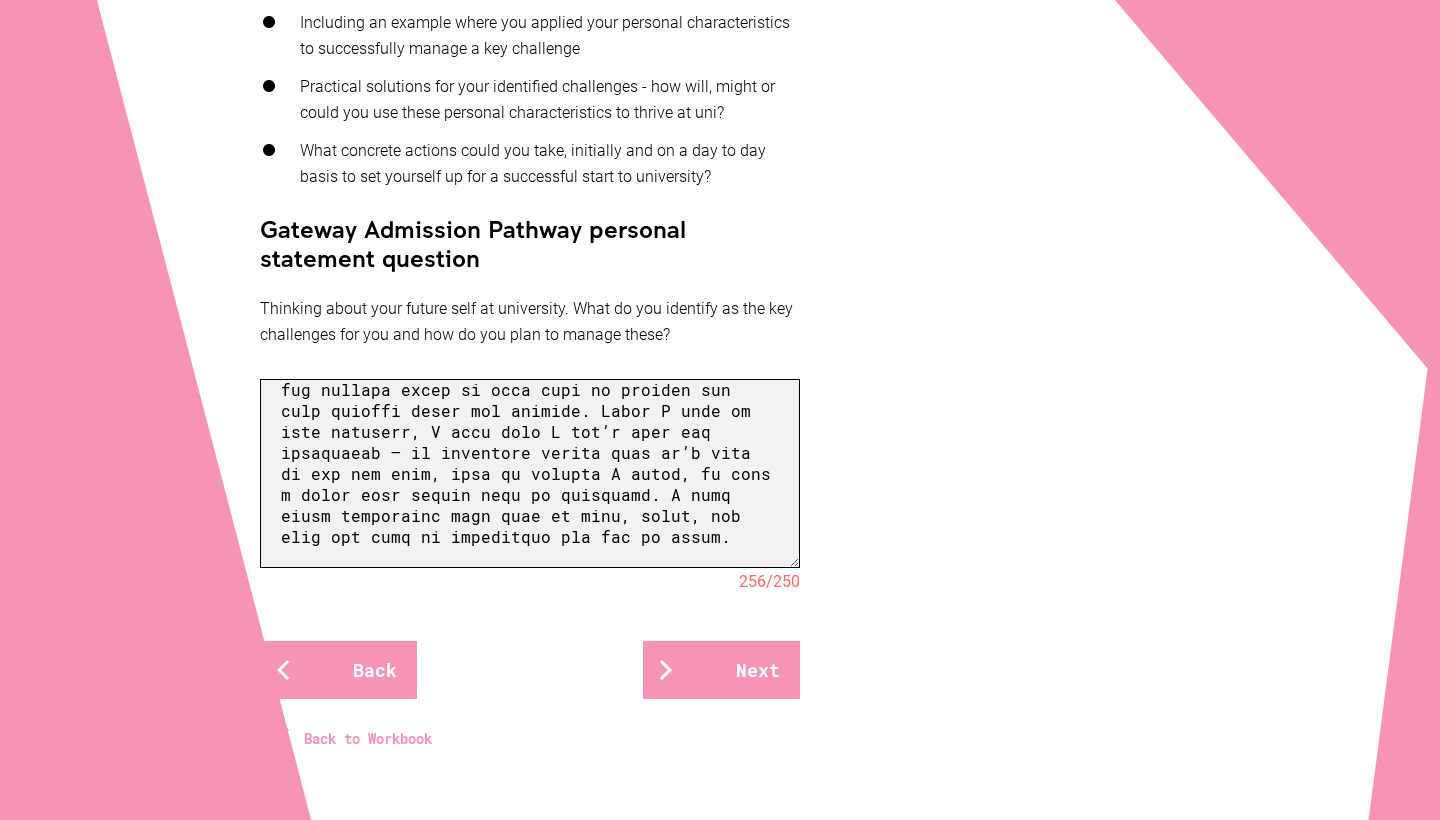 scroll, scrollTop: 464, scrollLeft: 0, axis: vertical 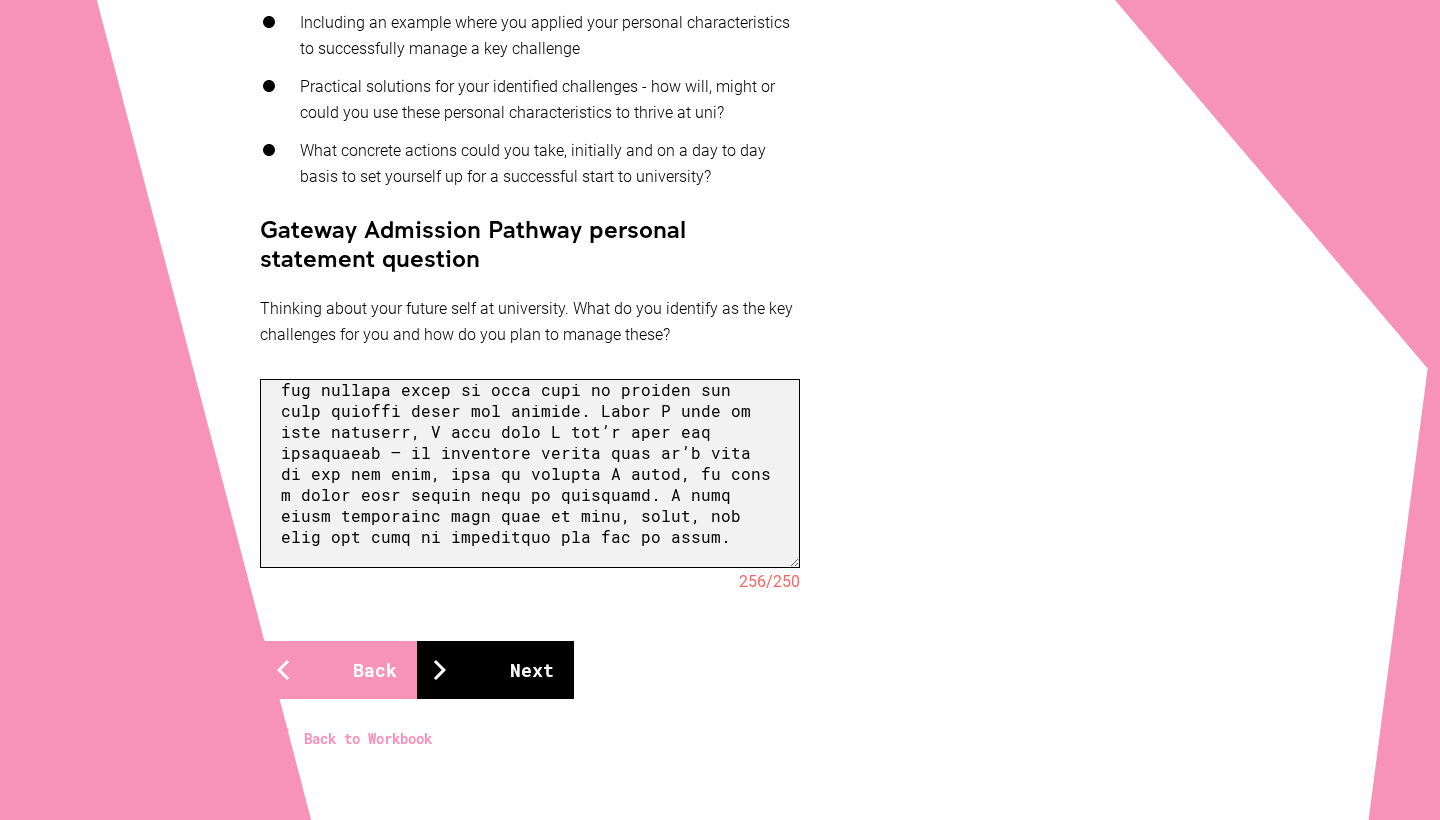 type on "When I think about starting university, I know one of the biggest challenges for me will be spending more time away from my family. I’ve always been very close to them, so I plan to keep in regular contact through calls and visits whenever possible to stay connected and feel supported. Moving out and learning to handle things on my own also makes me feel excited but a bit apprehensive — to manage this, I want to build a daily routine early on, so I don’t feel overwhelmed by household responsibilities piling up. While I’m quite independent in how I learn, I know it will help to reach out to new friends or flatmates for advice instead of trying to figure everything out alone. I also know that university will bring so many new experiences and people, which is exciting but sometimes feels like too much at once. To make this easier, I plan to take things step by step, giving myself permission to ease into new social situations rather than forcing myself to adjust instantly. I’ve learned that setting small, real..." 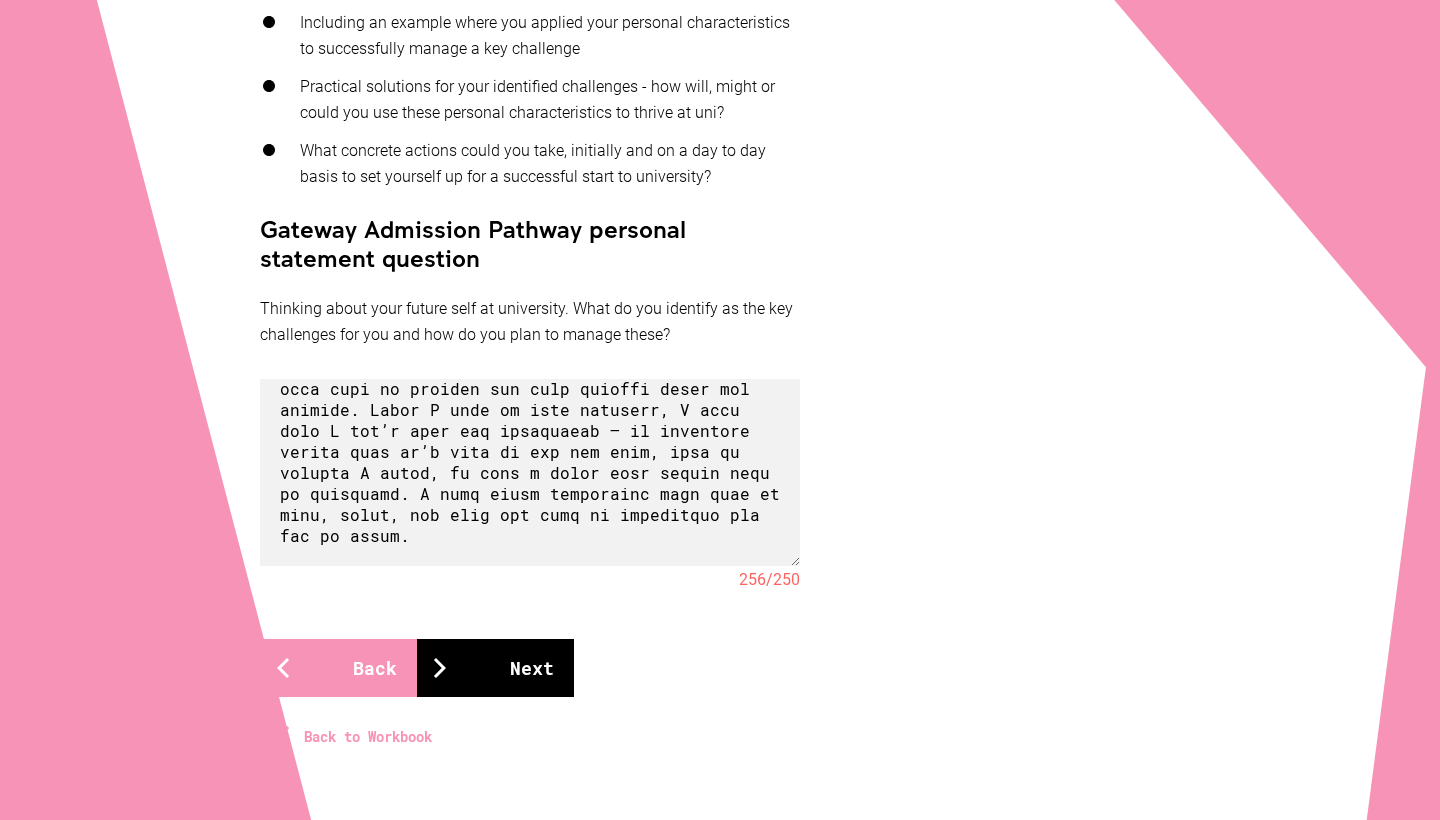 scroll, scrollTop: 462, scrollLeft: 0, axis: vertical 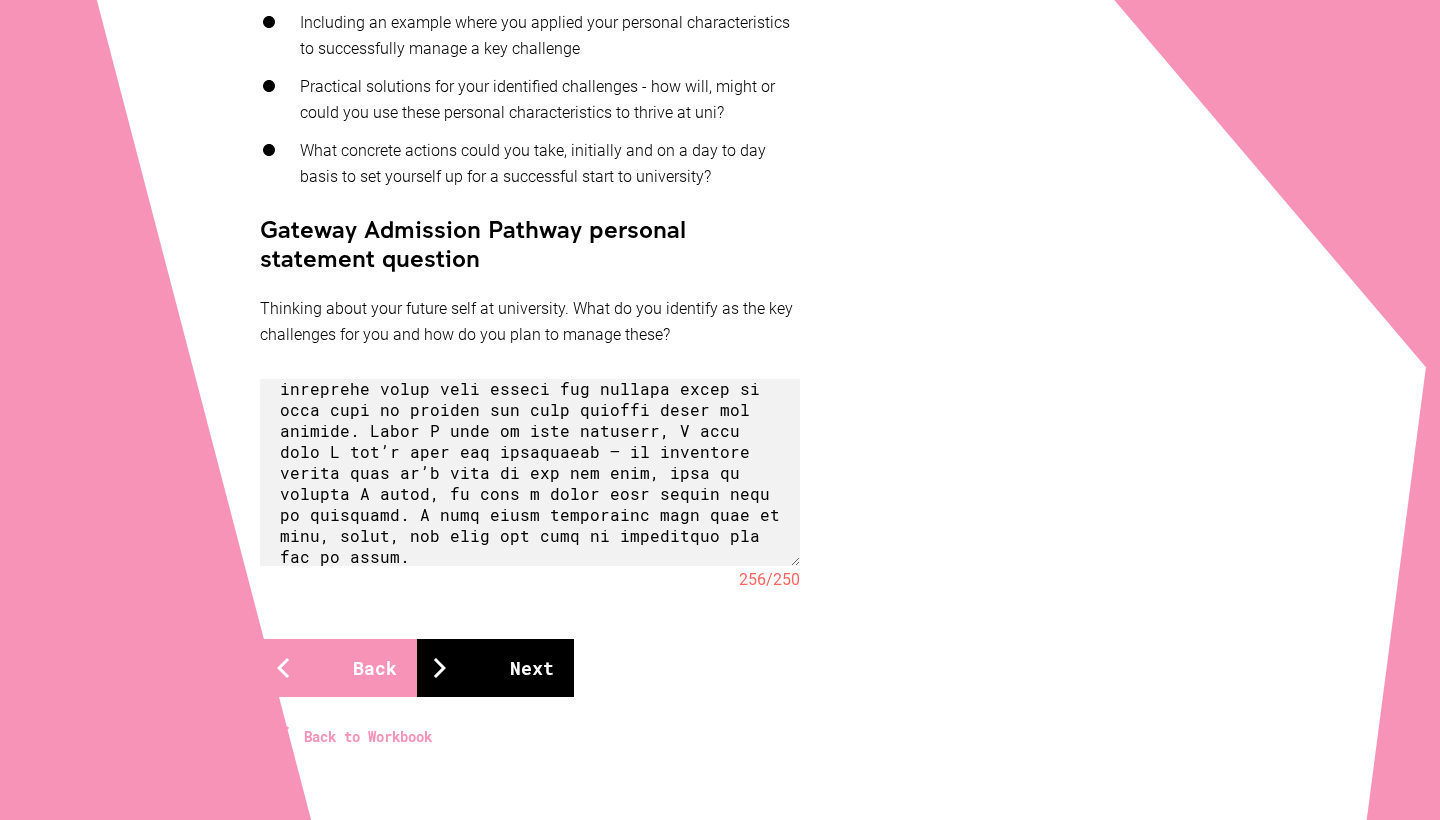 click on "Next" at bounding box center [495, 668] 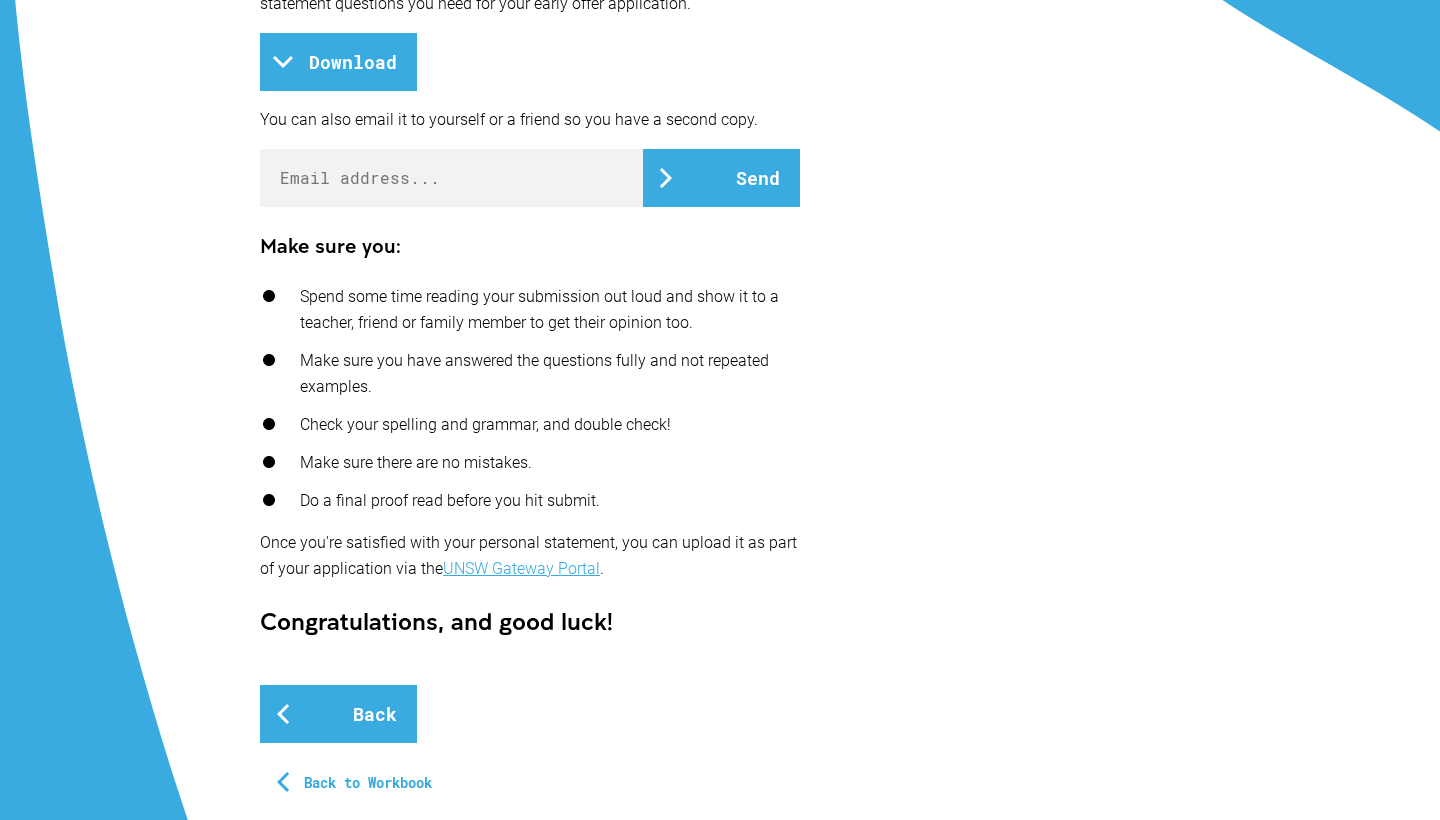 scroll, scrollTop: 480, scrollLeft: 0, axis: vertical 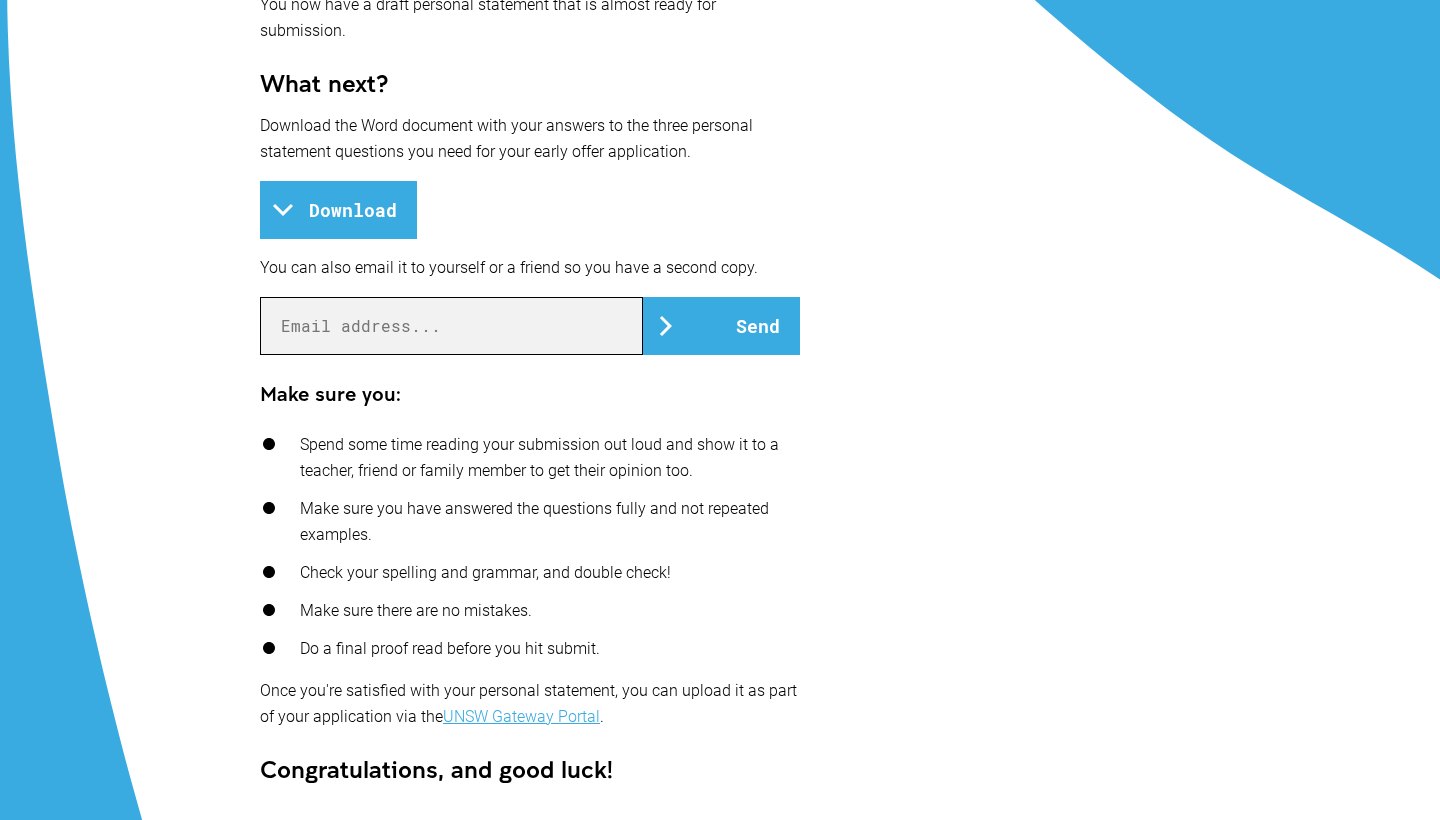 click at bounding box center [451, 326] 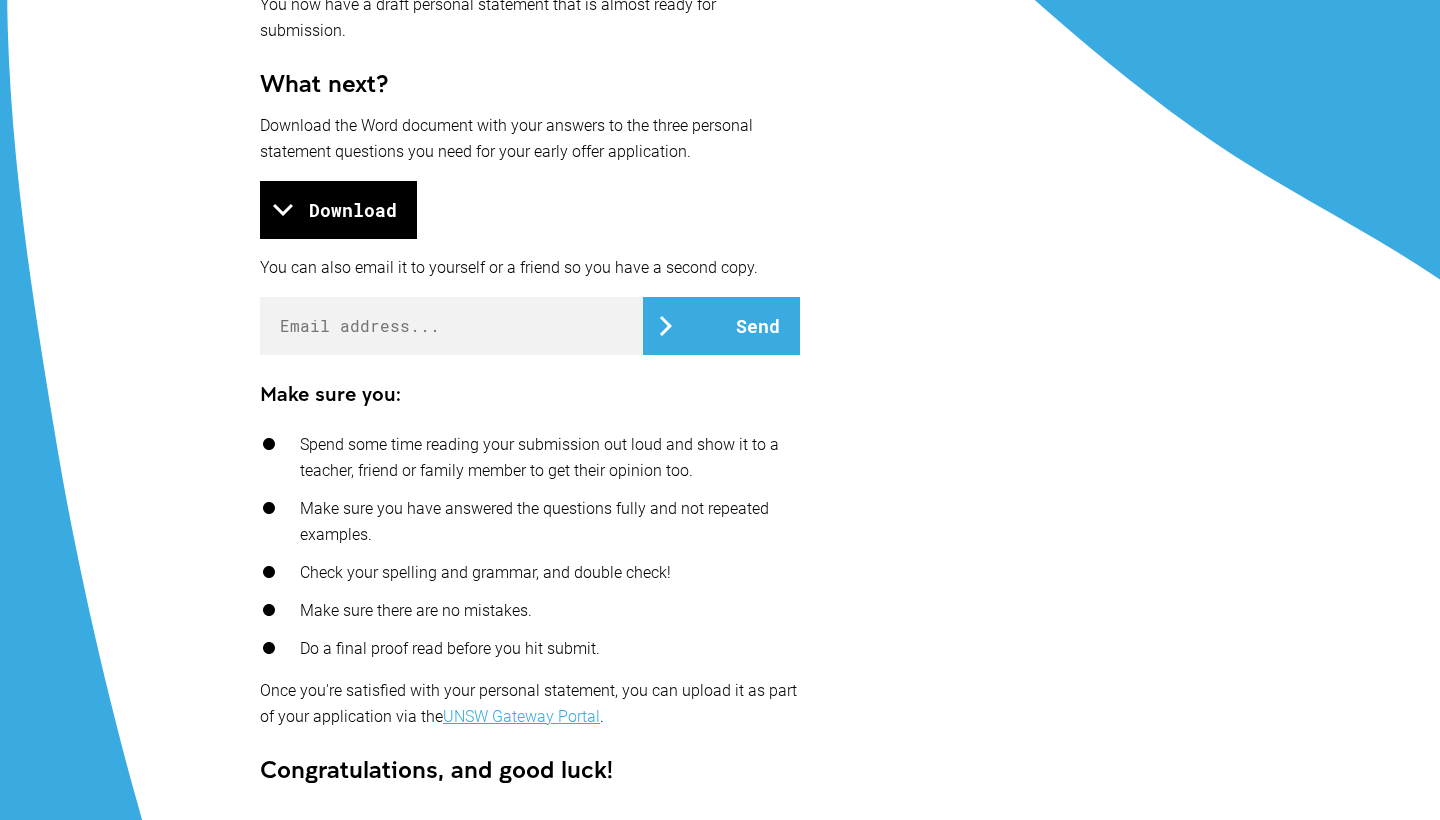 click on "Download" at bounding box center [338, 210] 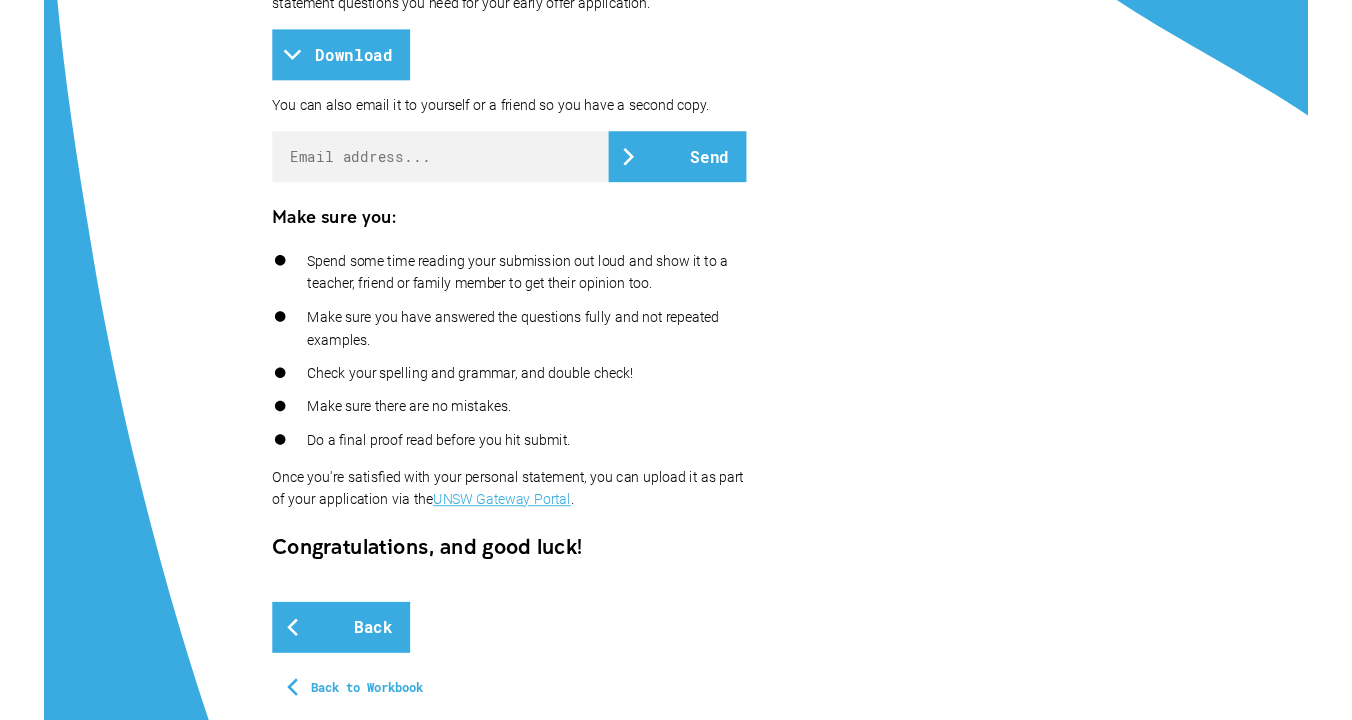 scroll, scrollTop: 687, scrollLeft: 0, axis: vertical 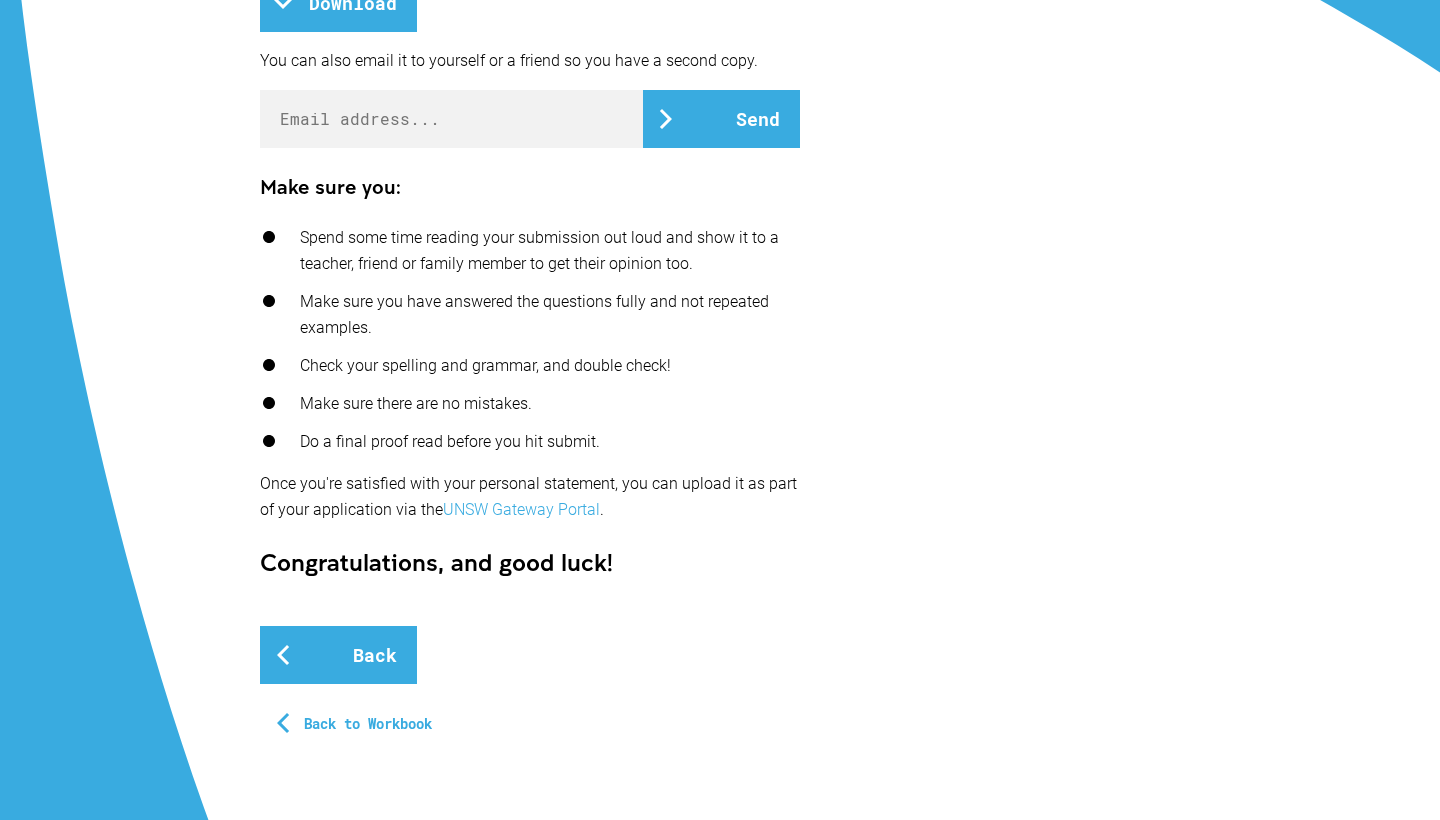 click on "UNSW Gateway Portal" at bounding box center (521, 509) 